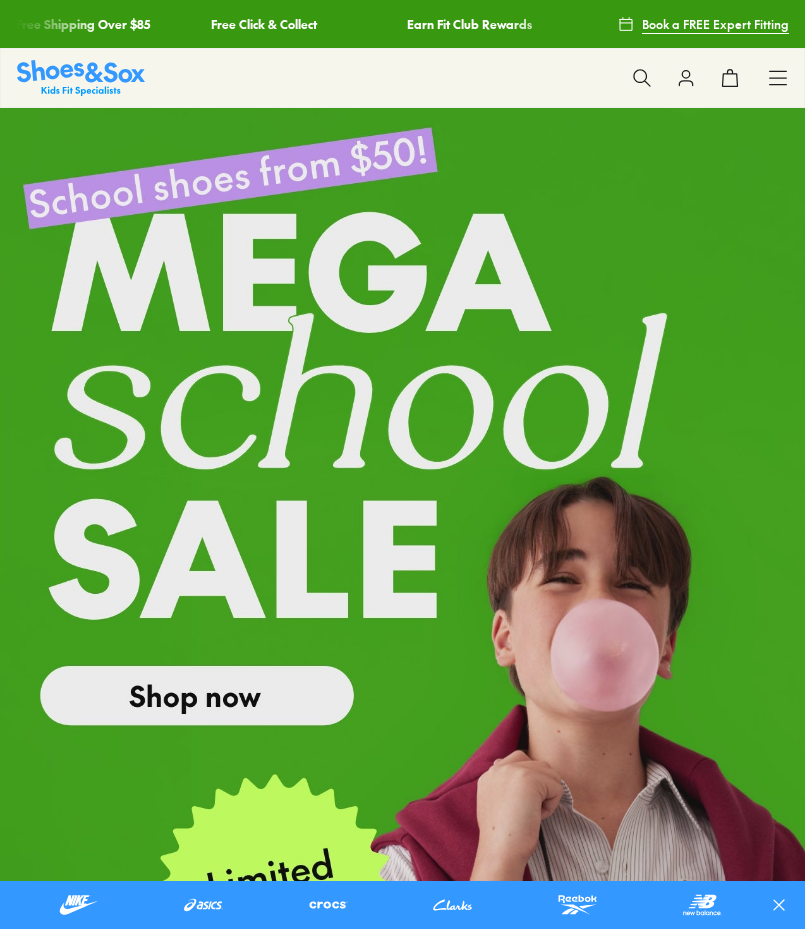 scroll, scrollTop: 0, scrollLeft: 0, axis: both 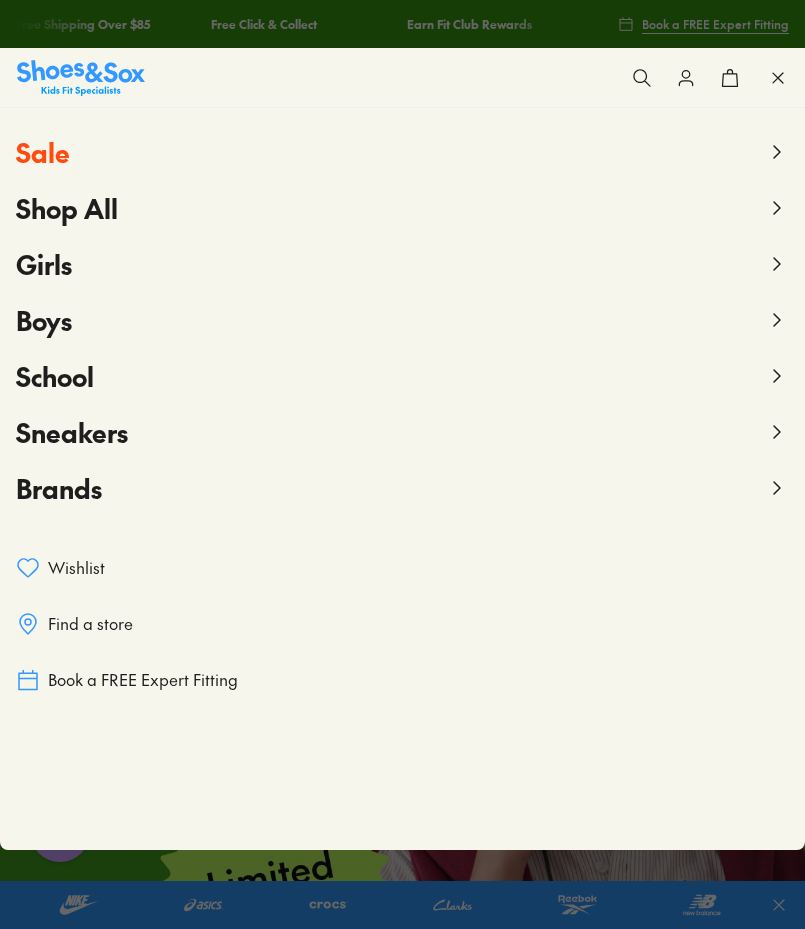 click on "Sale" at bounding box center [43, 152] 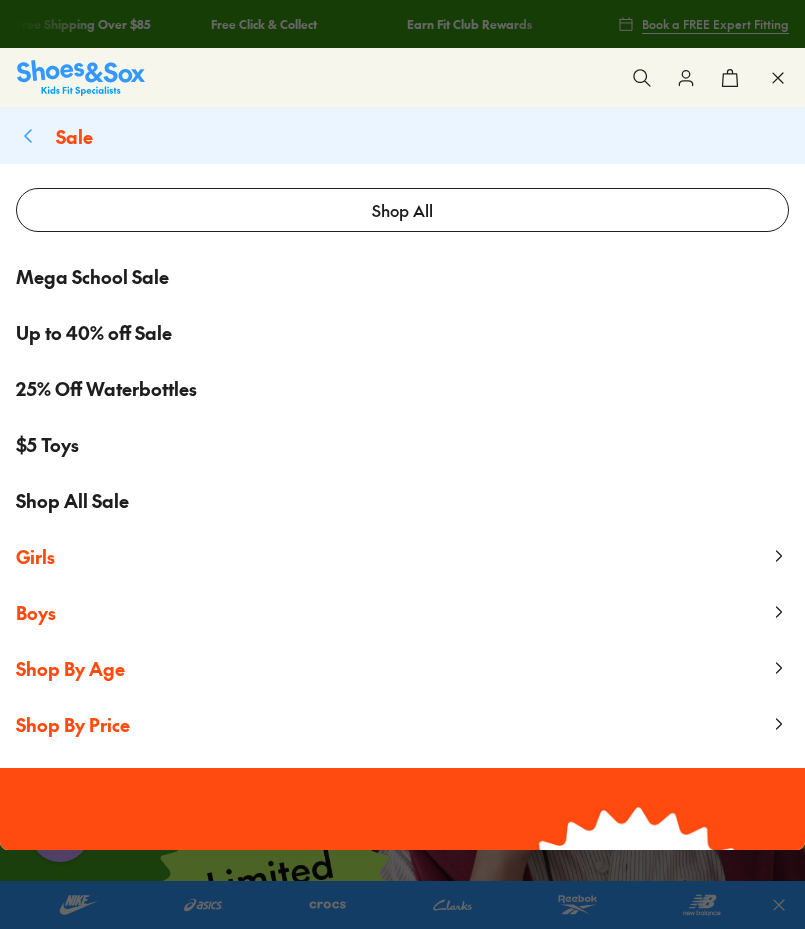 click on "Girls" at bounding box center [35, 556] 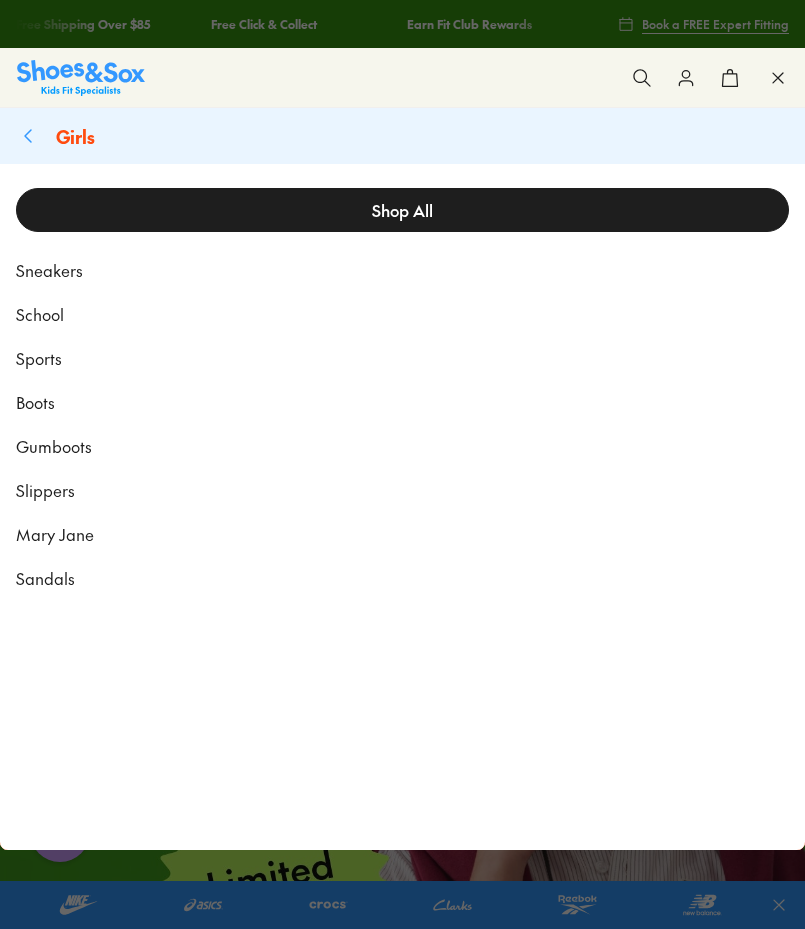 click on "Shop All" at bounding box center (402, 210) 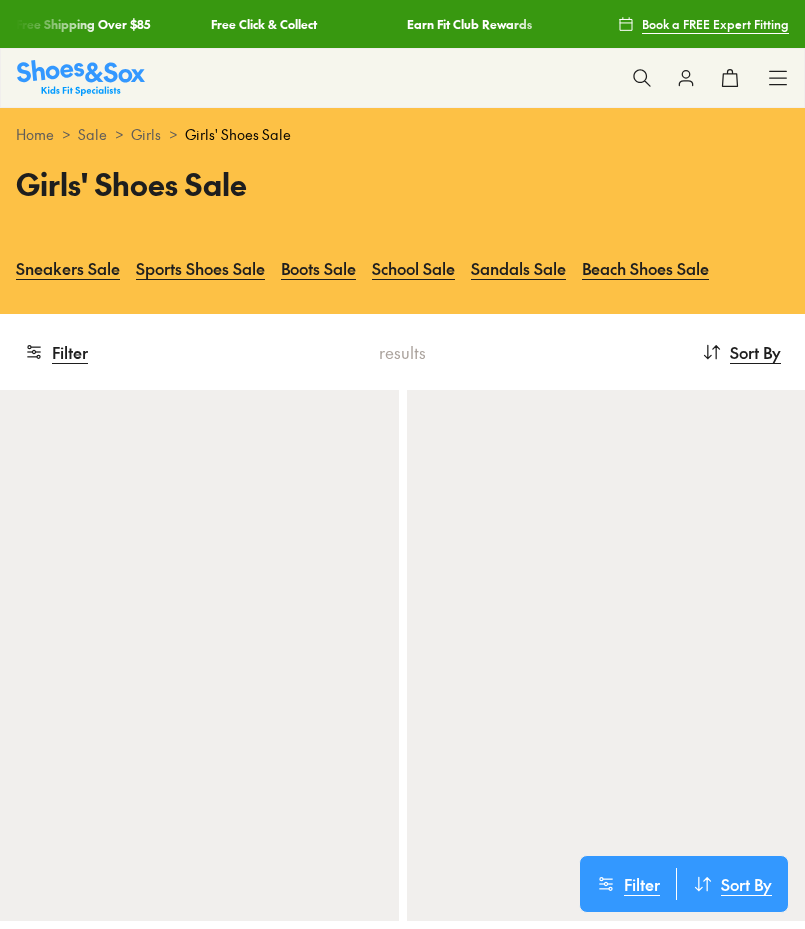 scroll, scrollTop: 0, scrollLeft: 0, axis: both 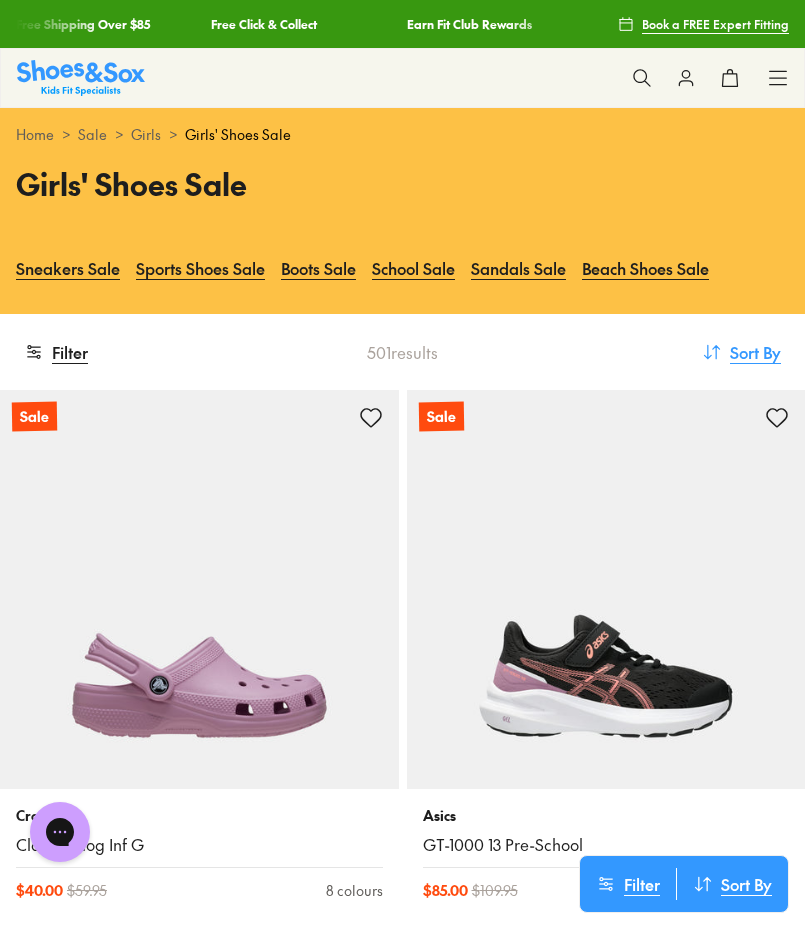 click on "Sort By :  Newest" at bounding box center (741, 352) 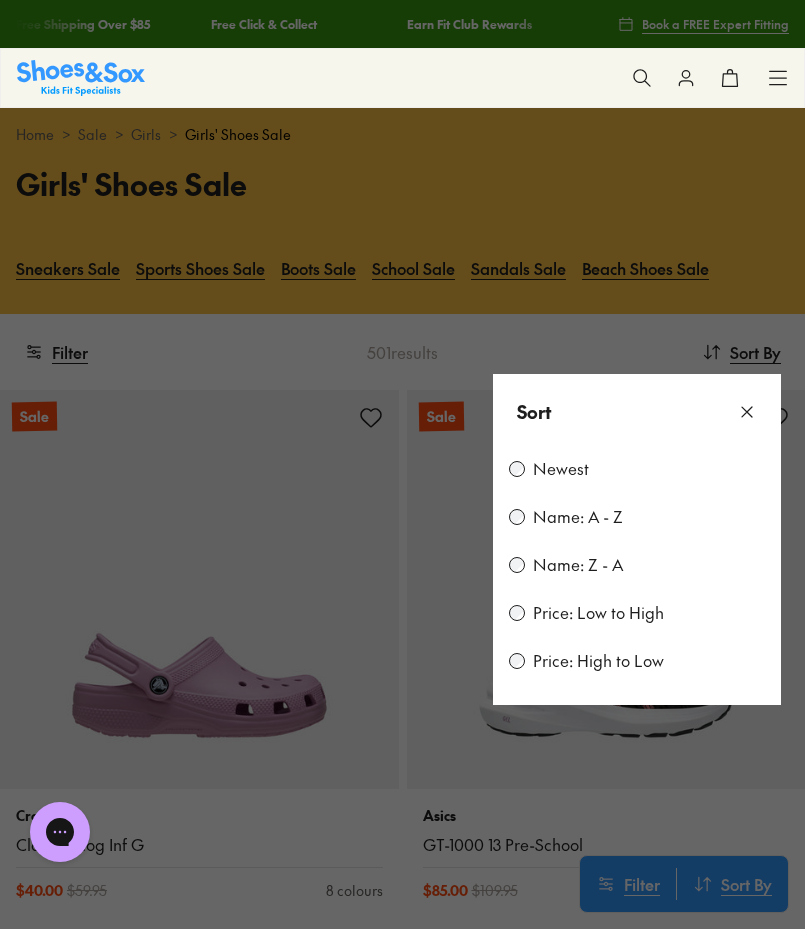 click at bounding box center [402, 464] 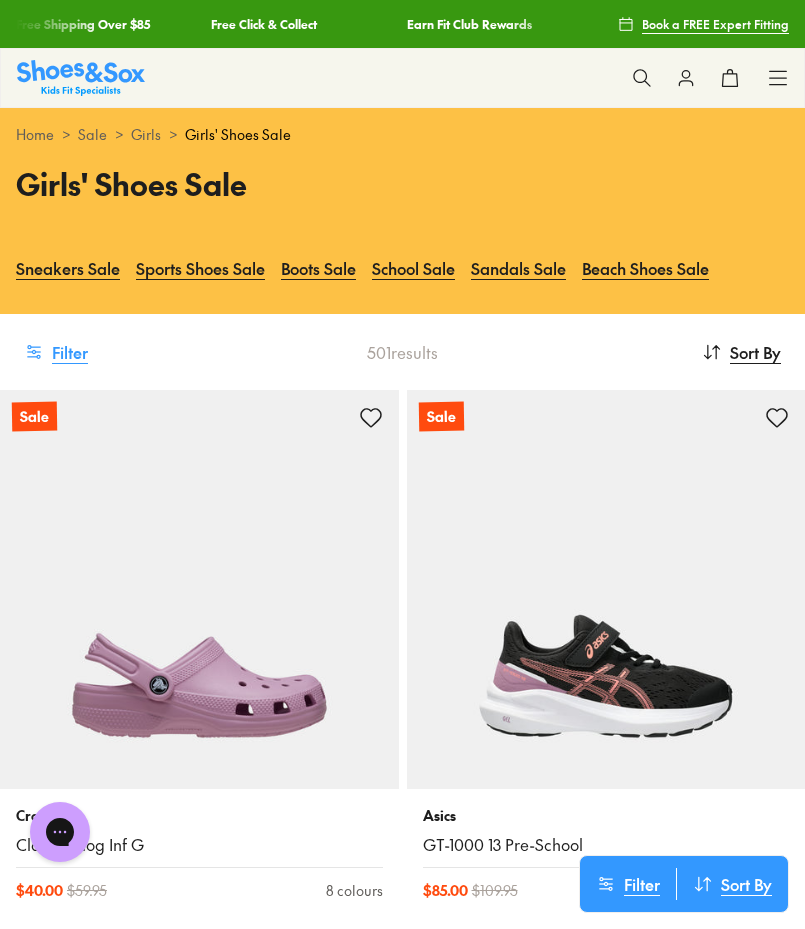 click on "Filter" at bounding box center [56, 352] 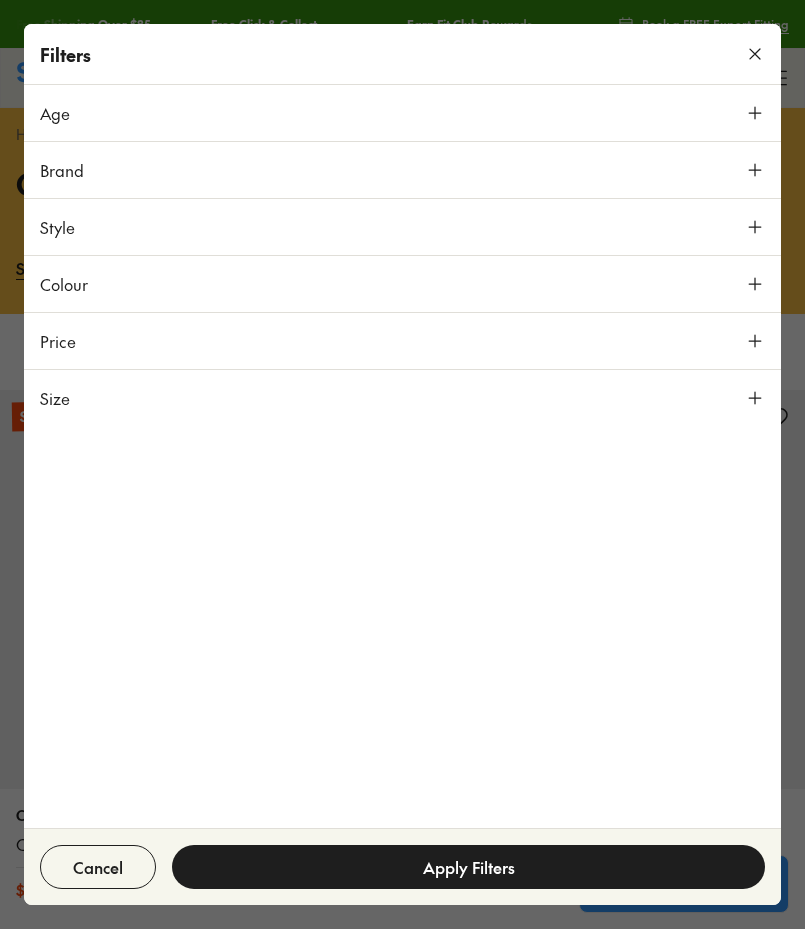 click on "Filters" at bounding box center (402, 54) 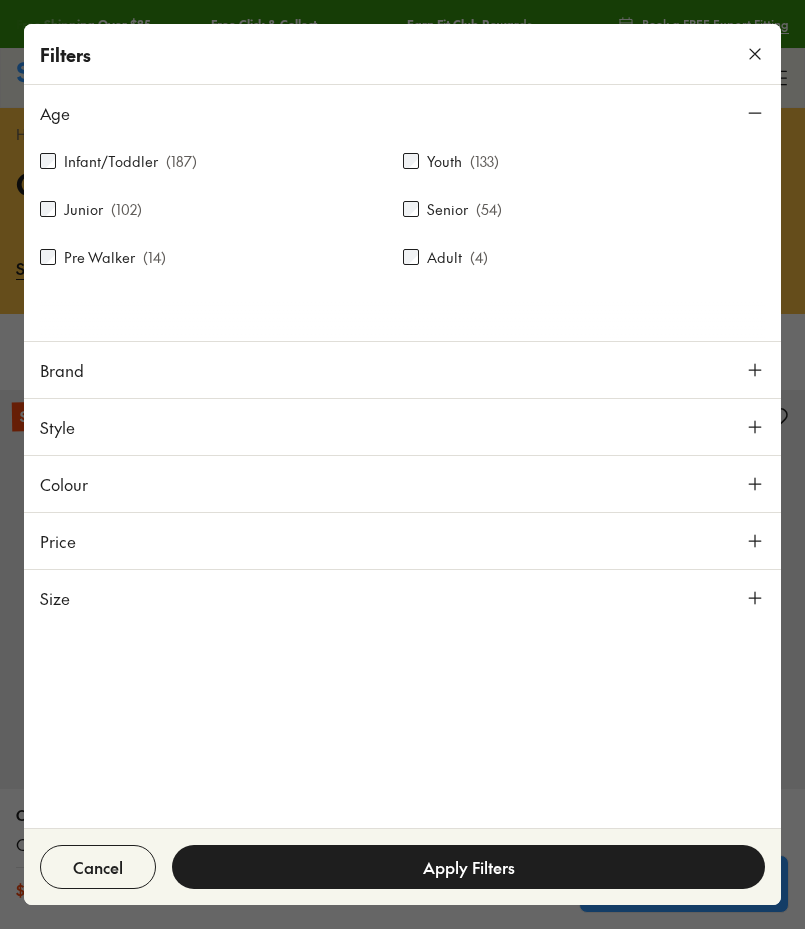 click on "Infant/Toddler" at bounding box center (111, 161) 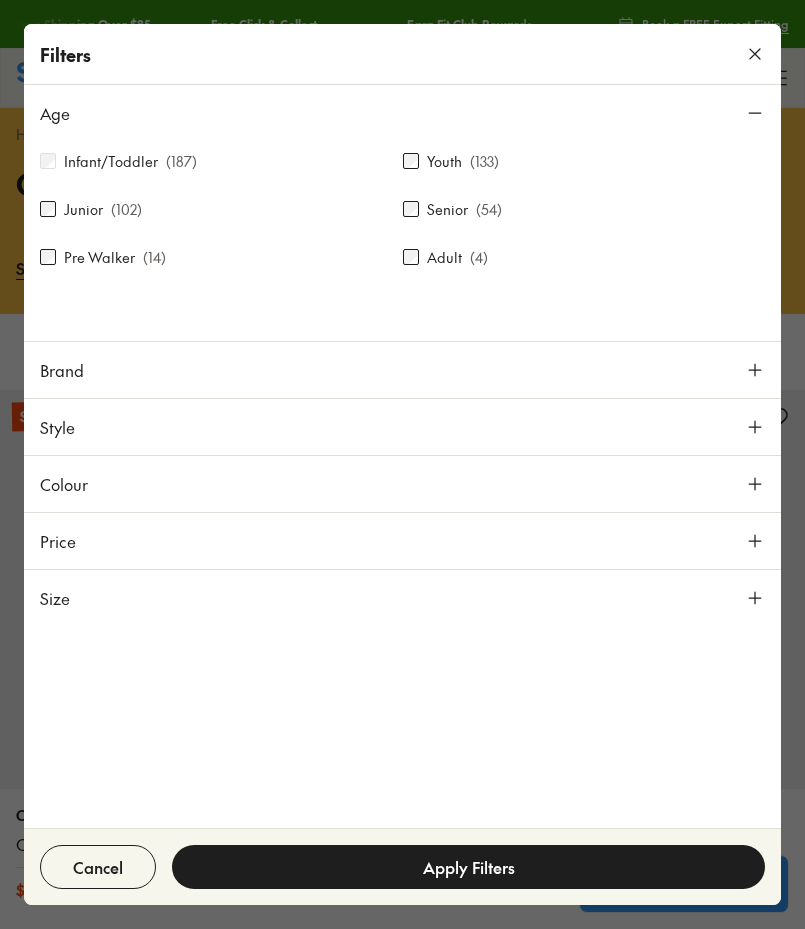 scroll, scrollTop: 290, scrollLeft: 0, axis: vertical 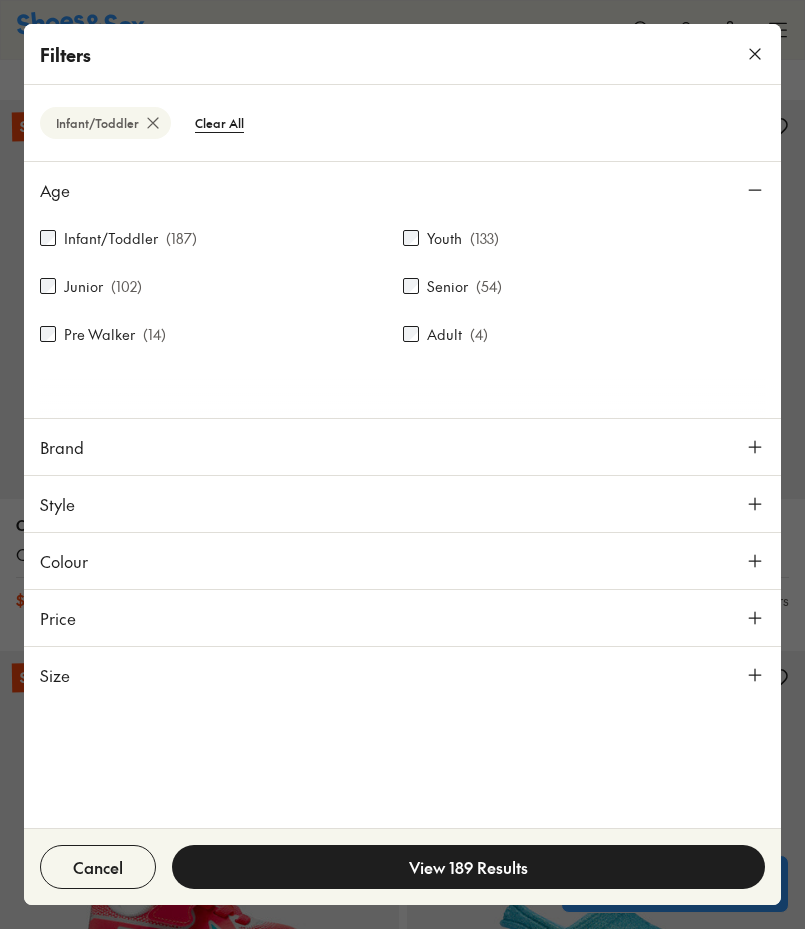 click on "View 189 Results" at bounding box center (468, 867) 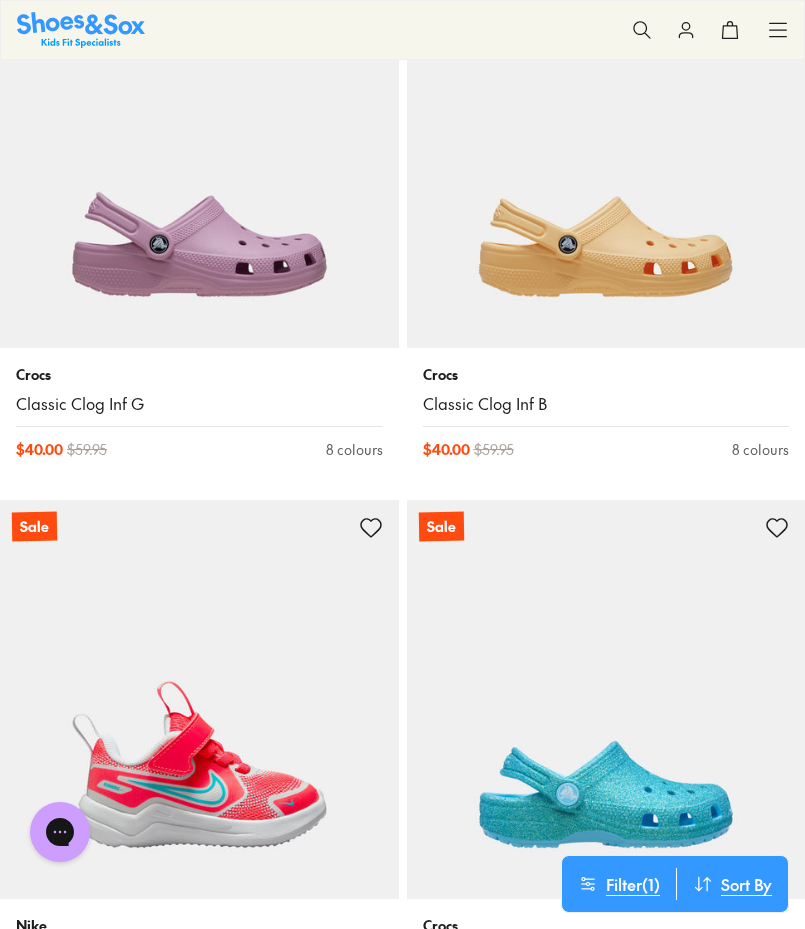 scroll, scrollTop: 0, scrollLeft: 0, axis: both 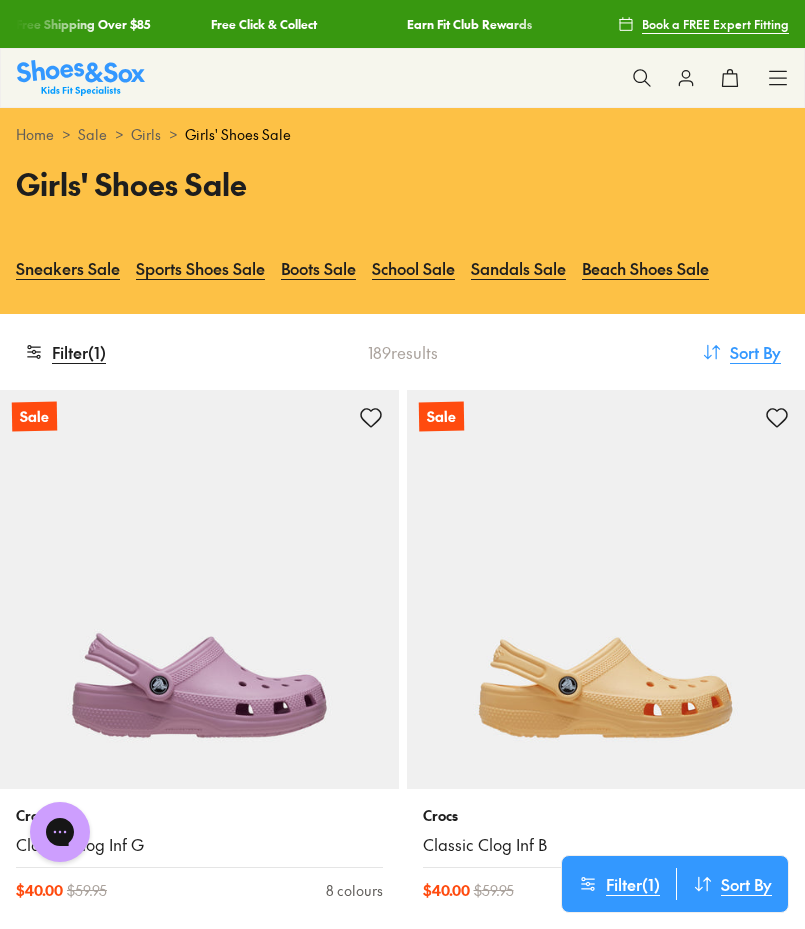 click on "Sort By" at bounding box center (755, 352) 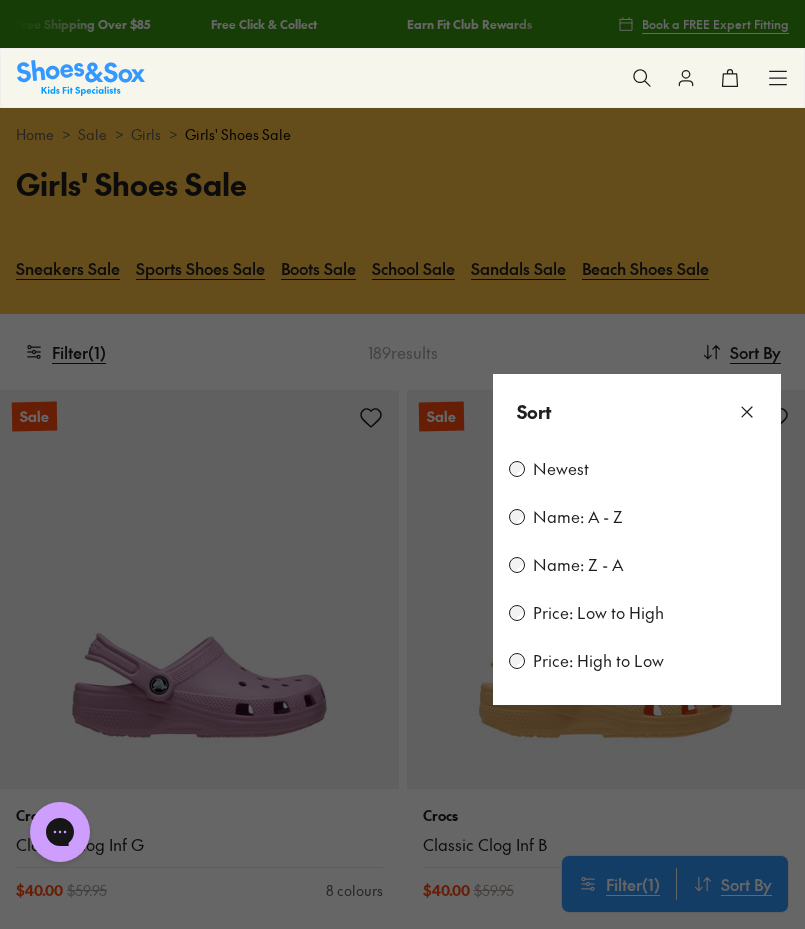 click on "Price: Low to High" at bounding box center [598, 613] 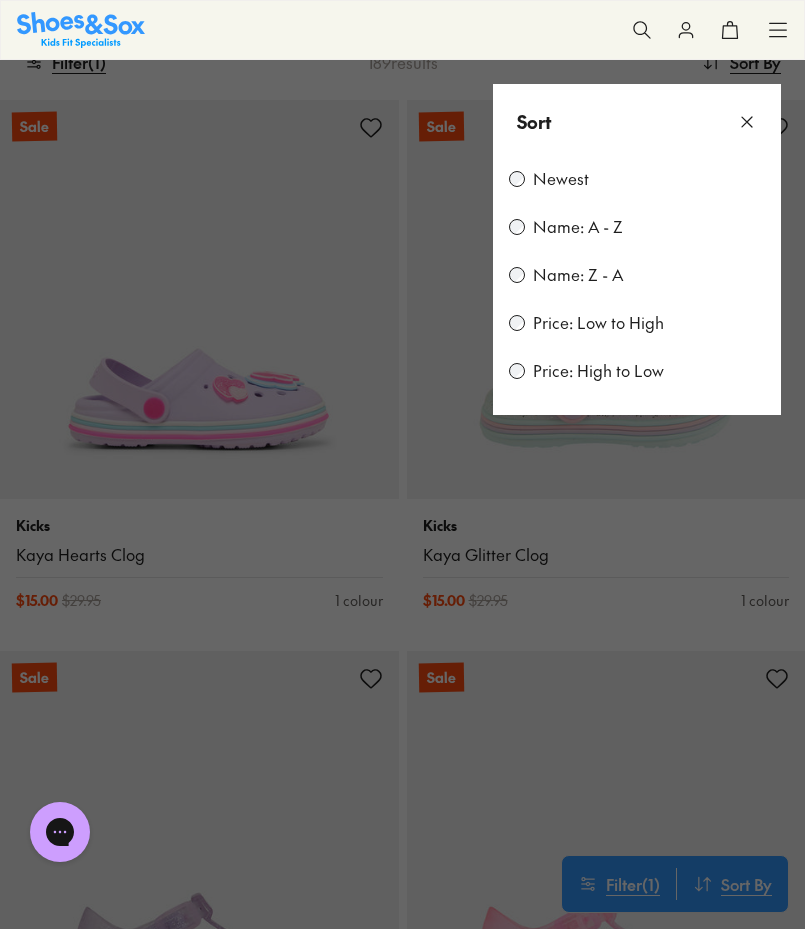 click at bounding box center [402, 464] 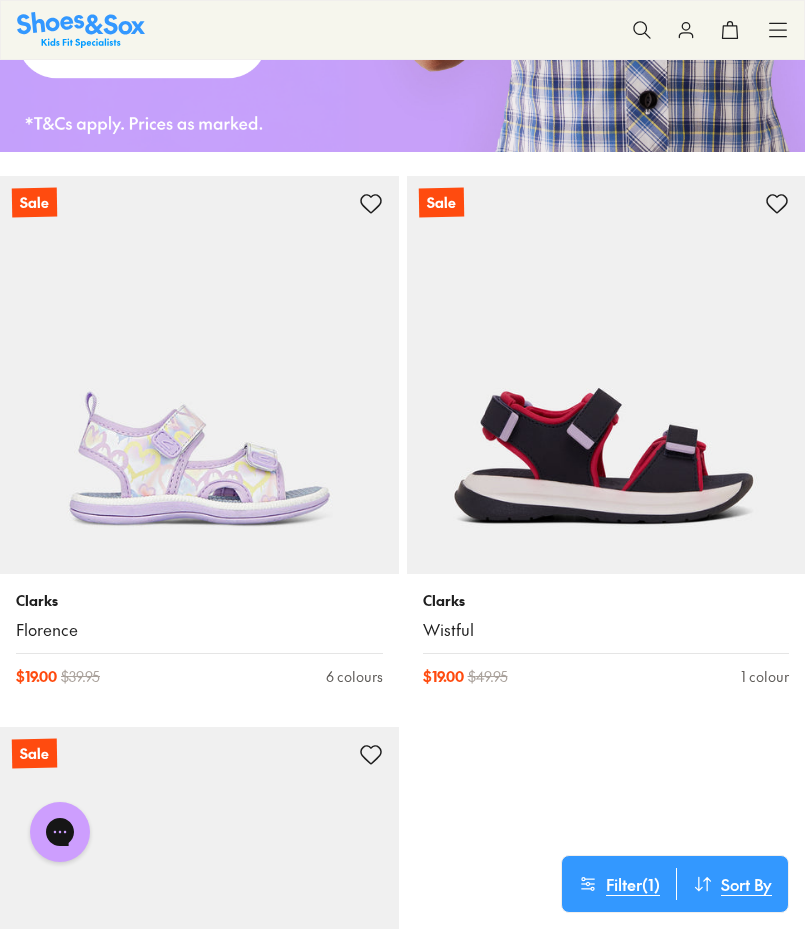 scroll, scrollTop: 1993, scrollLeft: 0, axis: vertical 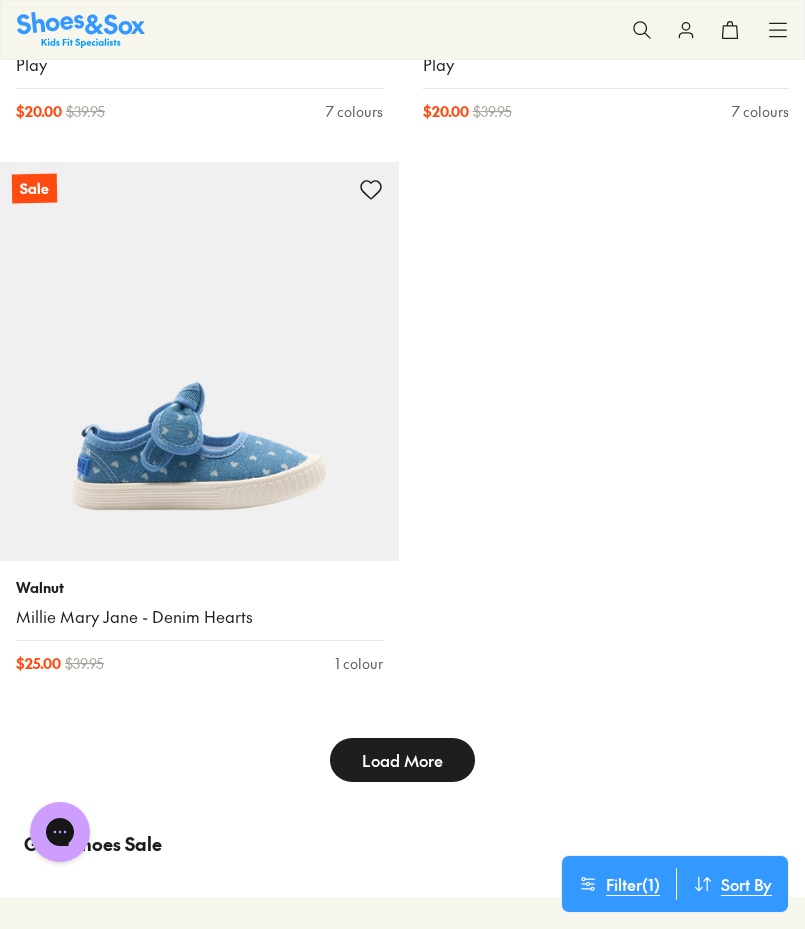 click on "Sneakers Sale Sports Shoes Sale Boots Sale School Sale Sandals Sale  Beach Shoes Sale 189  results Sort By :  Price: Low to High Sort Newest Name: A - Z Name: Z - A Price: Low to High Price: High to Low  Filter  ( 1 ) Filter  ( 1 ) Sort By :  Price: Low to High Sort Newest Name: A - Z Name: Z - A Price: Low to High Price: High to Low Filters Infant/Toddler   Clear All Age Infant/Toddler ( 187 ) Youth ( 133 ) Junior ( 102 ) Senior ( 54 ) Pre Walker ( 14 ) Adult ( 4 ) Brand Adidas Originals ( 1 ) Adidas Performance ( 3 ) Agatha Ruiz De La Prada ( 1 ) Asics Birkenstock Bobux ( 18 ) Camper Candy ( 2 ) Ciao ( 18 ) Clarks ( 76 ) Converse ( 3 ) Crocs ( 9 ) Garvalin ( 2 ) Kicks ( 4 ) Miss Candy Native ( 1 ) New Balance ( 1 ) Nike ( 13 ) Old Soles ( 5 ) Pablosky Puma Reebok ( 7 ) Roc Skechers ( 13 ) Surefit ( 3 ) Teva ( 2 ) Vans ( 1 ) Walnut ( 4 ) Style Sandals ( 36 ) Sneakers ( 38 ) Boots ( 35 ) Sport ( 10 ) Beach Sandals ( 30 ) Shoes ( 18 ) School Gumboots ( 17 ) Prewalker ( 1 ) Slippers ( 2 ) Accessories Colour ( )" at bounding box center [402, -4565] 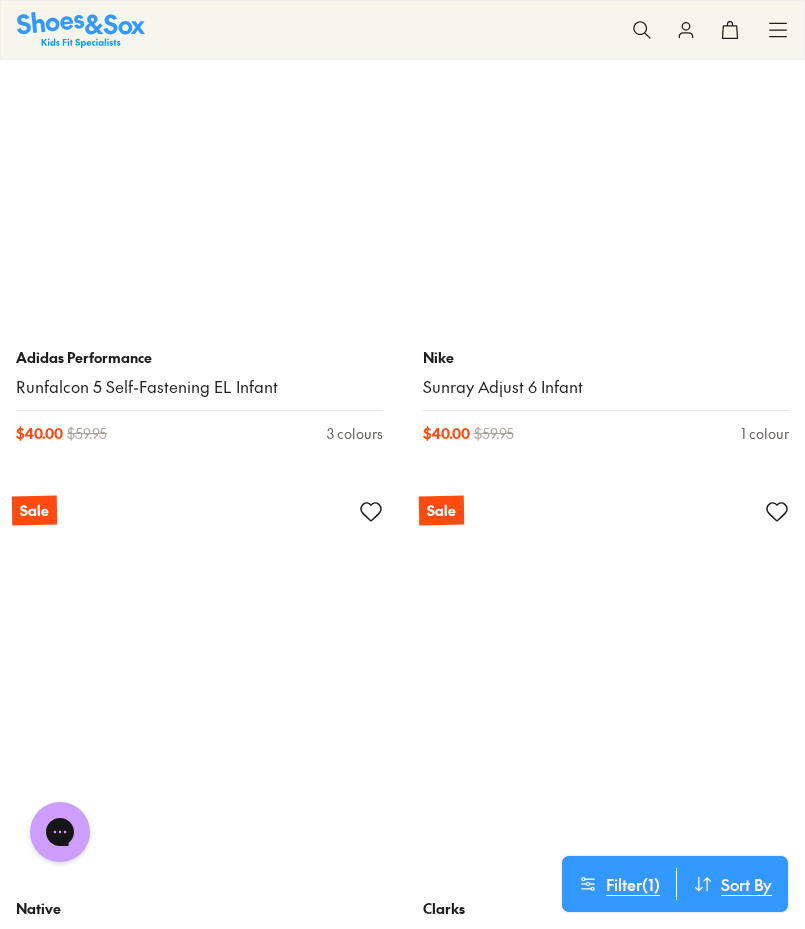 scroll, scrollTop: 18229, scrollLeft: 0, axis: vertical 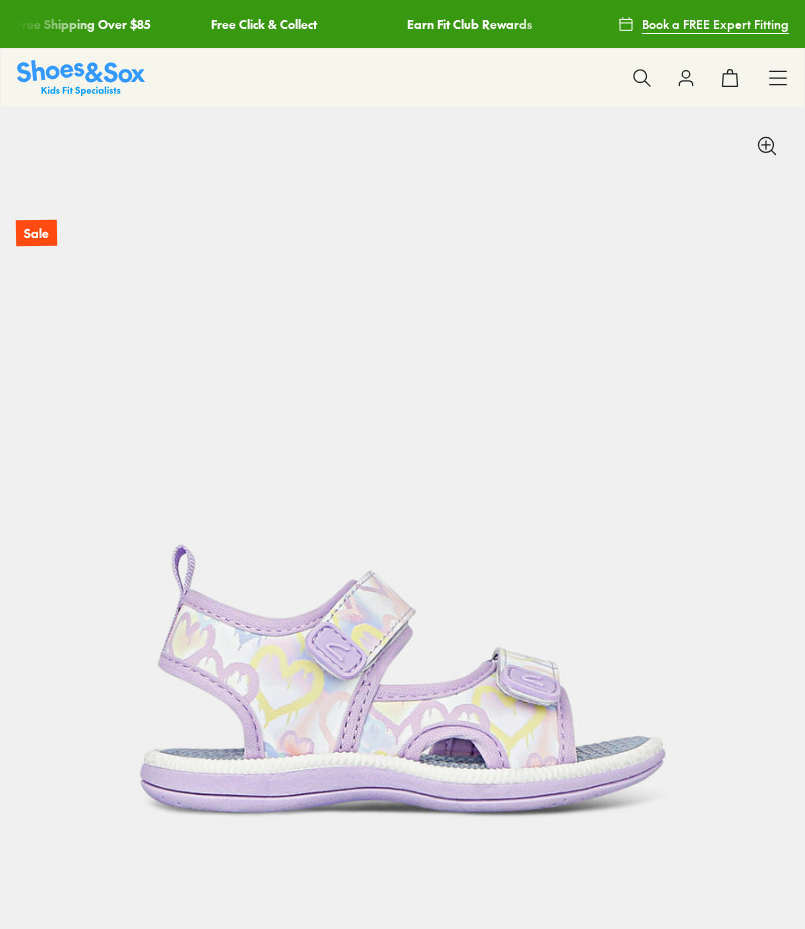 select on "*" 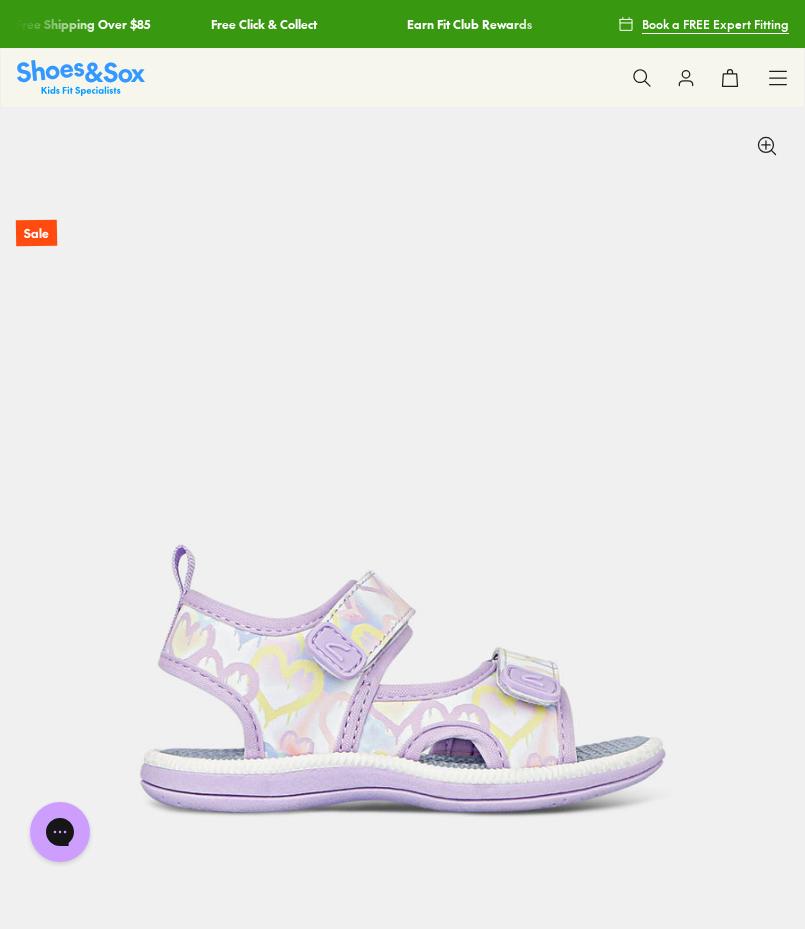scroll, scrollTop: 0, scrollLeft: 0, axis: both 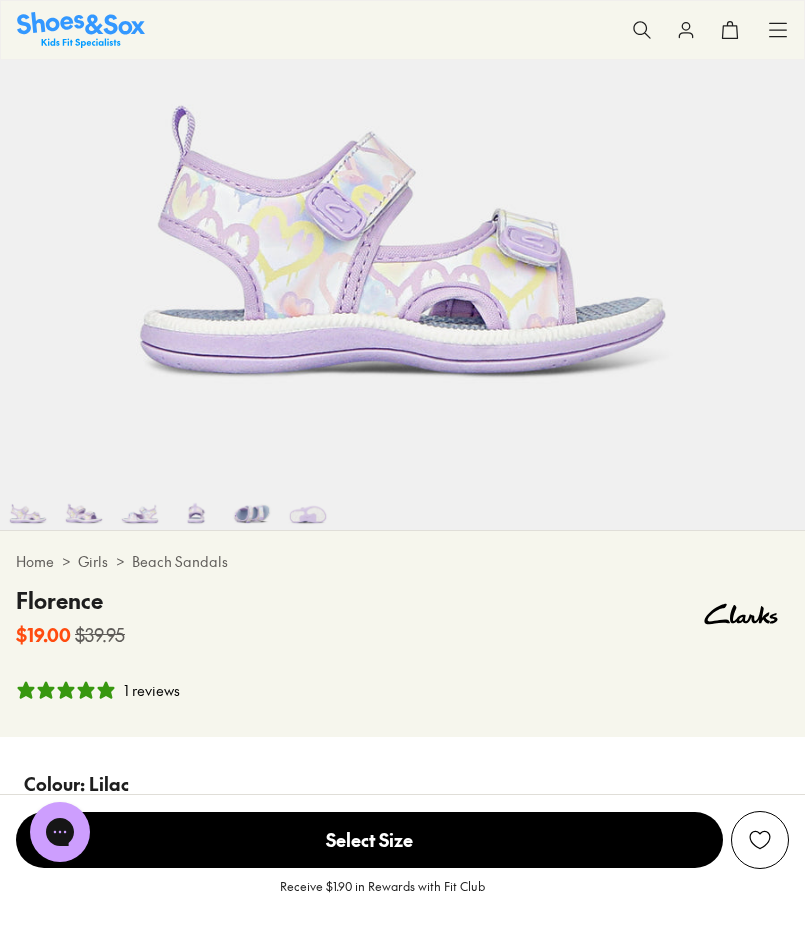 click at bounding box center (252, 502) 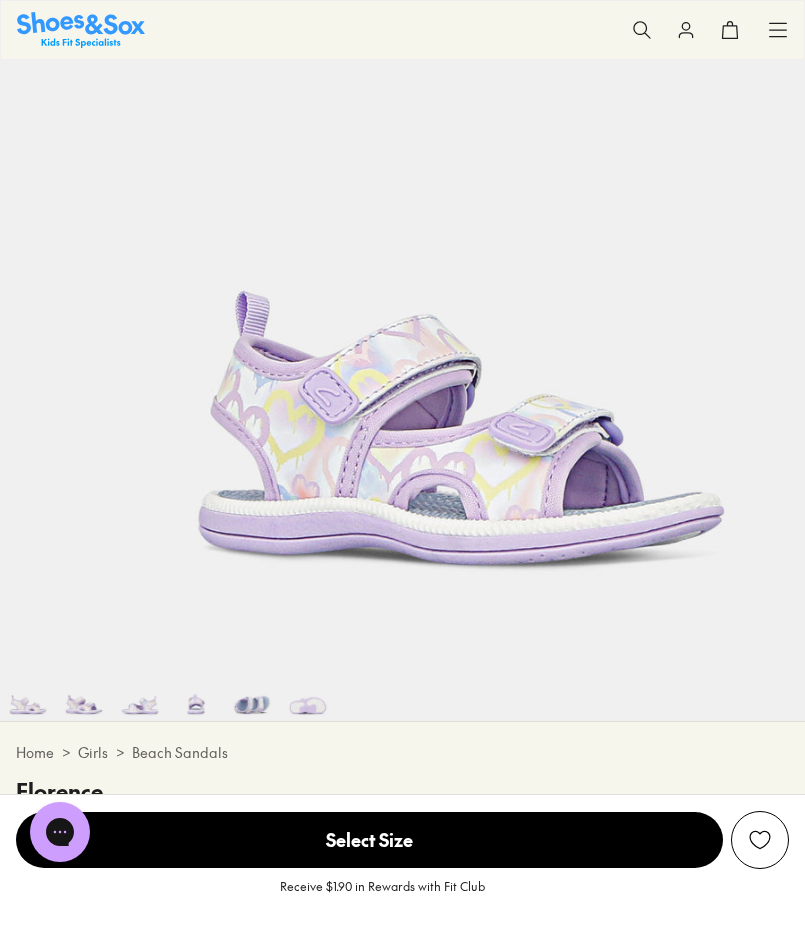 scroll, scrollTop: 108, scrollLeft: 0, axis: vertical 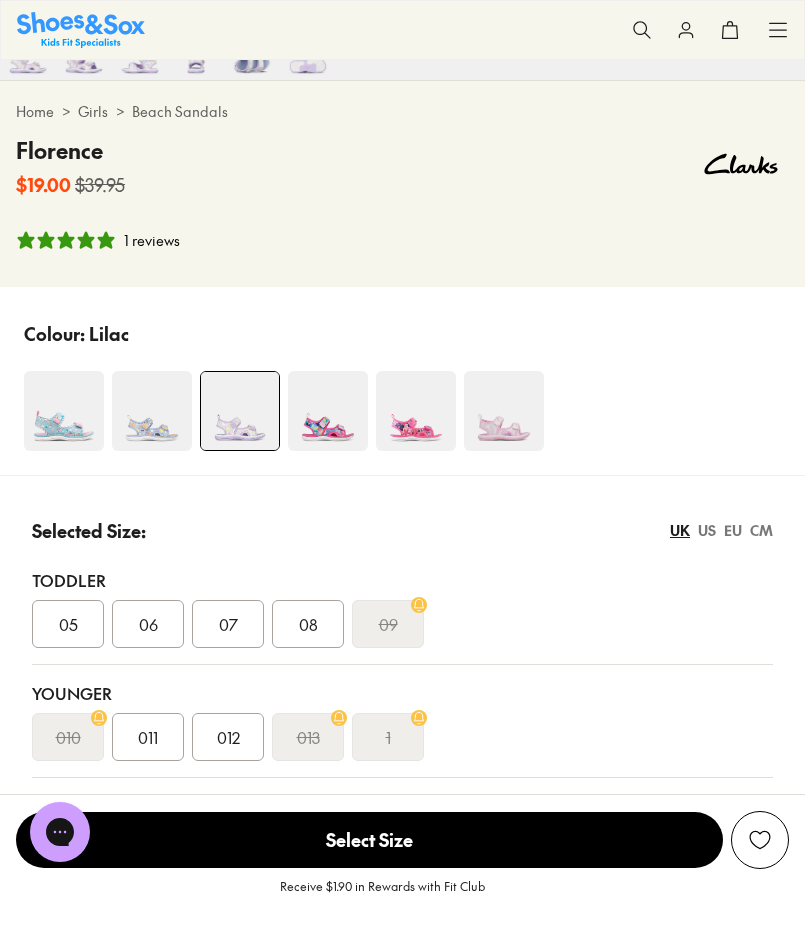 click on "CM" at bounding box center [761, 530] 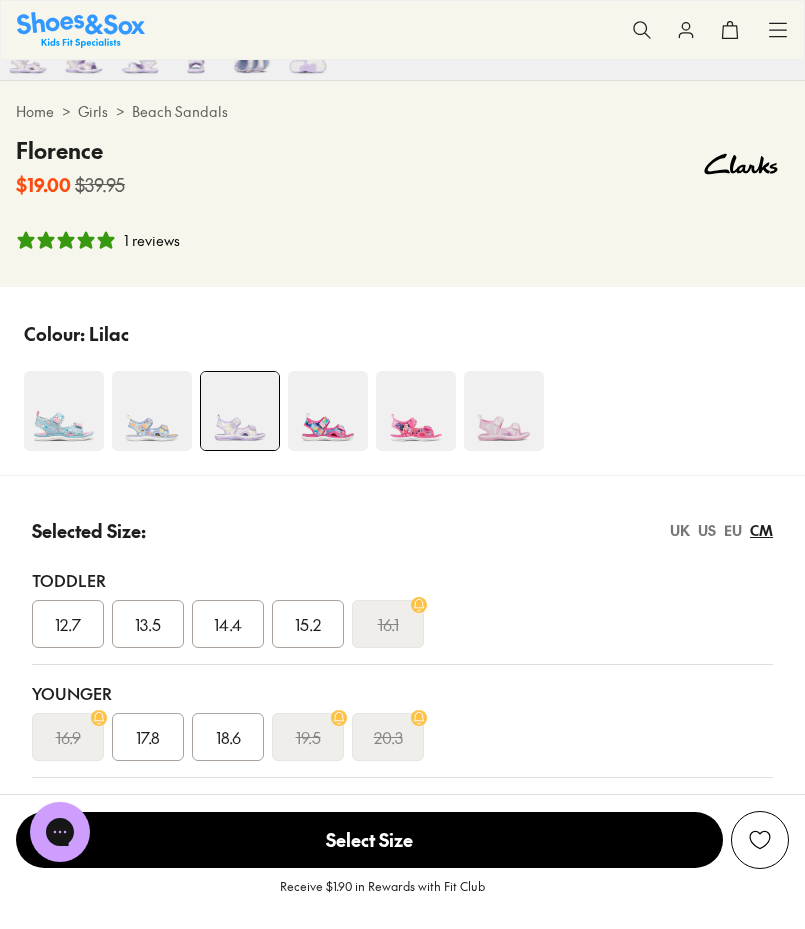 click on "CM" at bounding box center [761, 530] 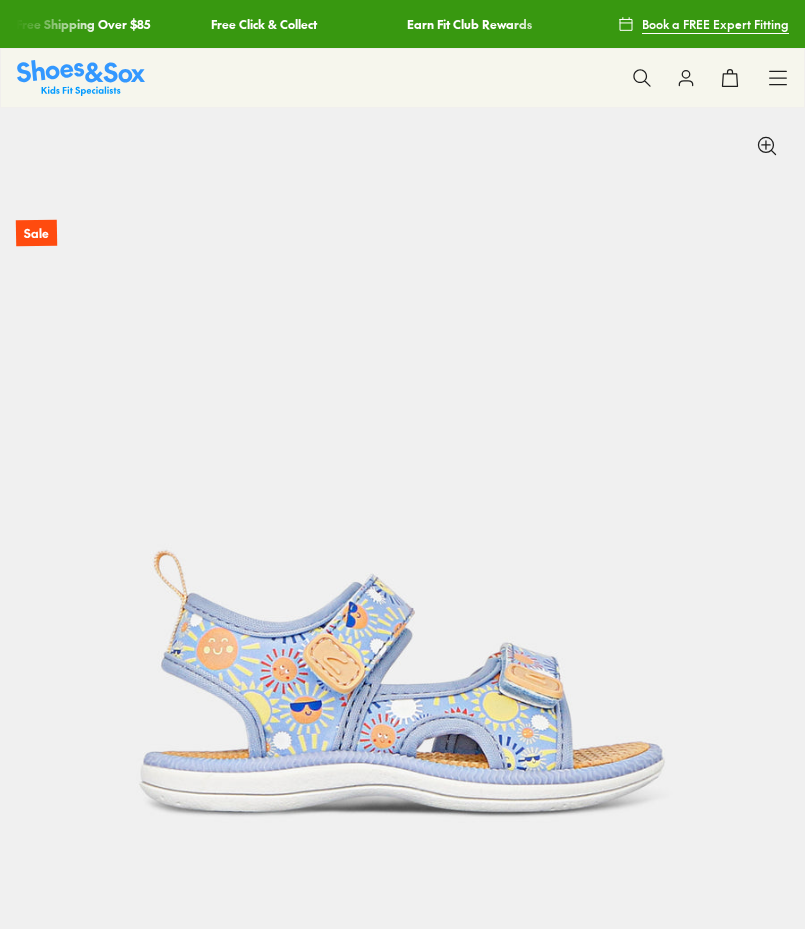select on "*" 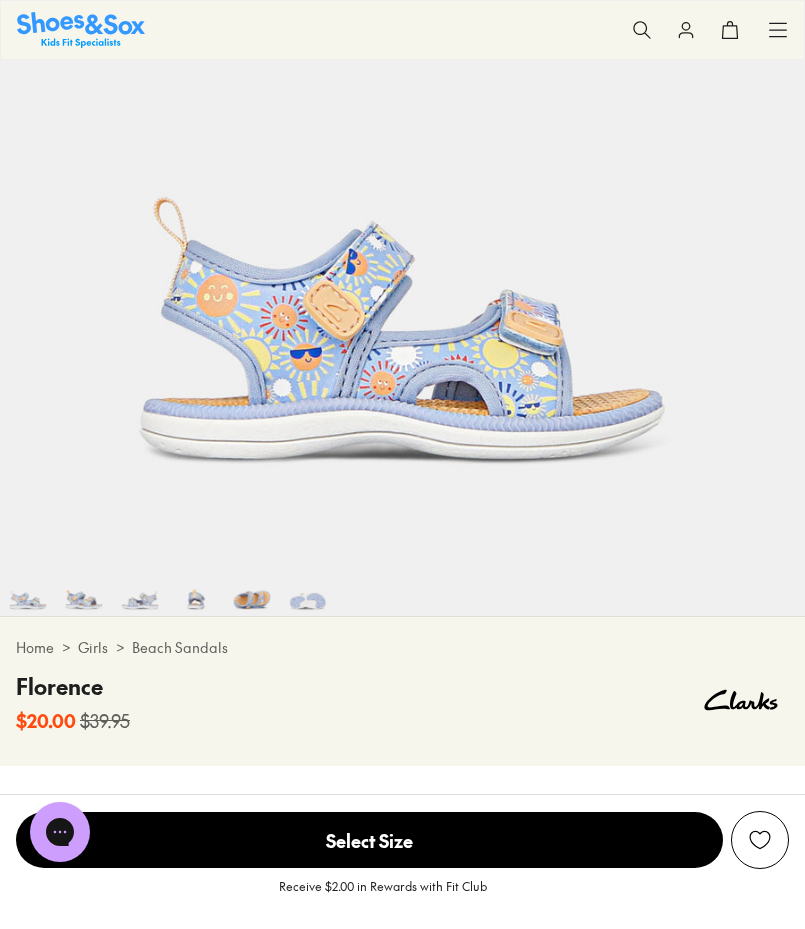 scroll, scrollTop: 355, scrollLeft: 0, axis: vertical 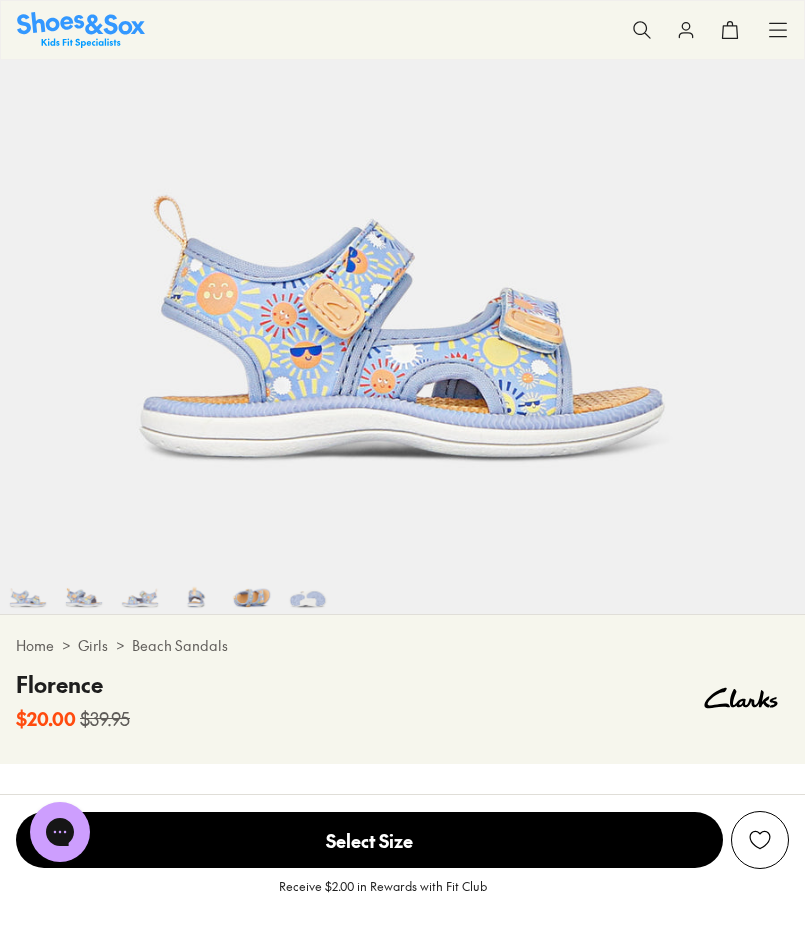 click on "Home
>
Girls
>
Beach Sandals
Florence
$20.00 $39.95" at bounding box center [402, 689] 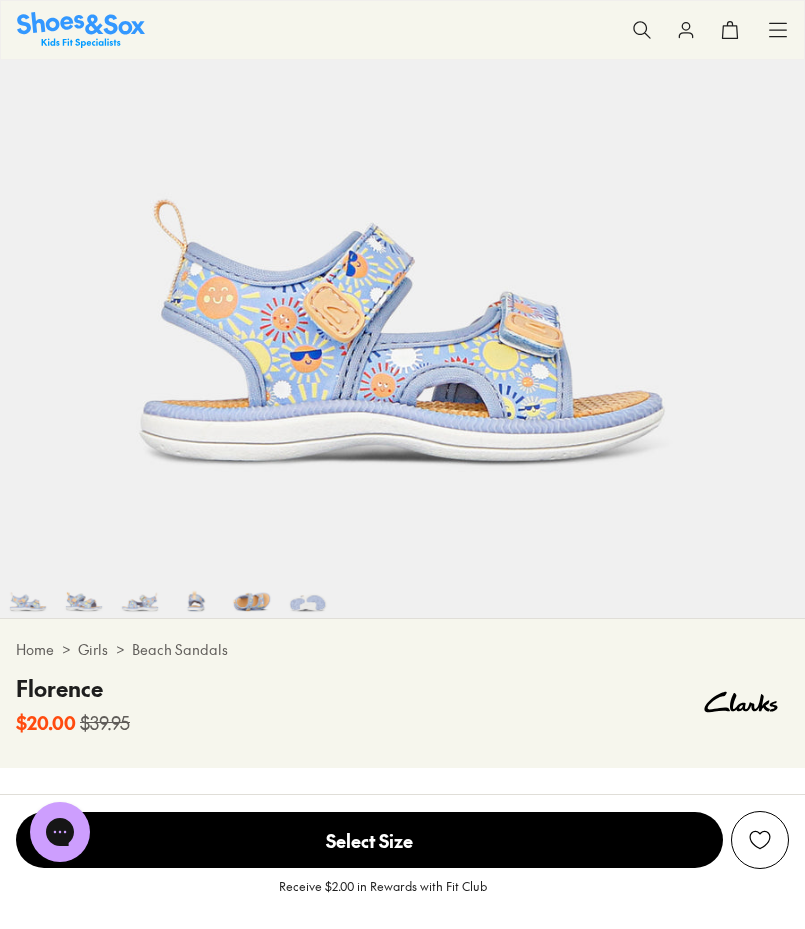 scroll, scrollTop: 162, scrollLeft: 0, axis: vertical 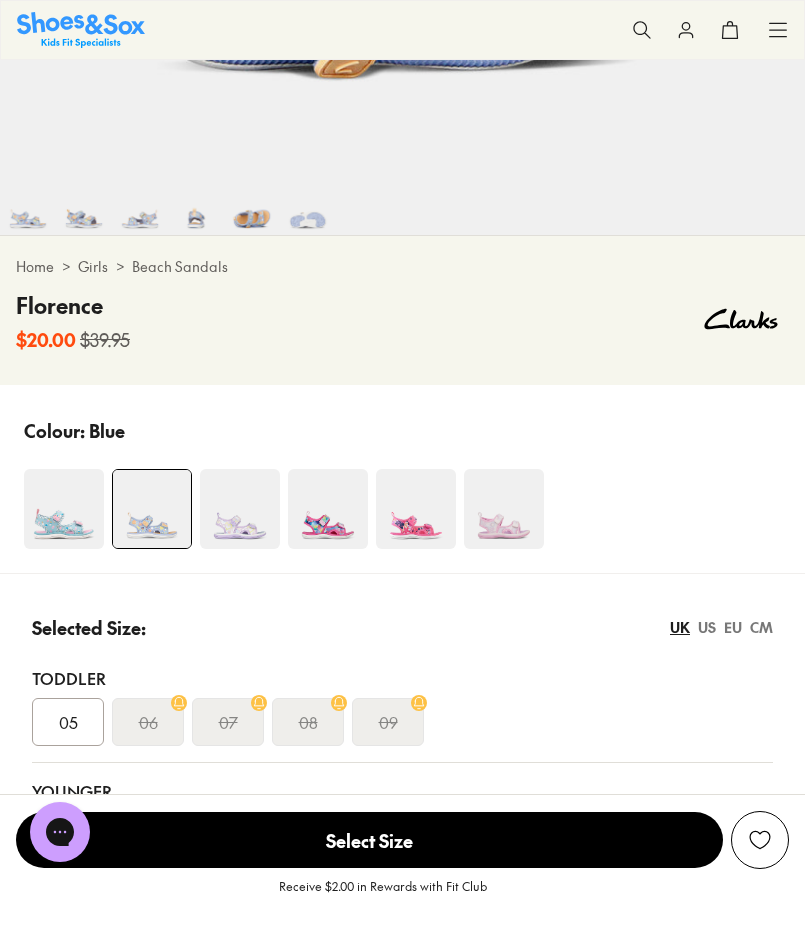 click at bounding box center [64, 509] 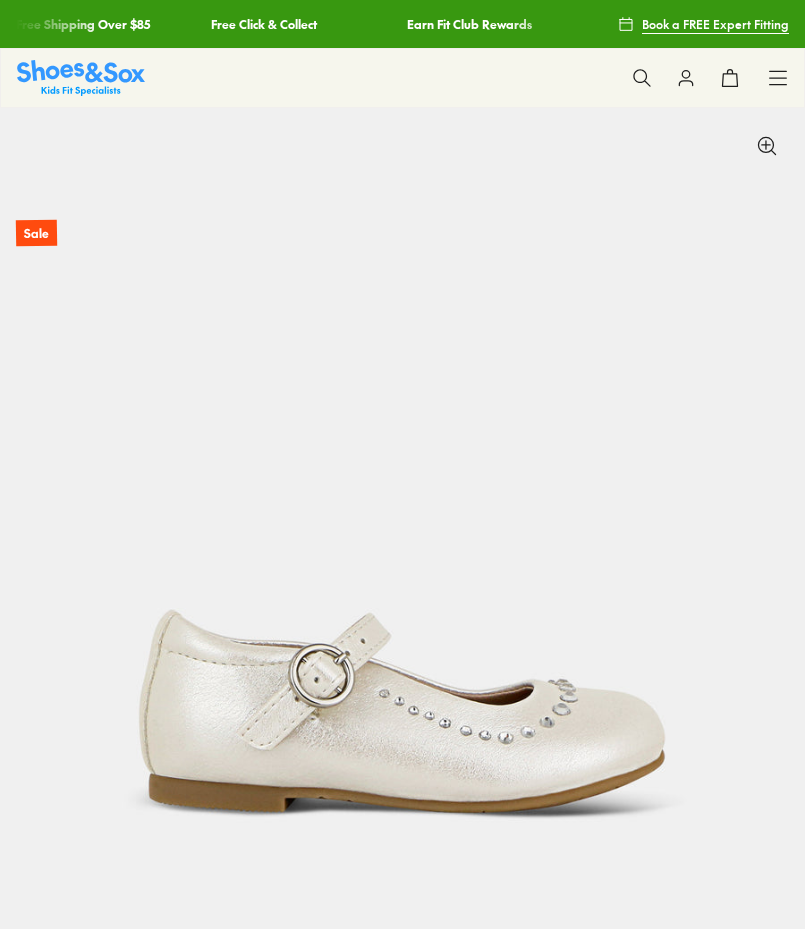 select on "*" 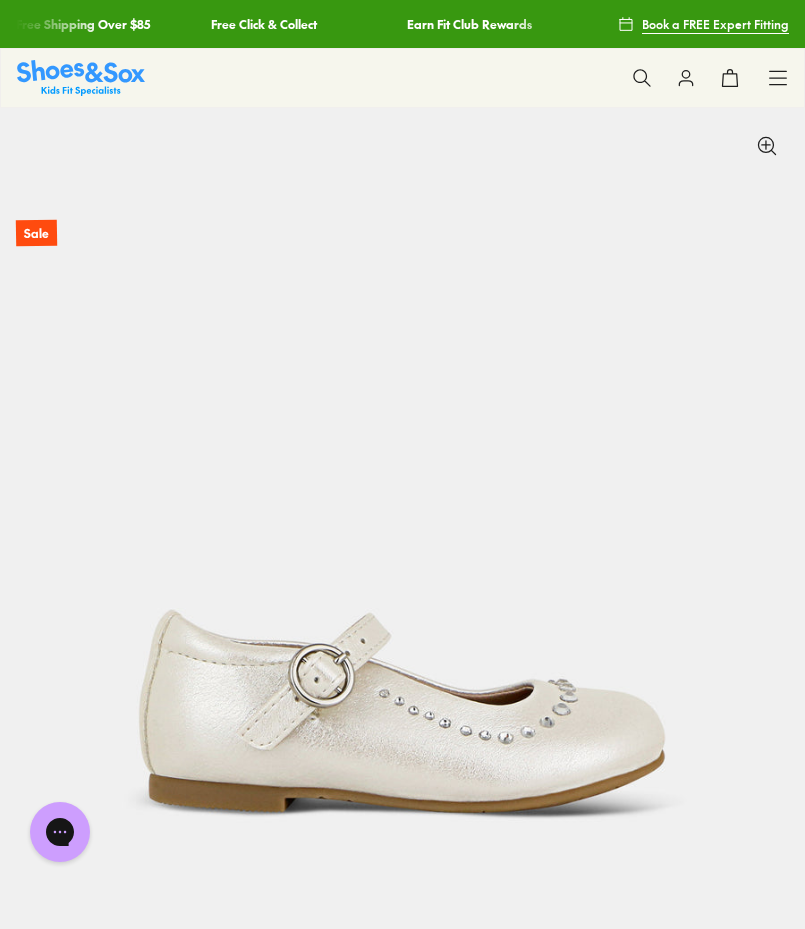 scroll, scrollTop: 0, scrollLeft: 0, axis: both 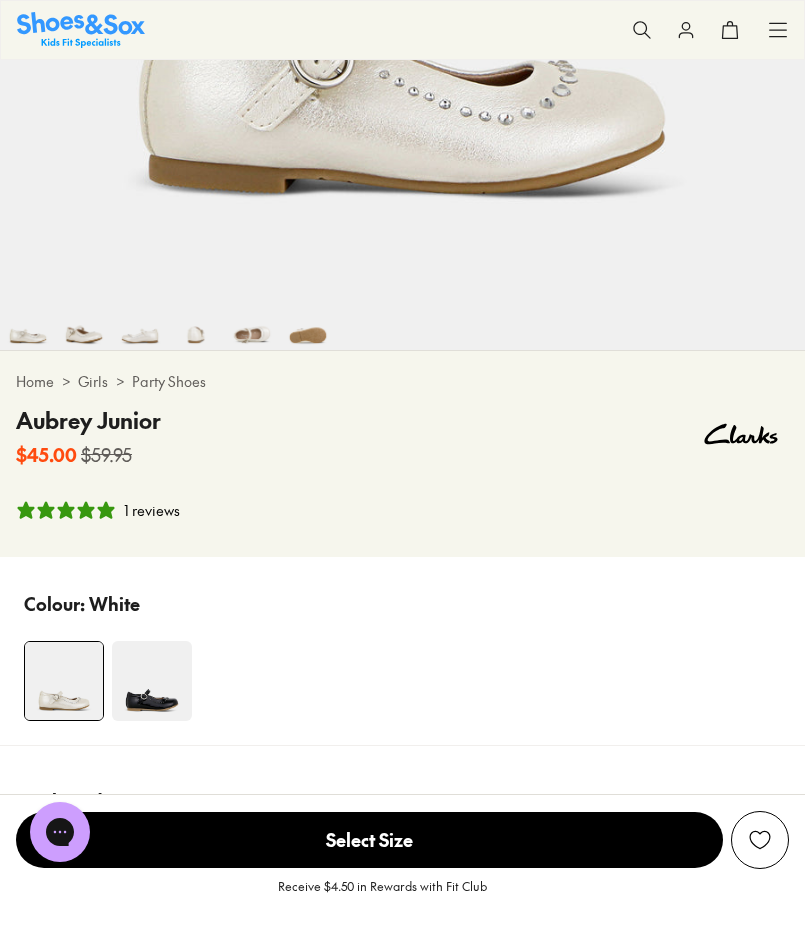 click at bounding box center [252, 322] 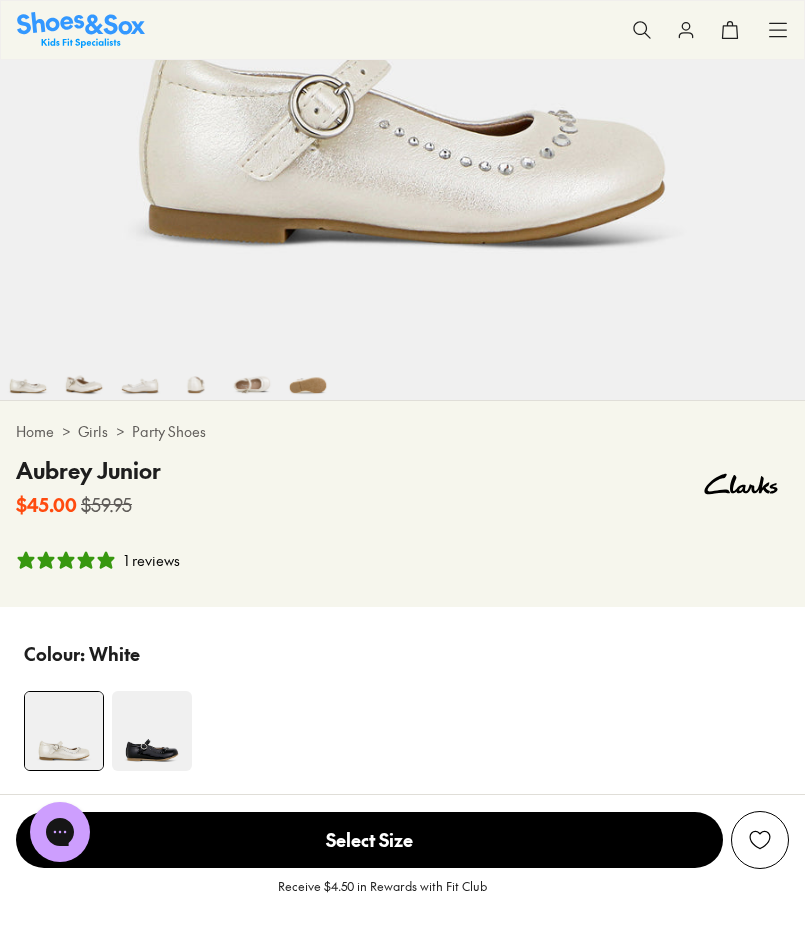 scroll, scrollTop: 0, scrollLeft: 181, axis: horizontal 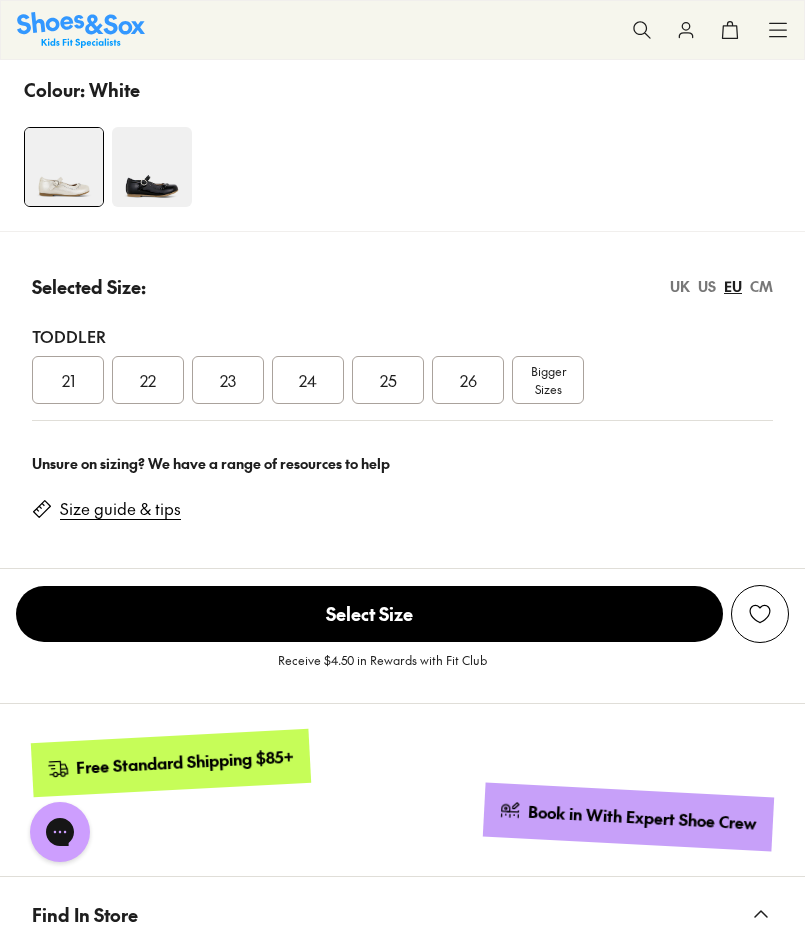 click on "CM" at bounding box center (761, 286) 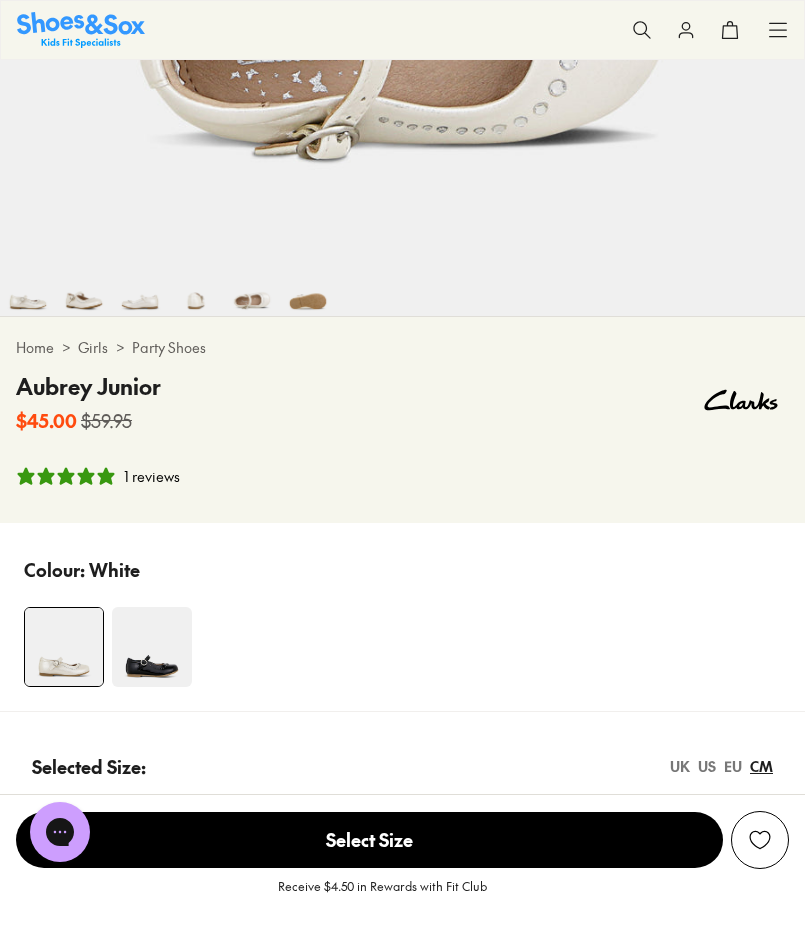 scroll, scrollTop: 272, scrollLeft: 0, axis: vertical 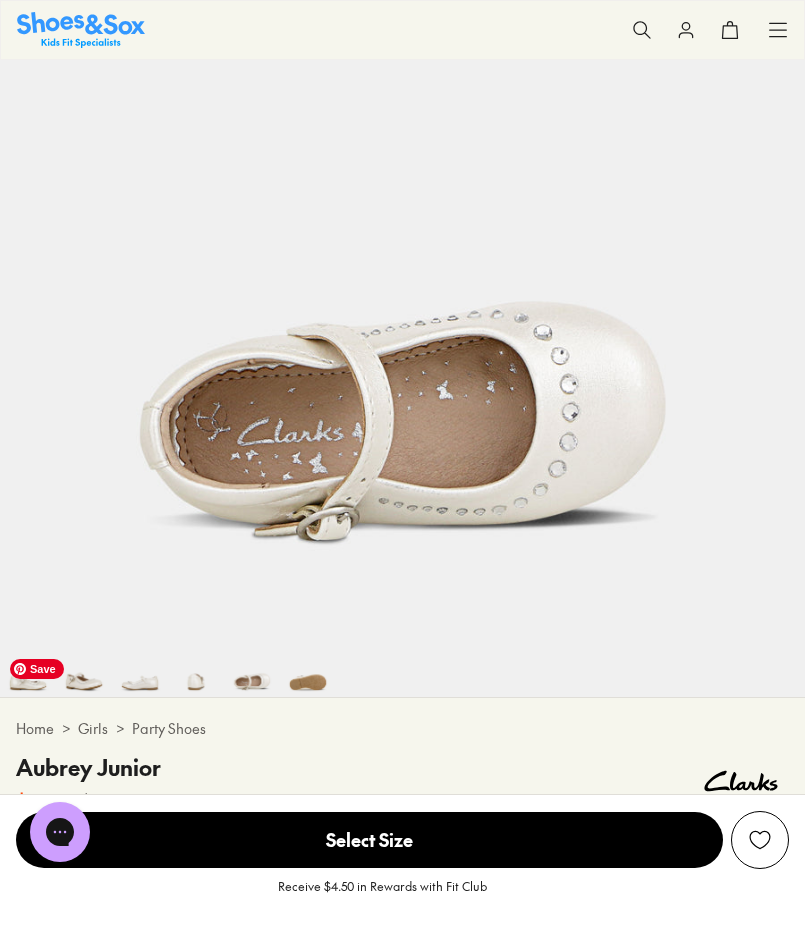 click at bounding box center (28, 669) 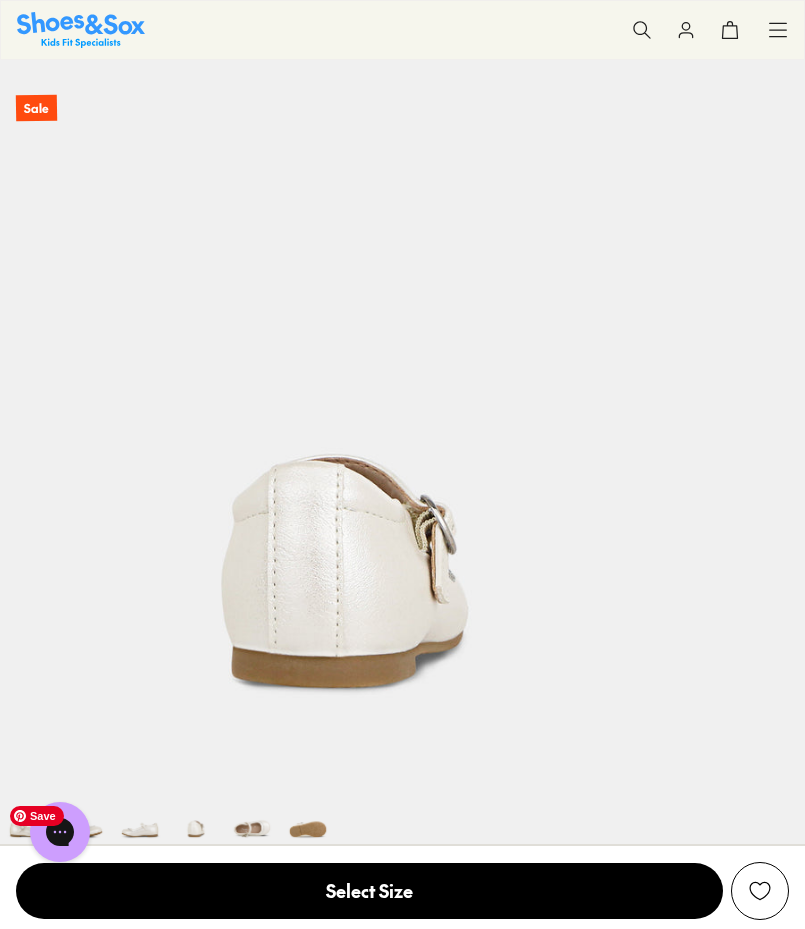 scroll, scrollTop: 108, scrollLeft: 0, axis: vertical 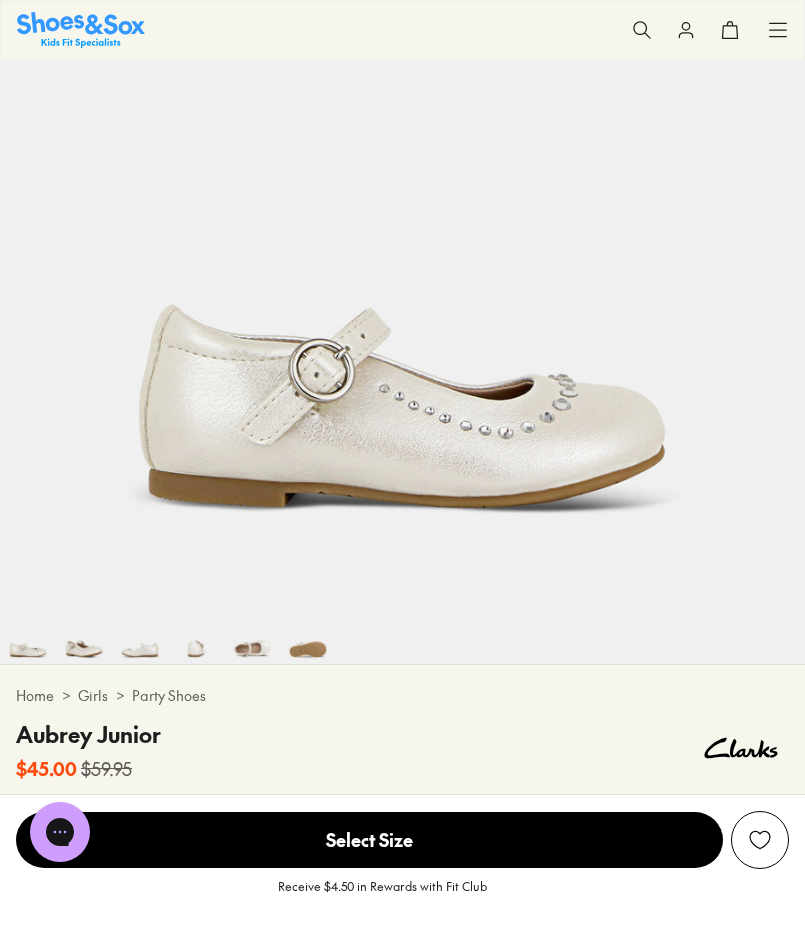 click at bounding box center (84, 636) 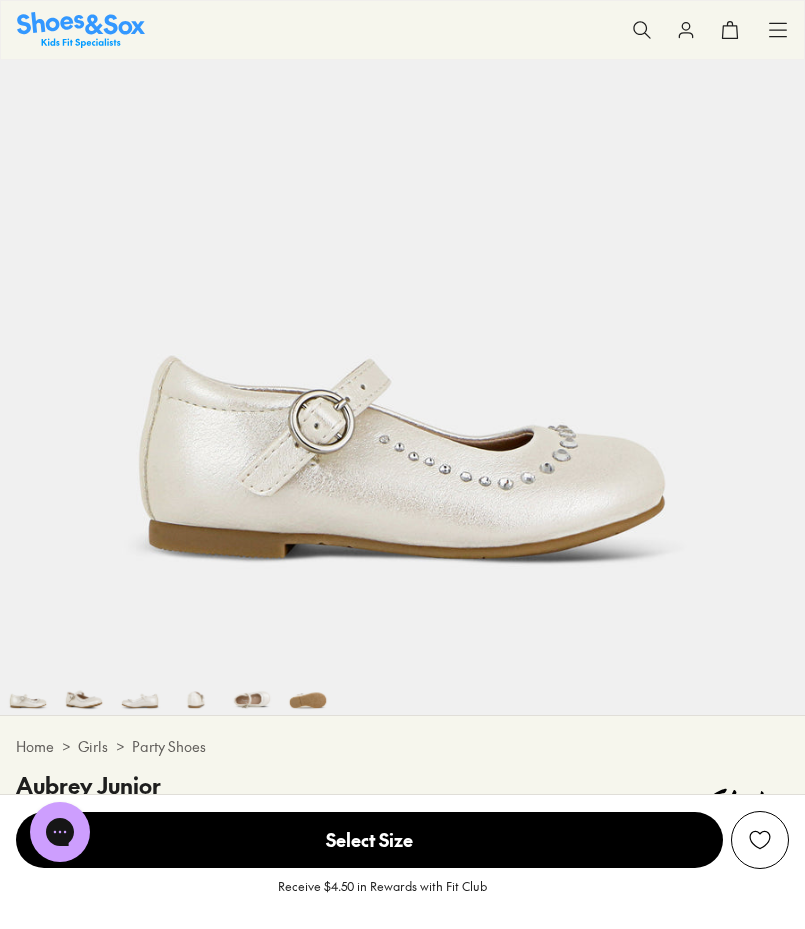 scroll, scrollTop: 0, scrollLeft: 49, axis: horizontal 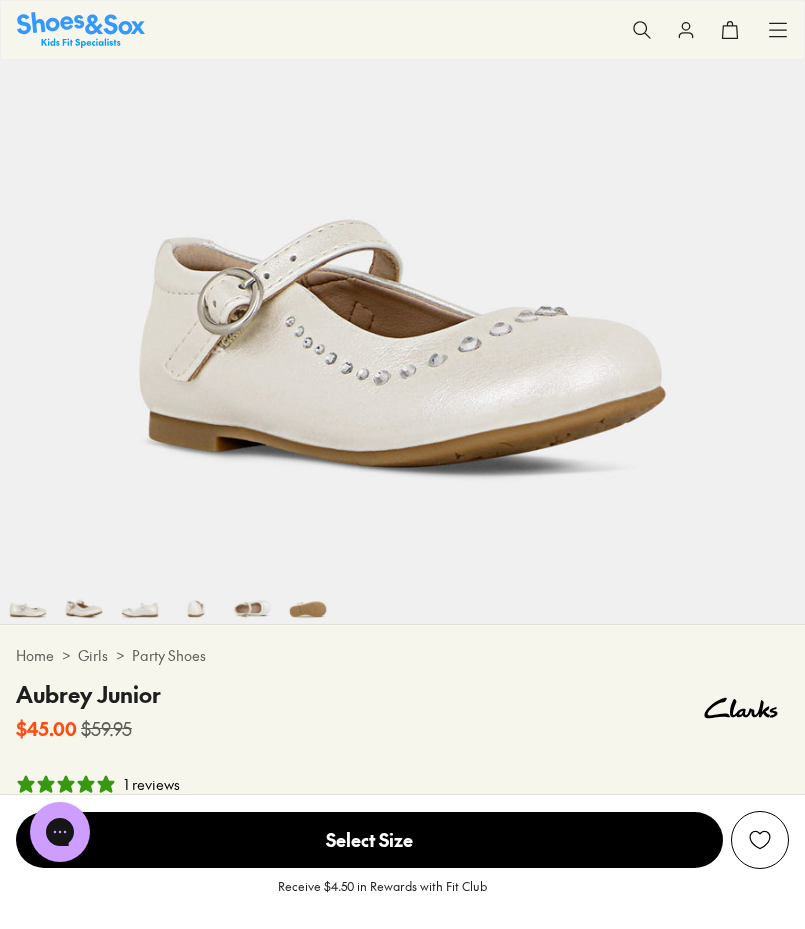 click at bounding box center (140, 596) 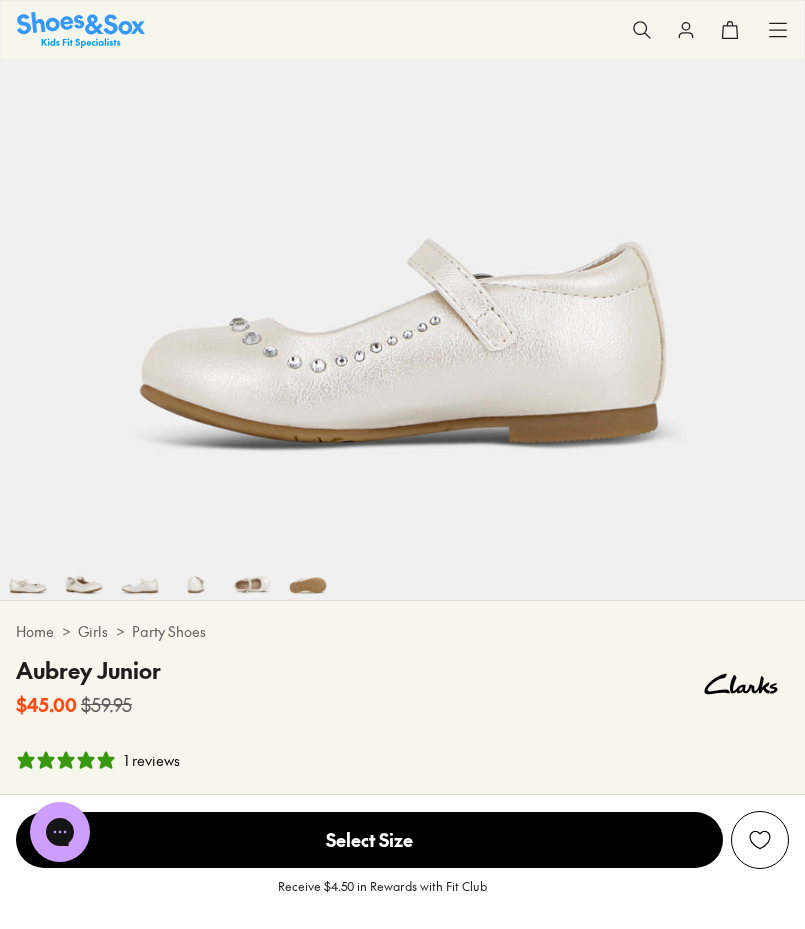 click at bounding box center [196, 572] 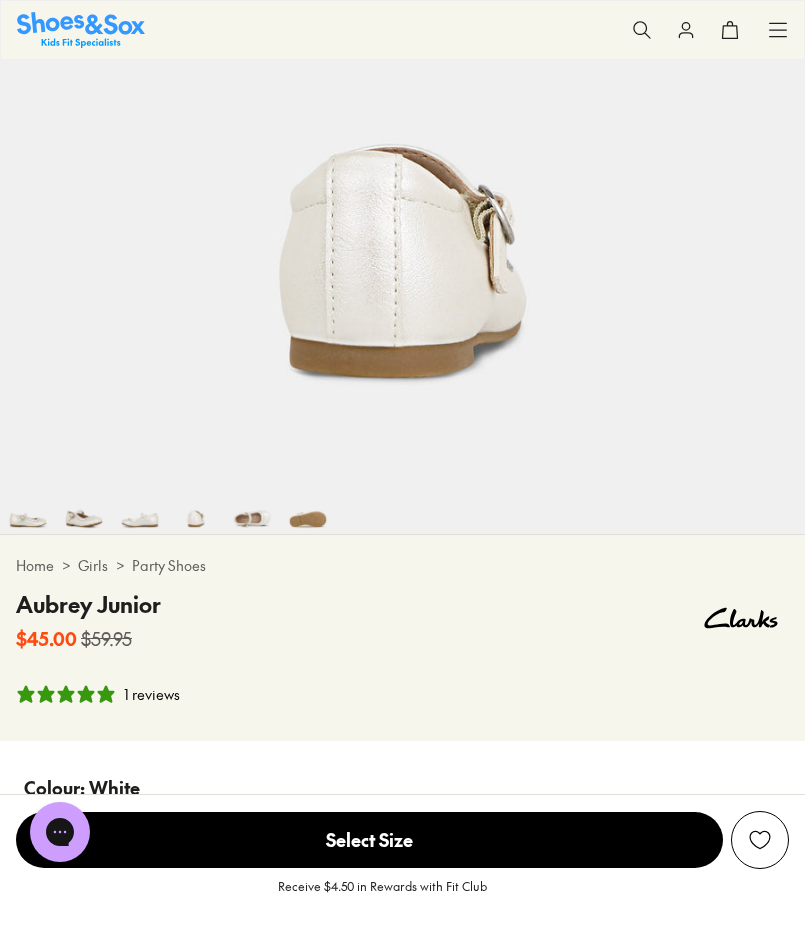 click at bounding box center (252, 506) 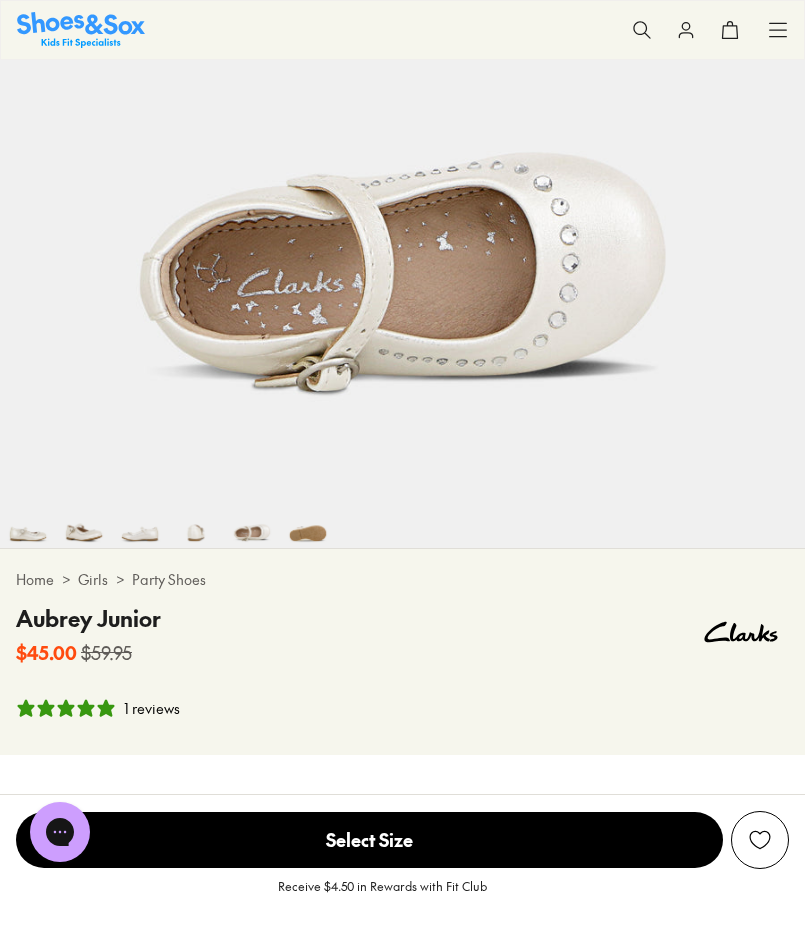 scroll, scrollTop: 424, scrollLeft: 0, axis: vertical 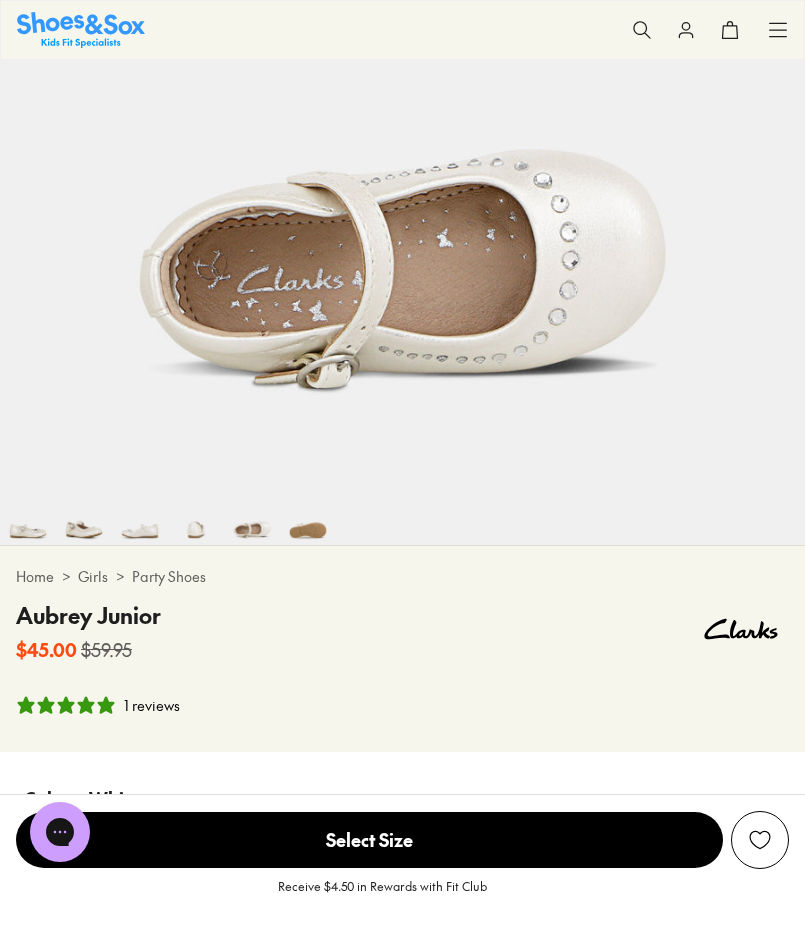 click at bounding box center [252, 517] 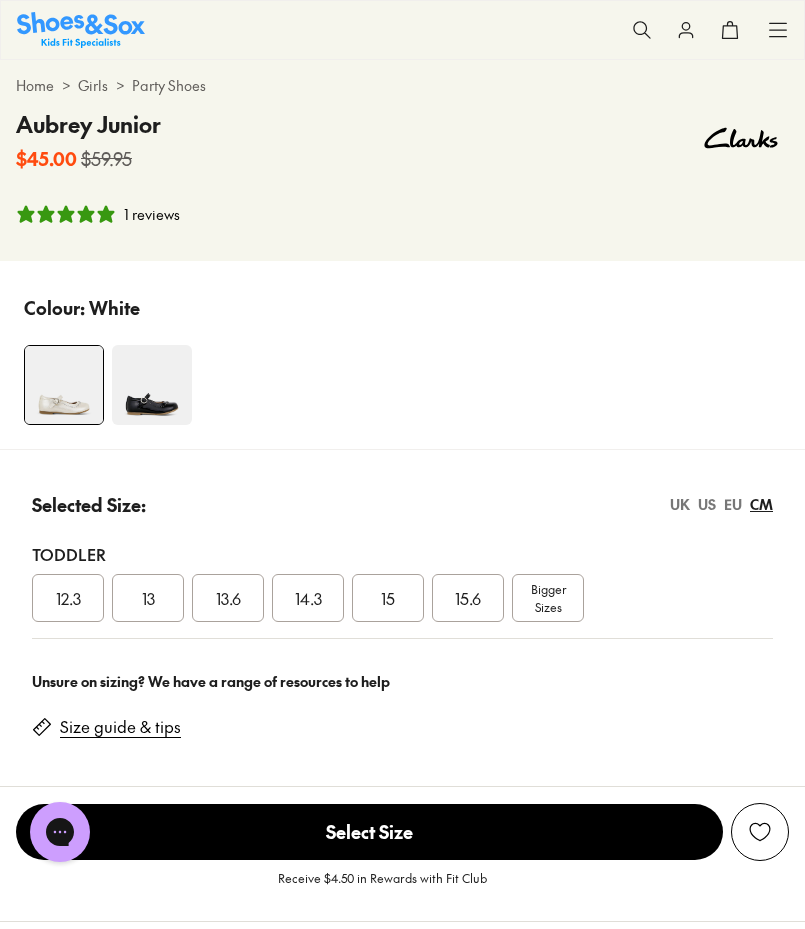 scroll, scrollTop: 325, scrollLeft: 0, axis: vertical 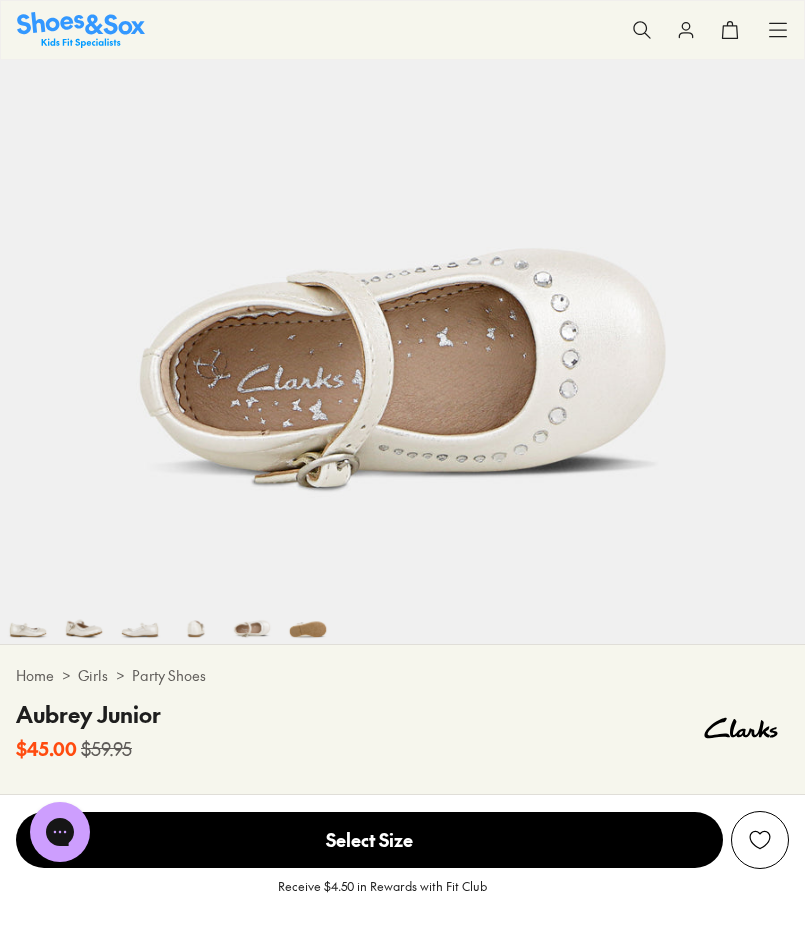 click at bounding box center [252, 616] 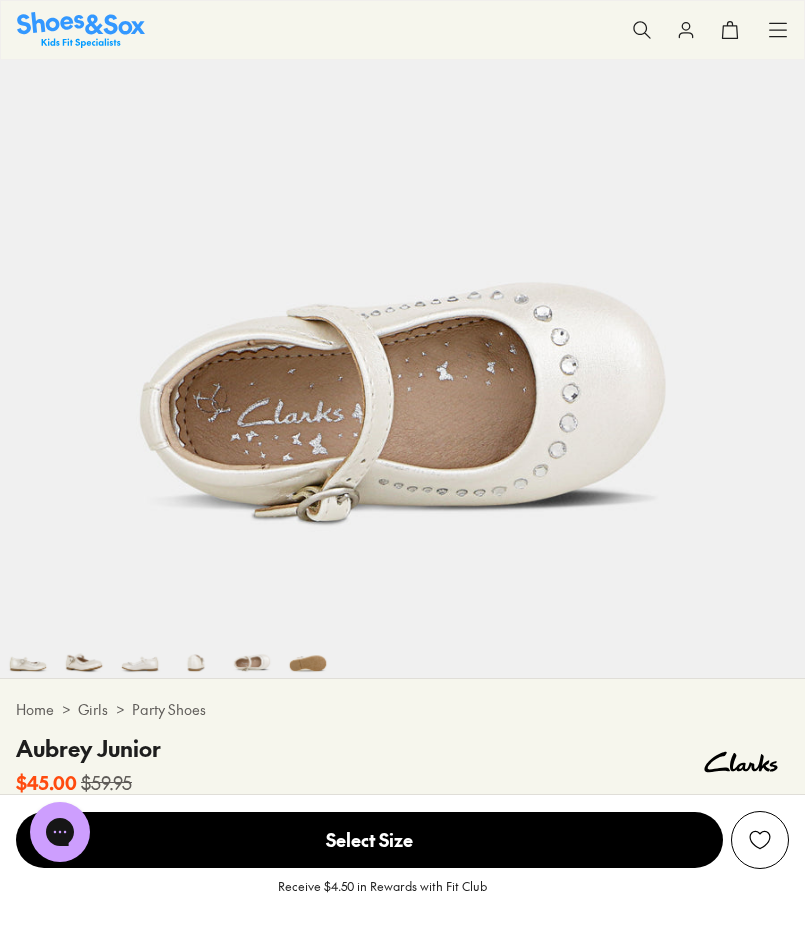 click at bounding box center (84, 650) 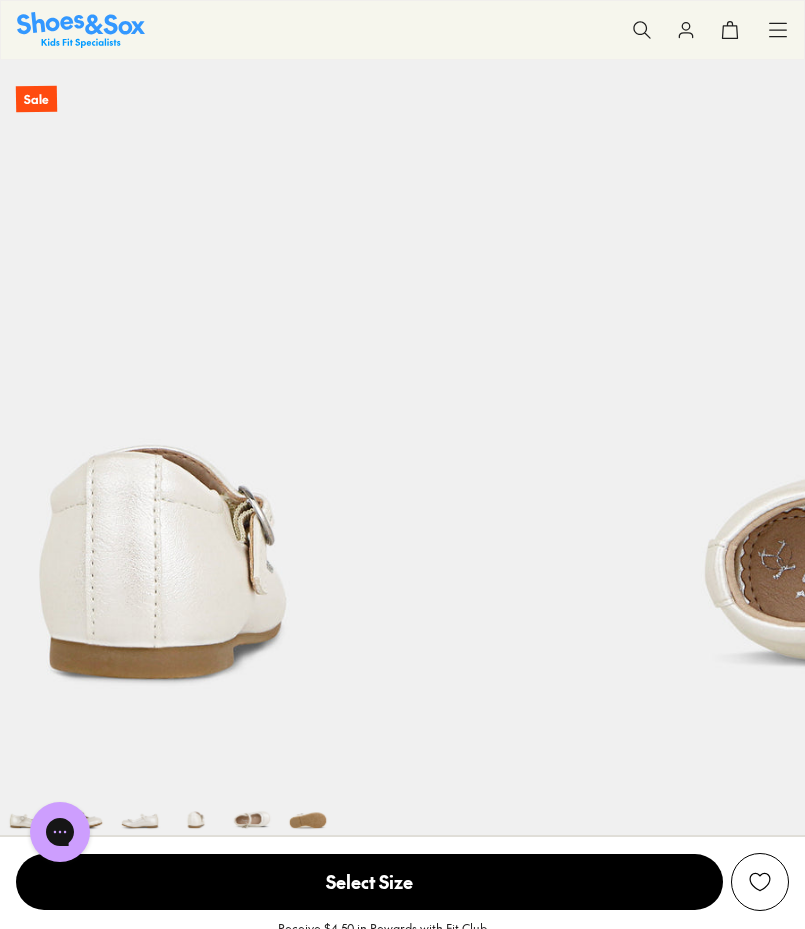 scroll, scrollTop: 108, scrollLeft: 0, axis: vertical 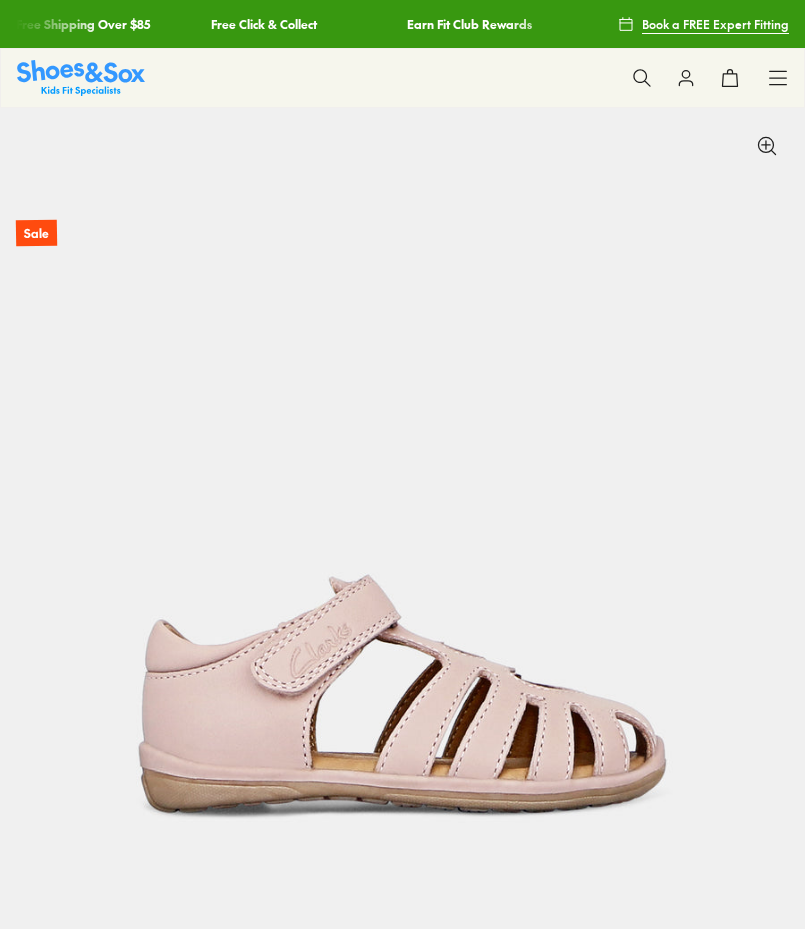 select on "*" 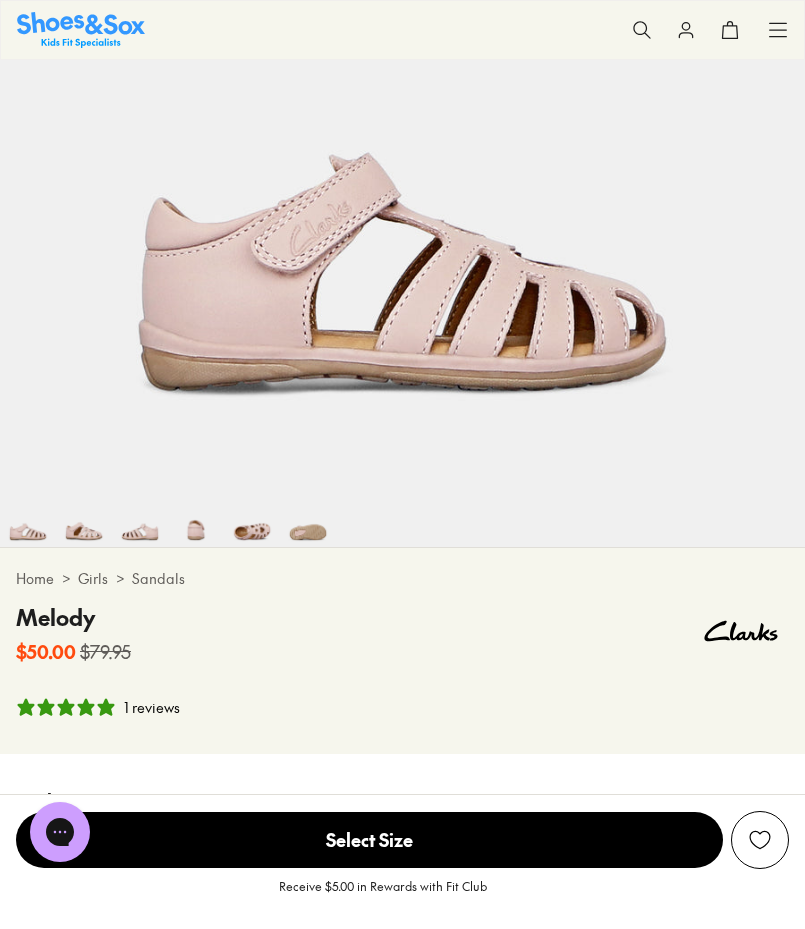 click at bounding box center [252, 519] 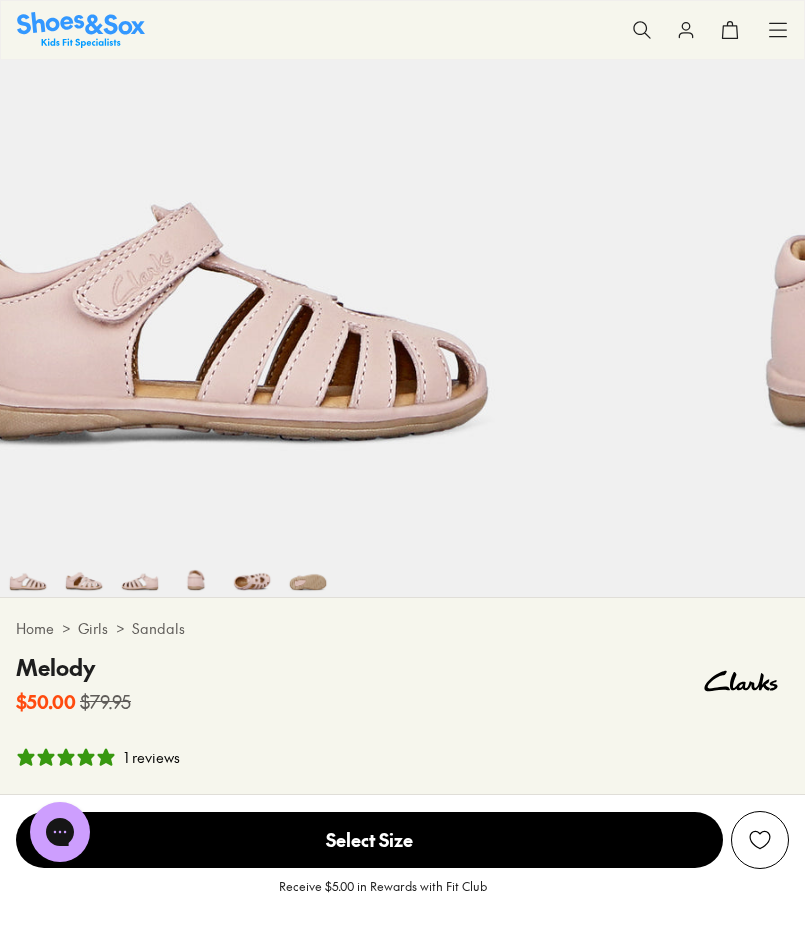 scroll, scrollTop: 233, scrollLeft: 0, axis: vertical 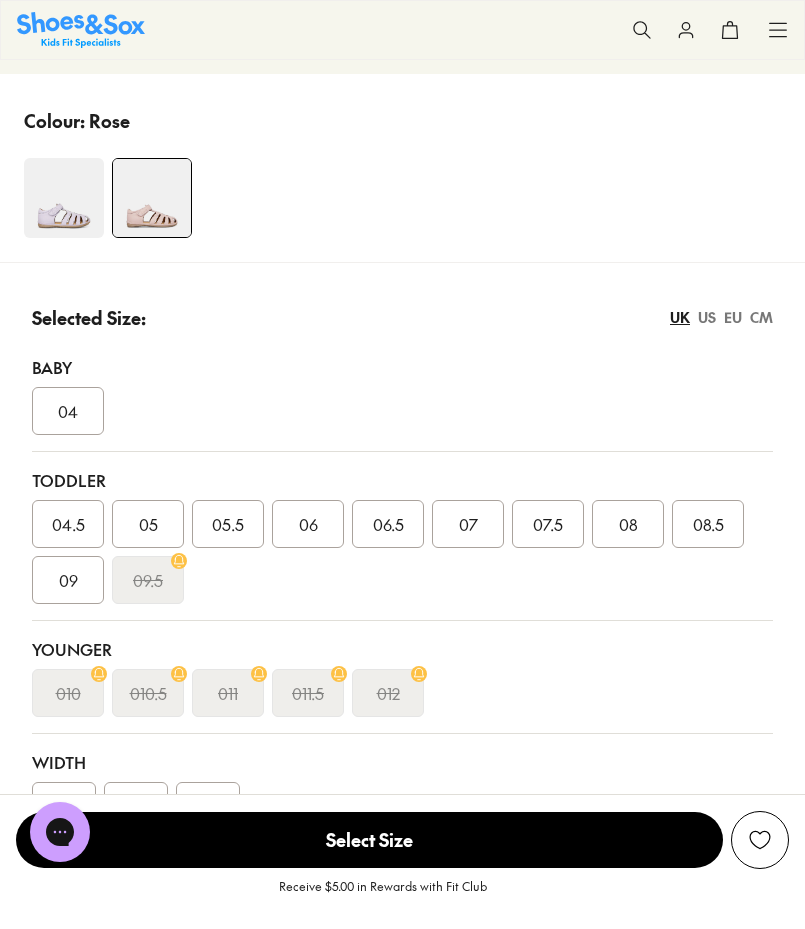 click on "CM" at bounding box center (761, 317) 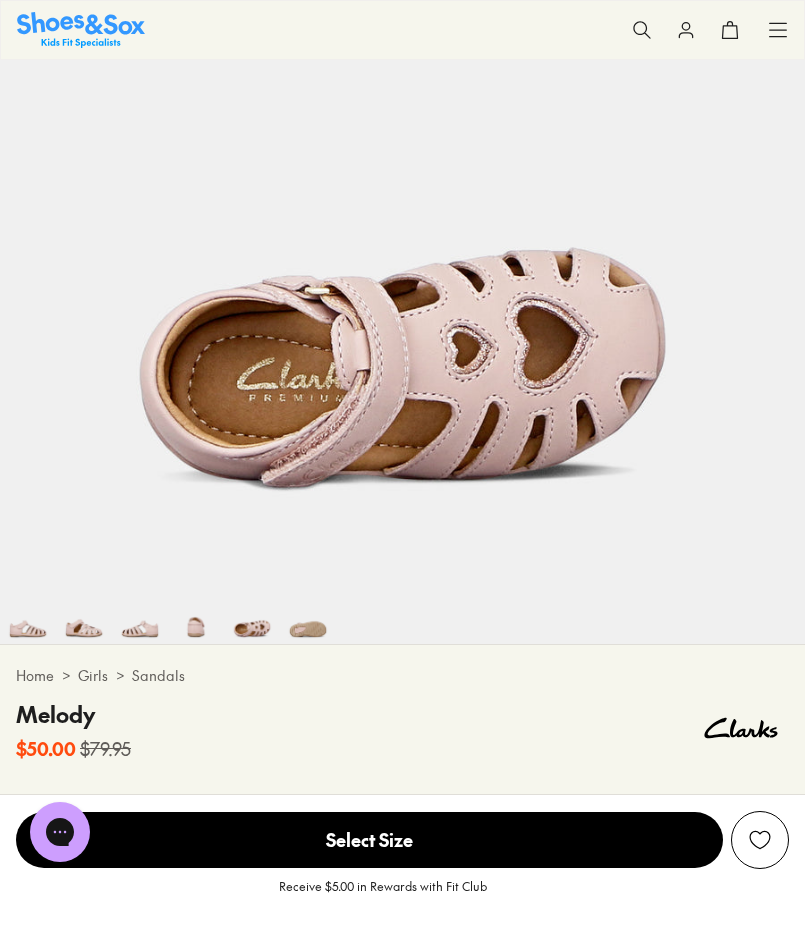scroll, scrollTop: 323, scrollLeft: 0, axis: vertical 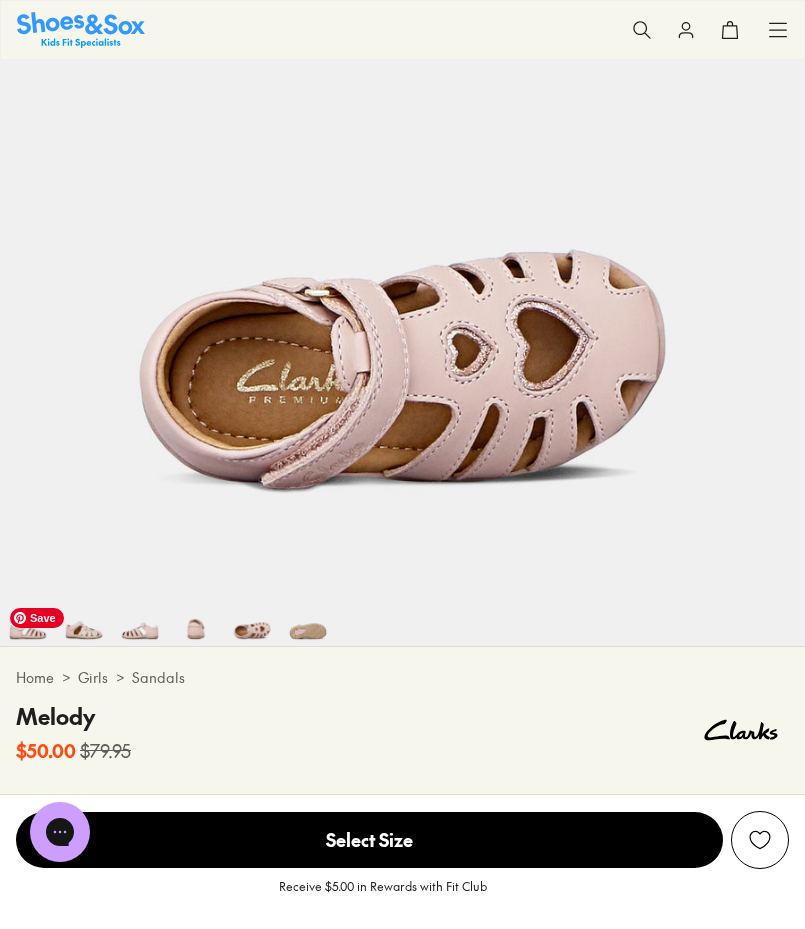 click at bounding box center [28, 618] 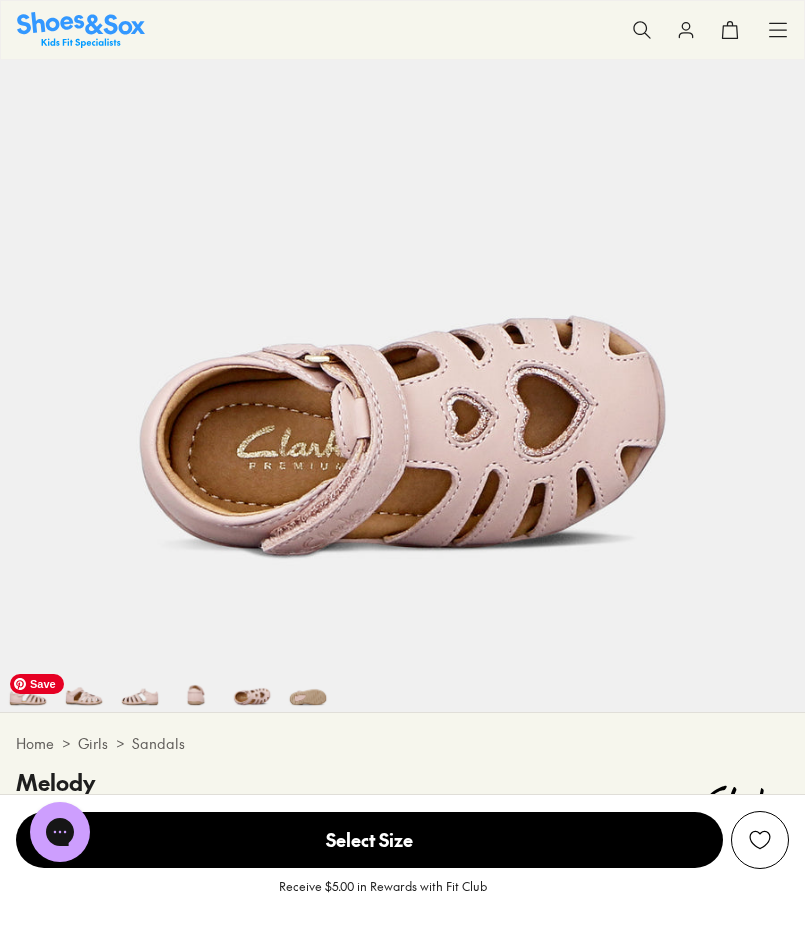 scroll, scrollTop: 0, scrollLeft: 2982, axis: horizontal 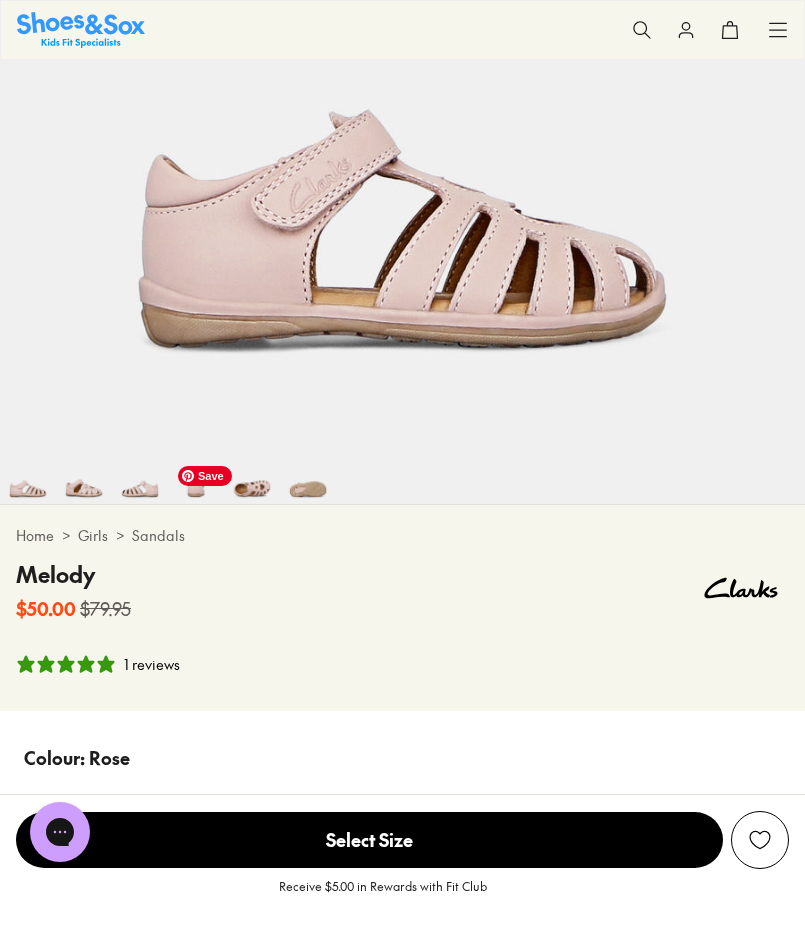 click on "Home
>
Girls
>
Sandals
[FIRST]
$50.00 $79.95
1 reviews" at bounding box center [402, 608] 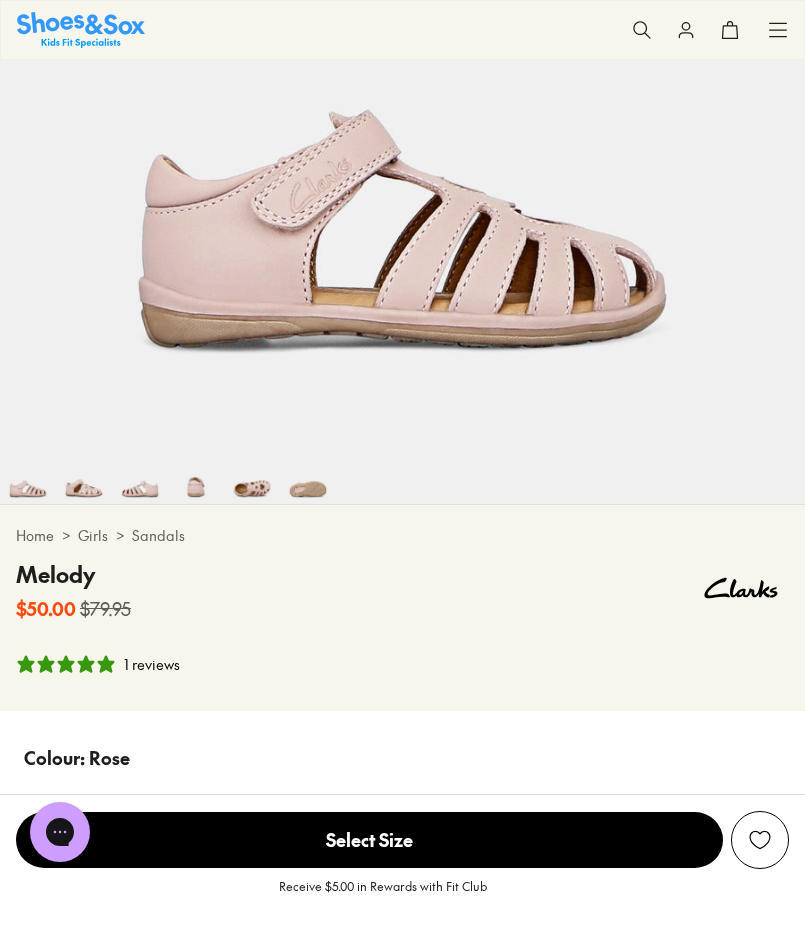click at bounding box center [252, 476] 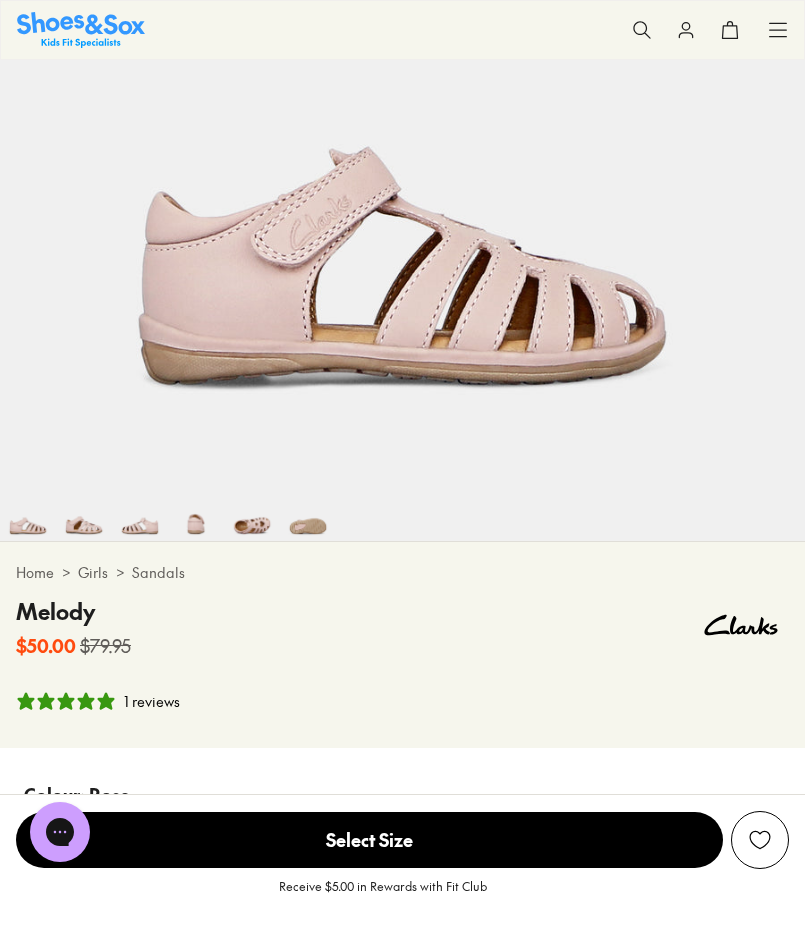 scroll, scrollTop: 0, scrollLeft: 131, axis: horizontal 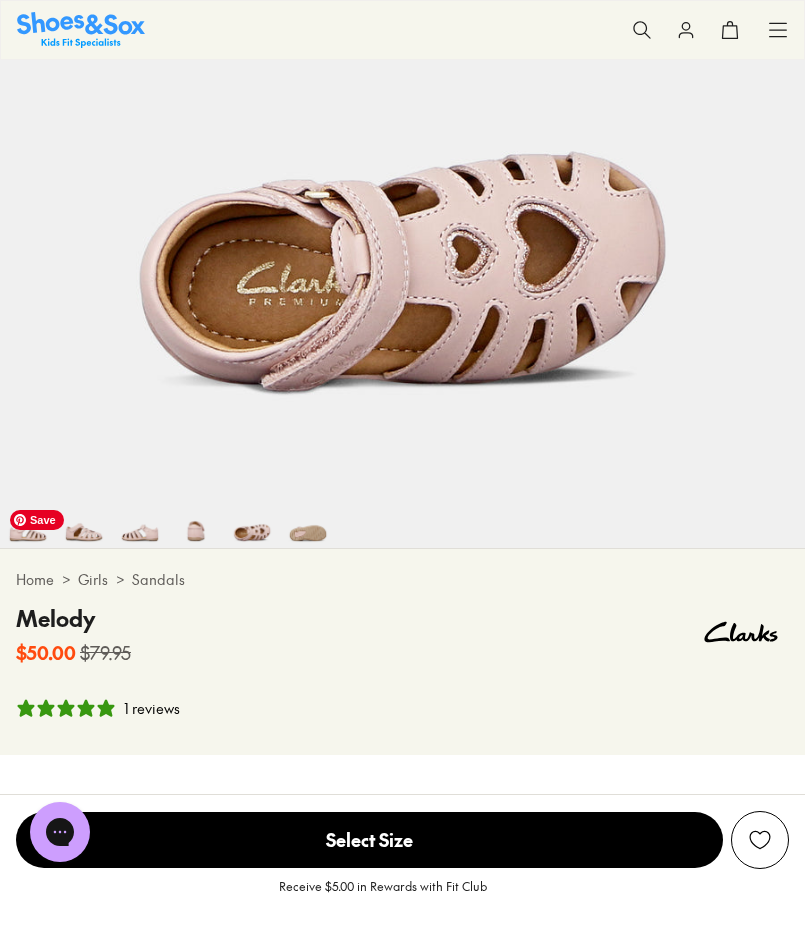 click at bounding box center [28, 520] 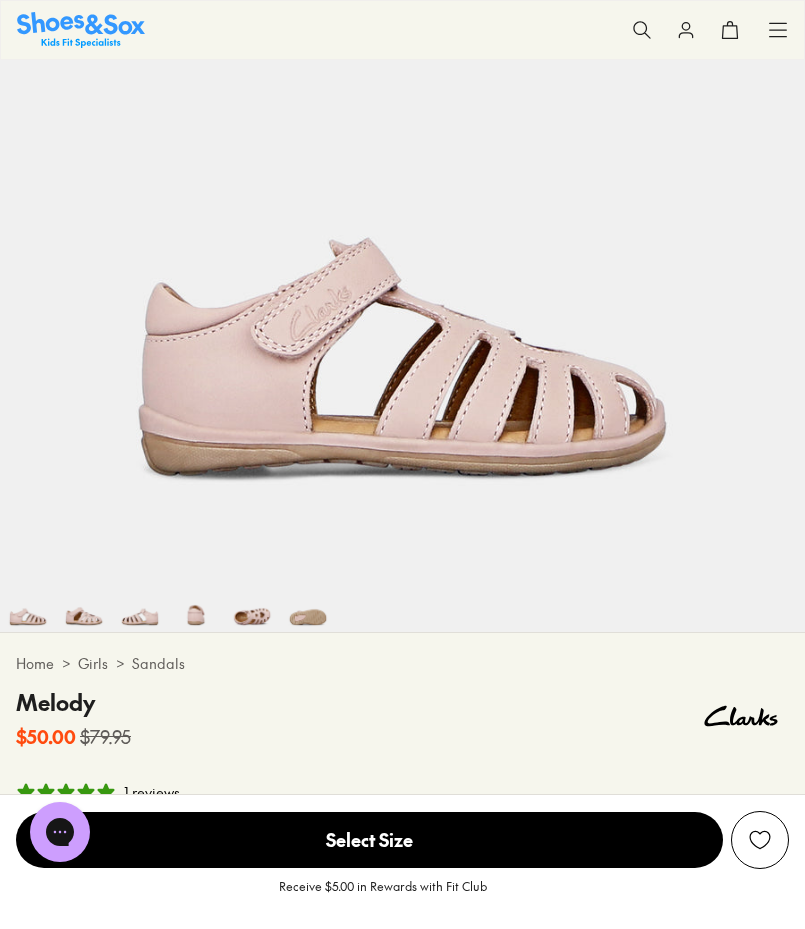 click at bounding box center [84, 604] 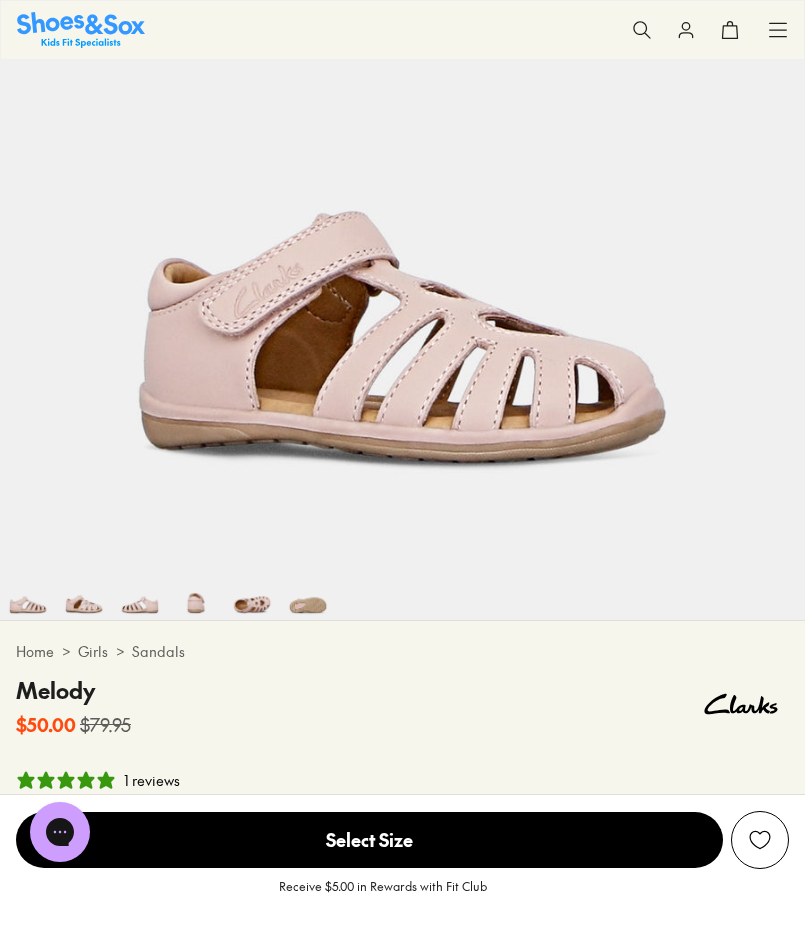 click at bounding box center (252, 592) 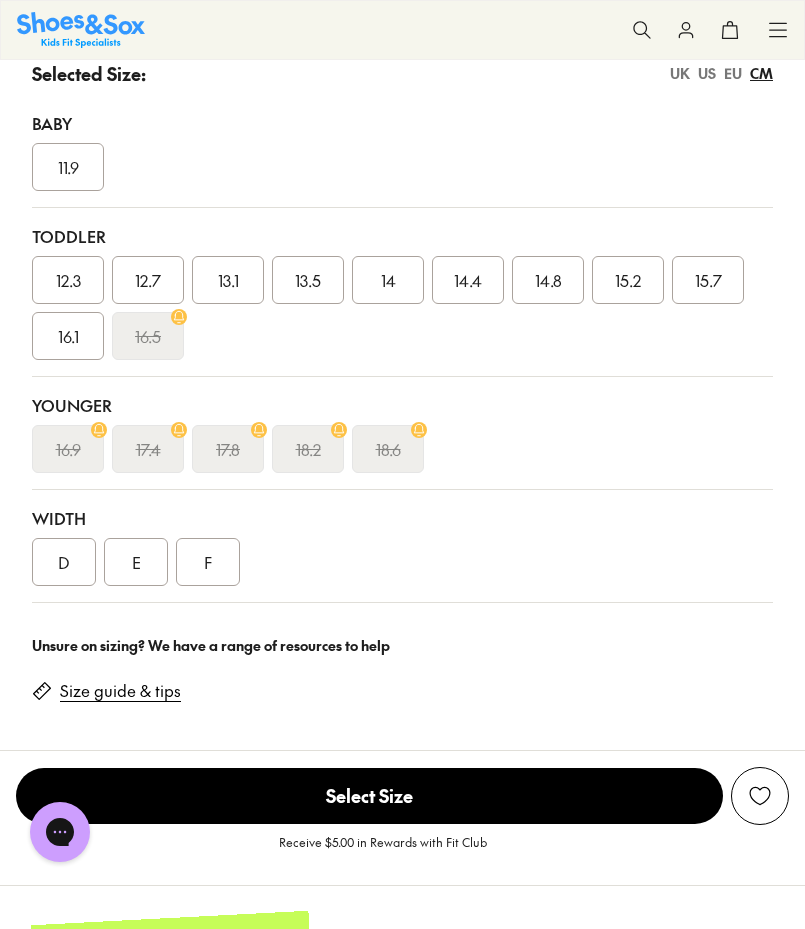 click on "Size guide & tips" at bounding box center [402, 687] 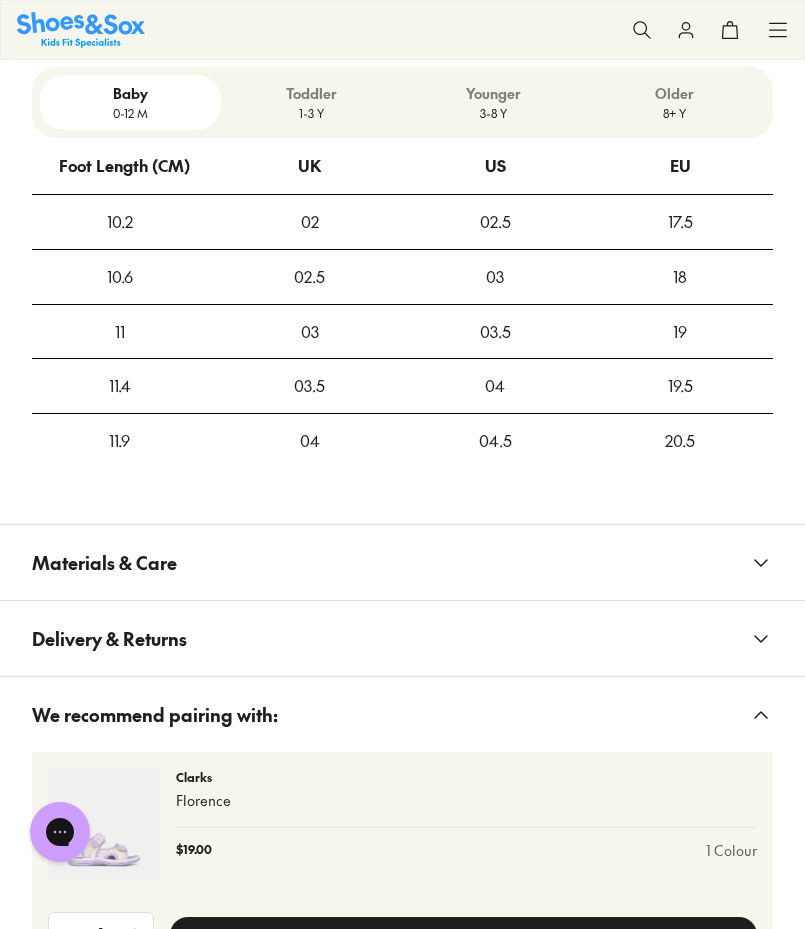 click on "1-3 Y" at bounding box center [311, 113] 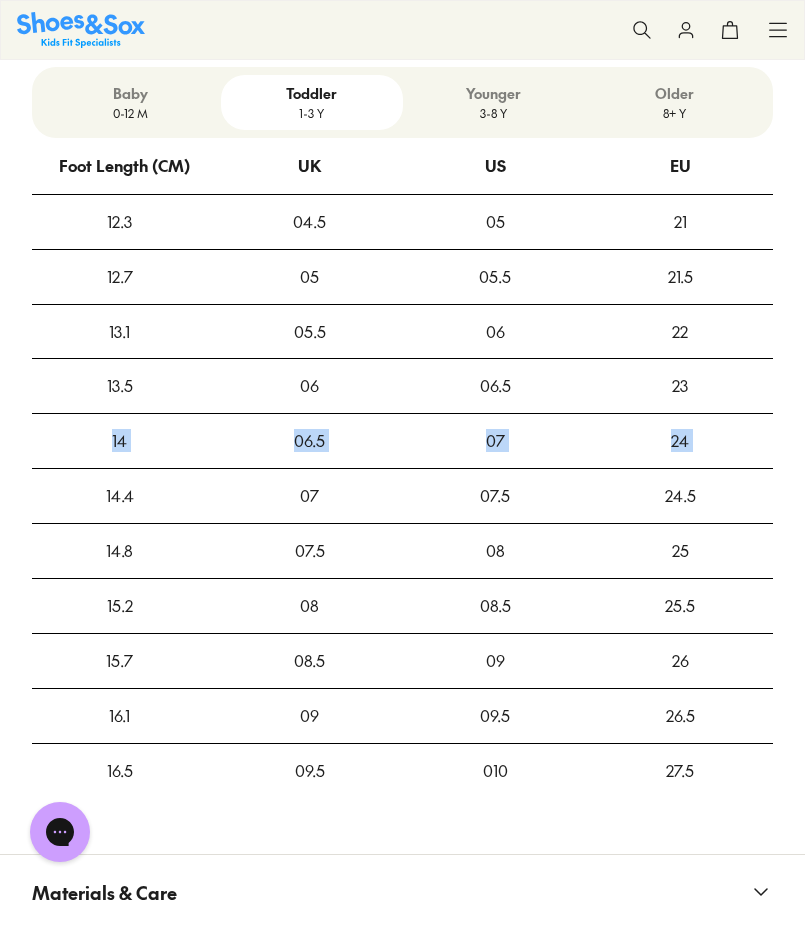 drag, startPoint x: 89, startPoint y: 456, endPoint x: 140, endPoint y: 491, distance: 61.854668 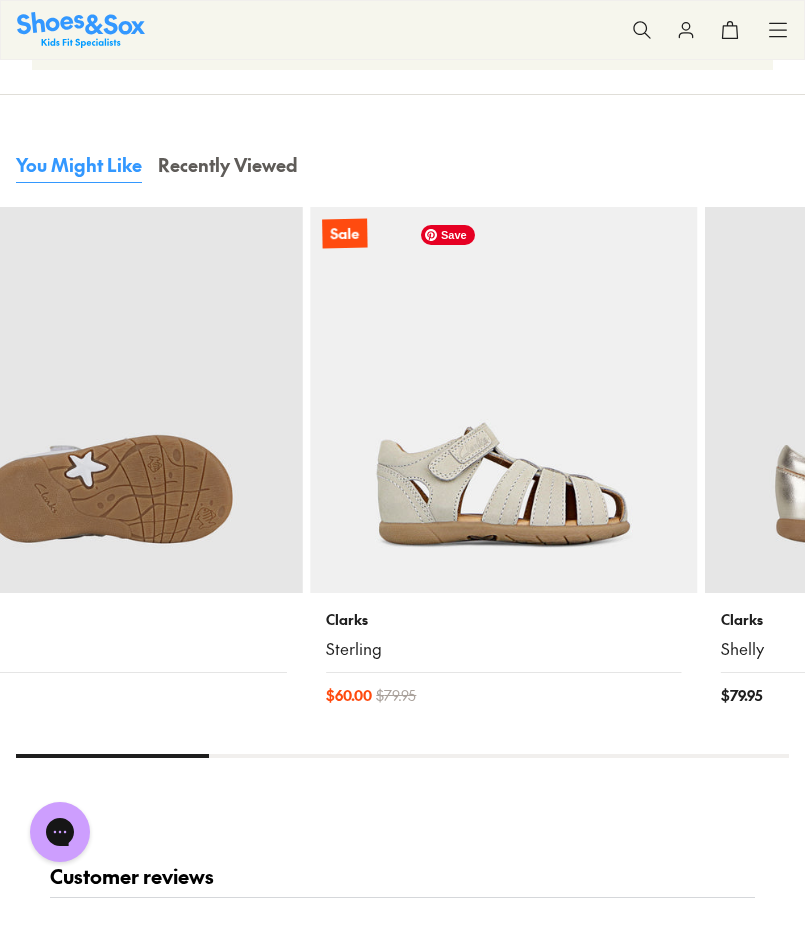 click at bounding box center [109, 400] 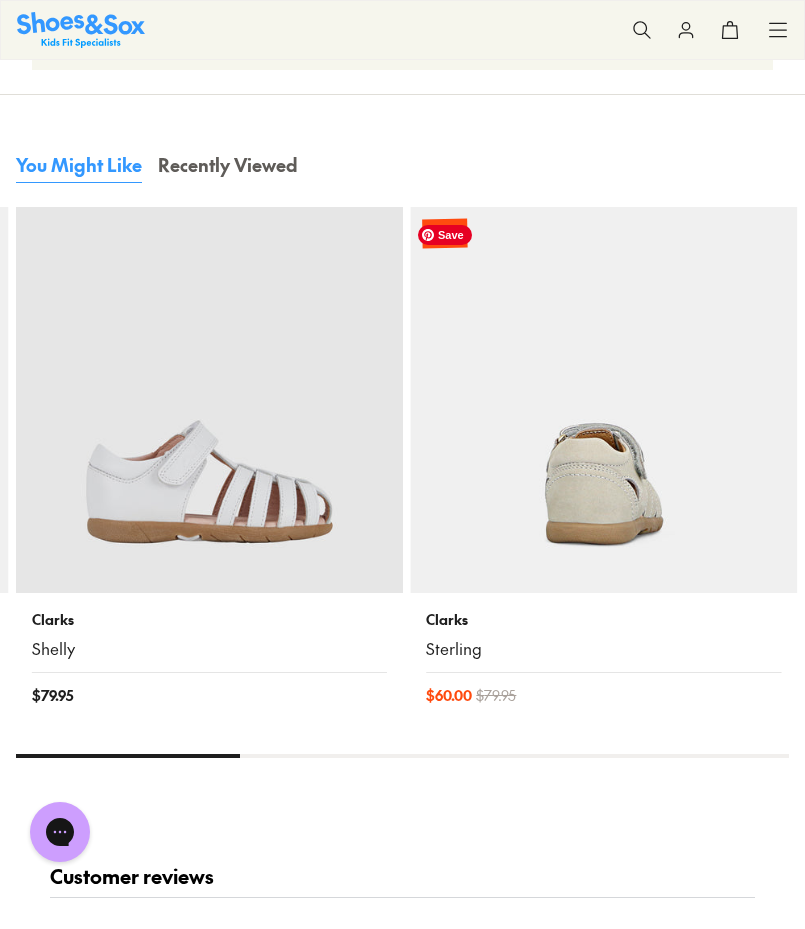 click at bounding box center (603, 400) 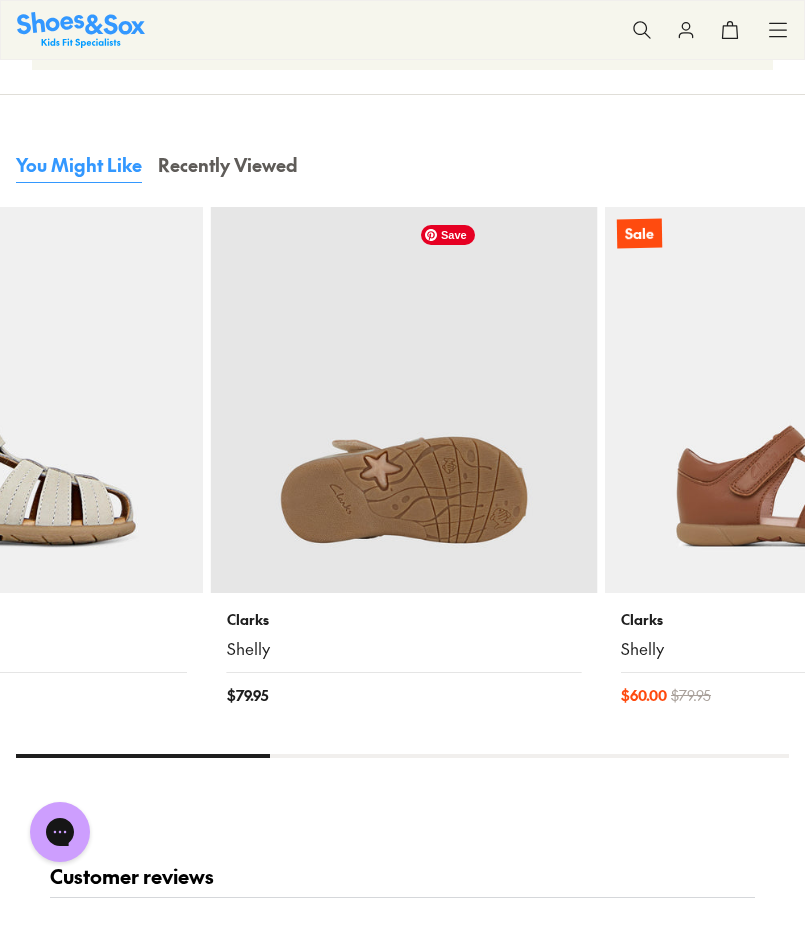 click at bounding box center (404, 400) 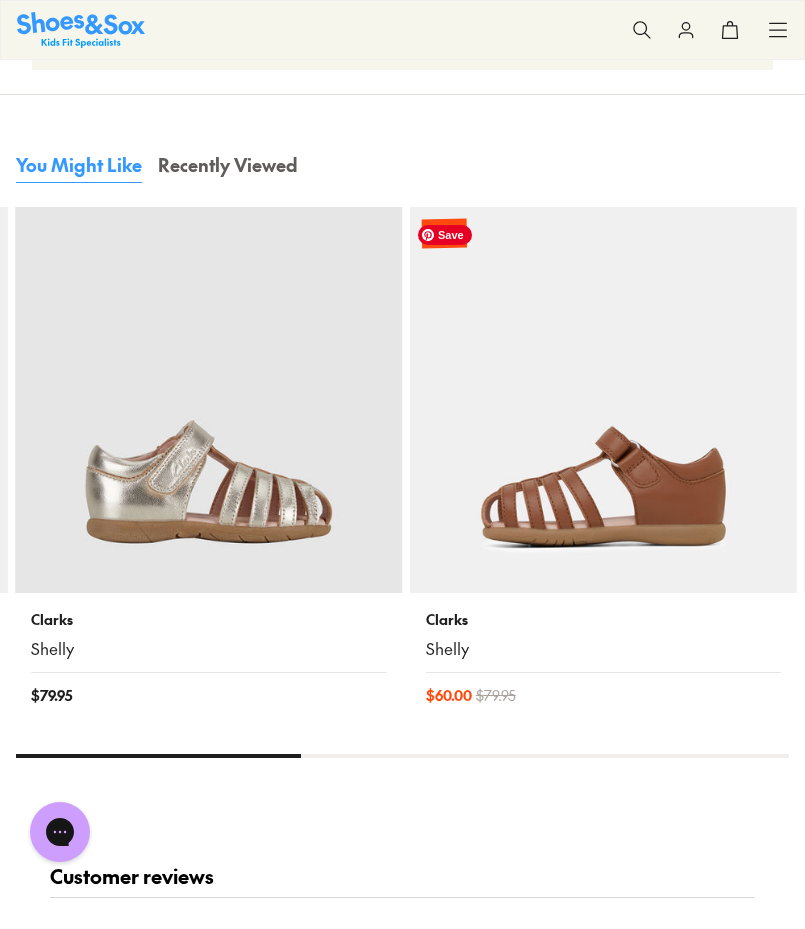 click at bounding box center [603, 400] 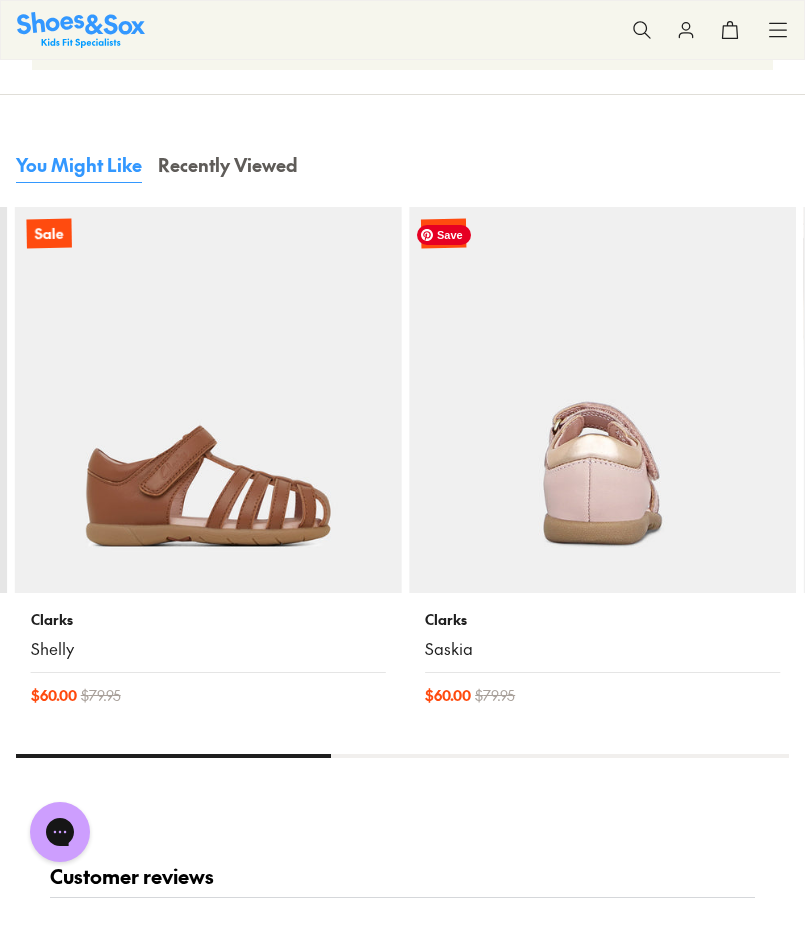 click at bounding box center (602, 400) 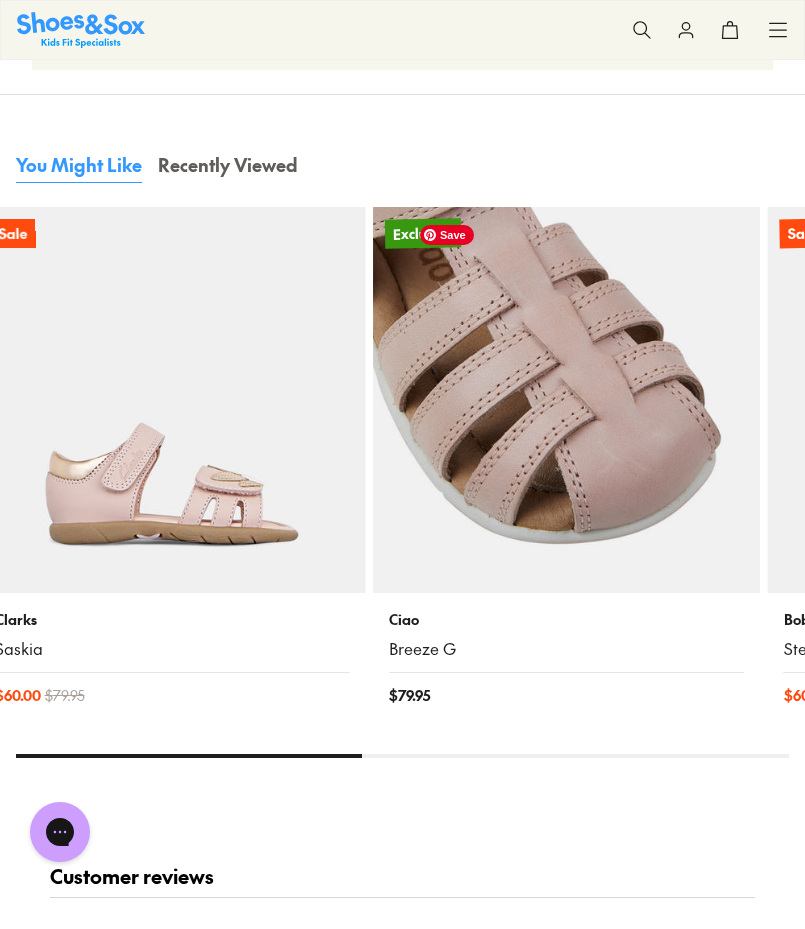 click at bounding box center (566, 400) 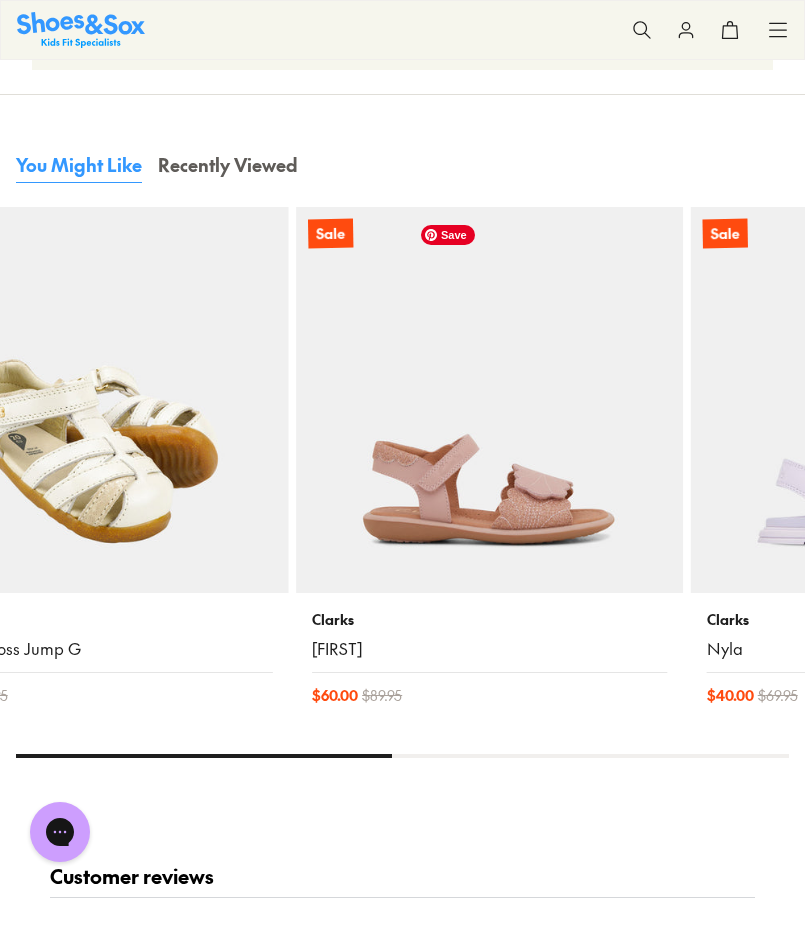 click at bounding box center (95, 400) 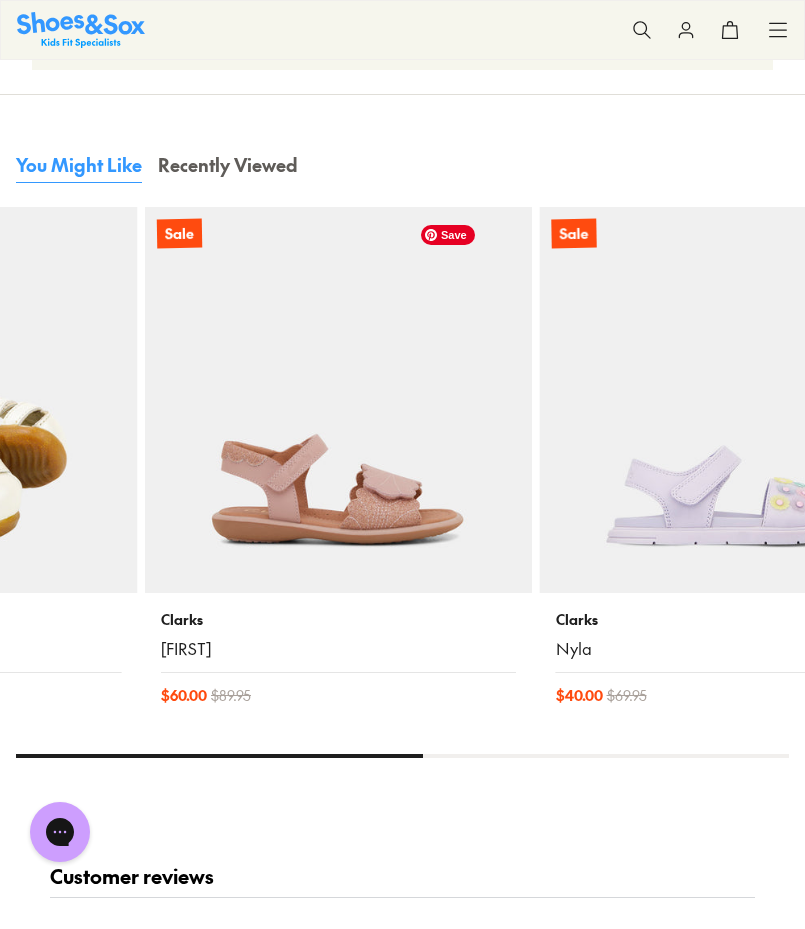 click on "Skip to Main Content
Store Finder
Free Shipping Over $85
Free Click & Collect
Earn Fit Club Rewards
Free Shipping Over $85
Free Click & Collect
Earn Fit Club Rewards
Book a FREE Expert Fitting
Sale
Sale
Shop All
Mega School Sale
Up to 40% off Sale
$5 Toys" at bounding box center (402, -519) 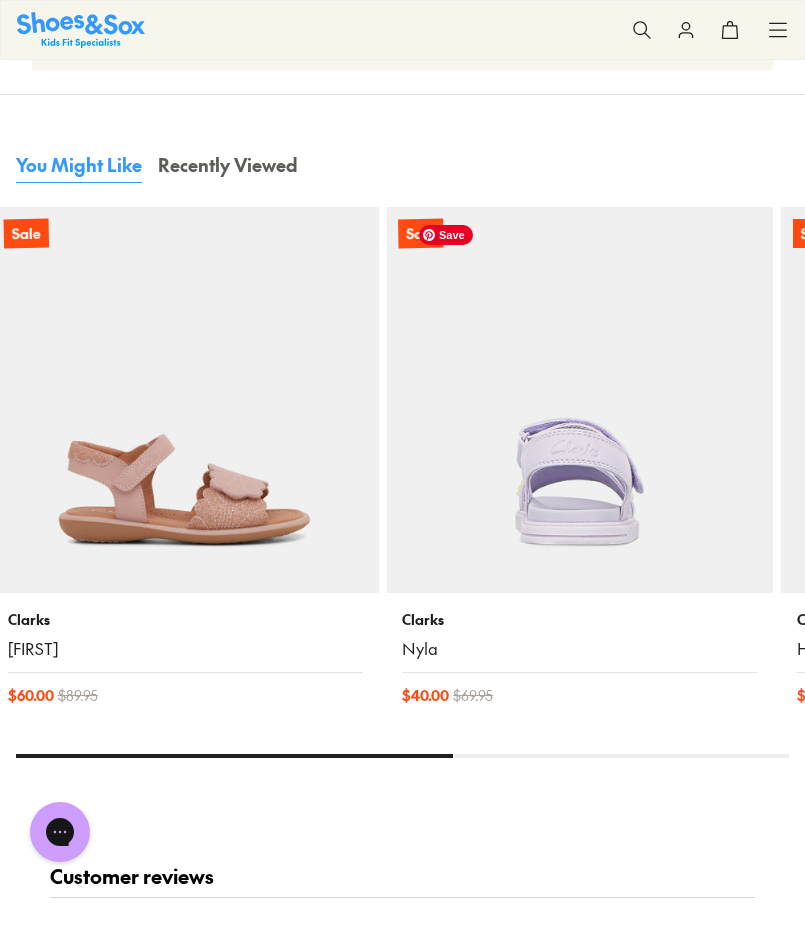 click at bounding box center [579, 400] 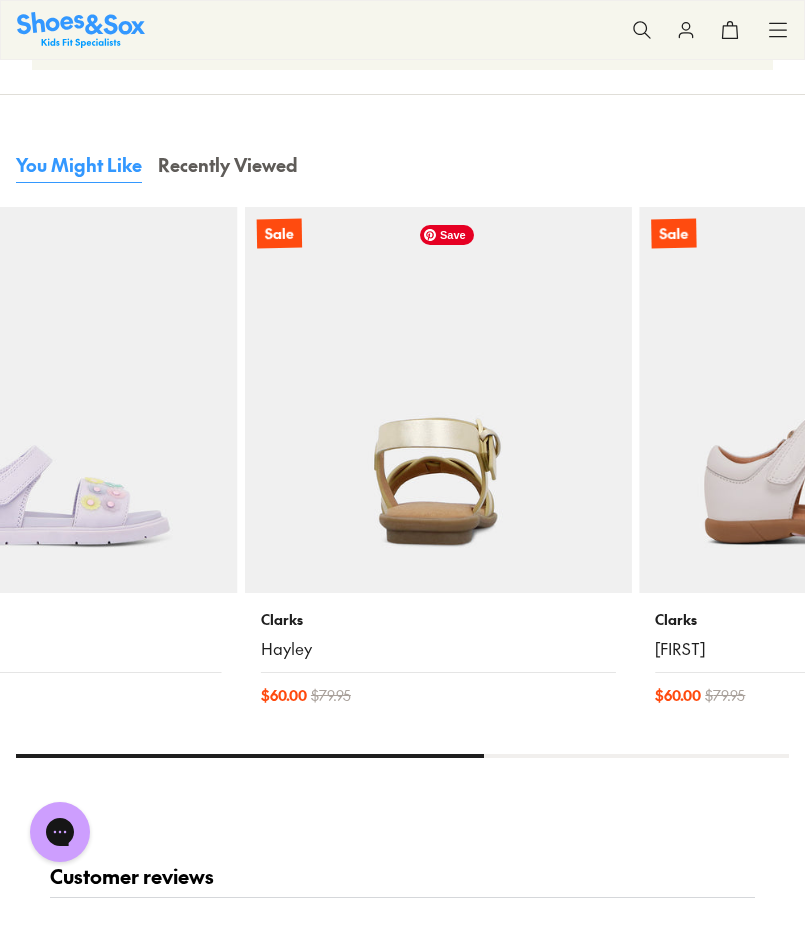 click at bounding box center [438, 400] 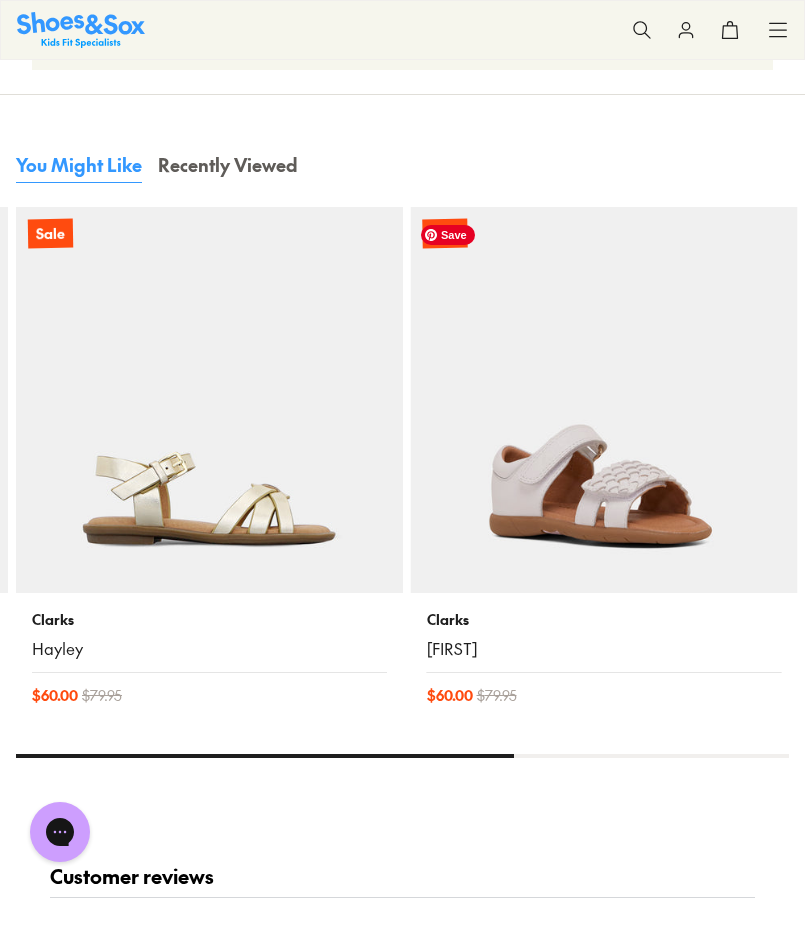 click at bounding box center (604, 400) 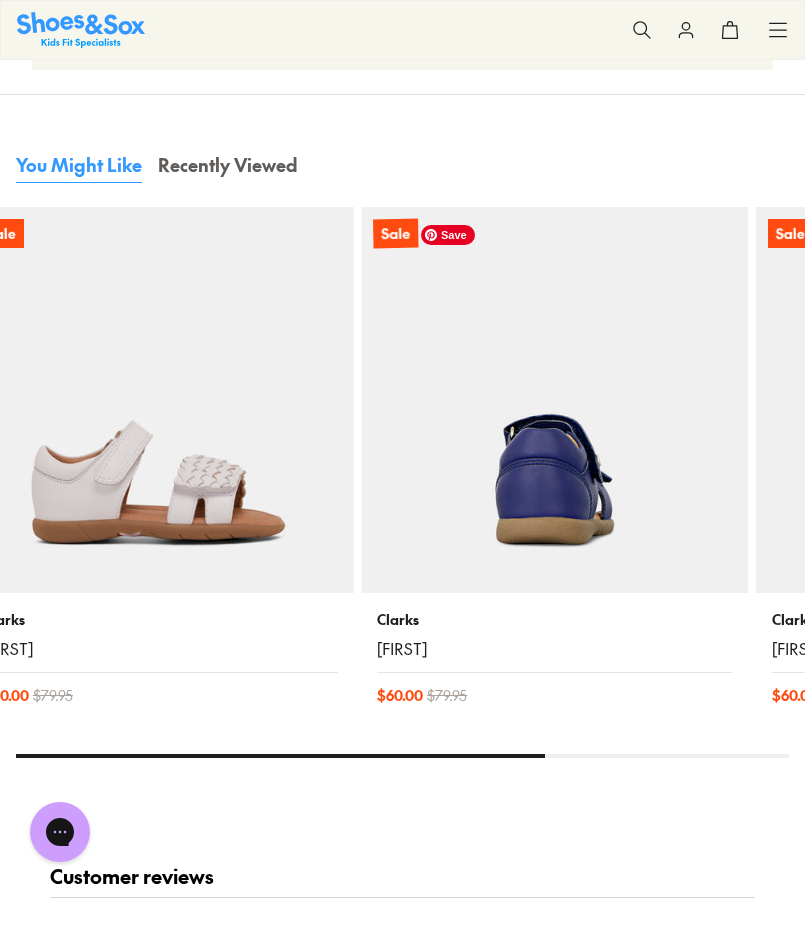 click at bounding box center (554, 400) 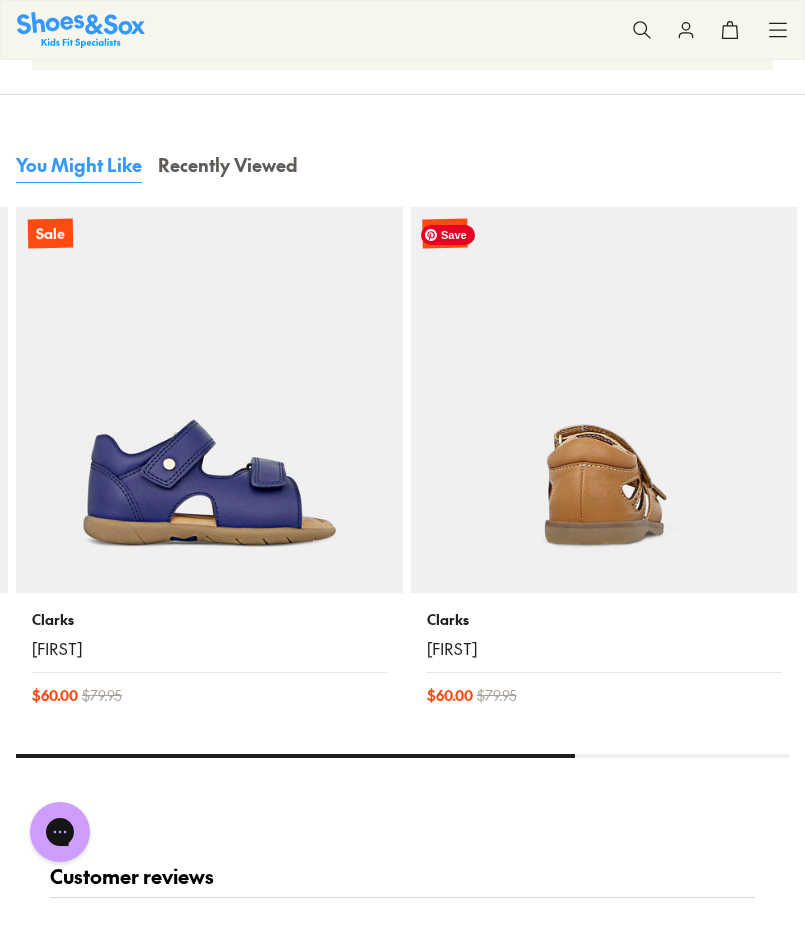 click at bounding box center (604, 400) 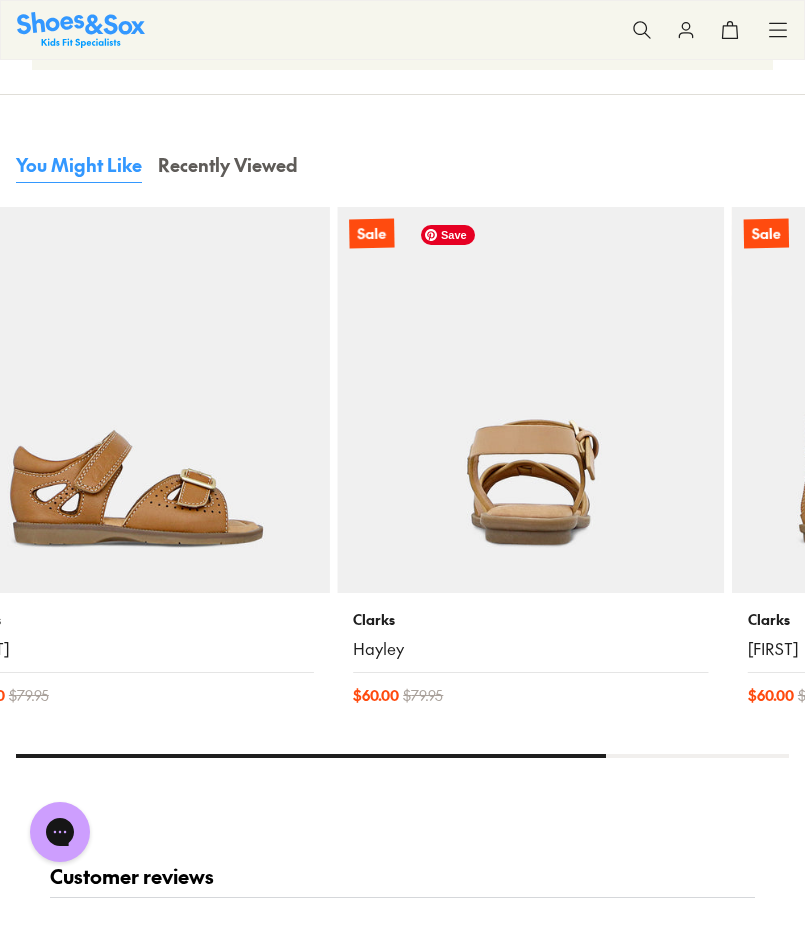 click on "Sale Clarks Phoebe $ 60.00 $ 89.95 Clarks Shelly $ 79.95 Sale Clarks Sterling $ 60.00 $ 79.95 Clarks Shelly $ 79.95 Sale Clarks Shelly $ 60.00 $ 79.95 Sale Clarks Saskia $ 60.00 $ 79.95 Exclusive Ciao Breeze G $ 79.95 Sale Bobux Step Up Cross Jump G $ 60.00 $ 89.95 Sale Clarks Paula $ 60.00 $ 89.95 Sale Clarks Nyla $ 40.00 $ 69.95 Sale Clarks Hayley $ 60.00 $ 79.95 Sale Clarks Stella $ 60.00 $ 79.95 Sale Clarks Sammy $ 60.00 $ 79.95 Sale Clarks Carrie $ 60.00 $ 79.95 Sale Clarks Hayley $ 60.00 $ 79.95 Sale Clarks Heather $ 60.00 $ 79.95 Sale Clarks Abbey $ 60.00 $ 89.95 Sale Clarks Abbey $ 60.00 $ 89.95 Online only Clarks Honor $ 50.00 $ 79.95 Sale Clarks Amy $ 60.00 $ 89.95" at bounding box center [-4800, 464] 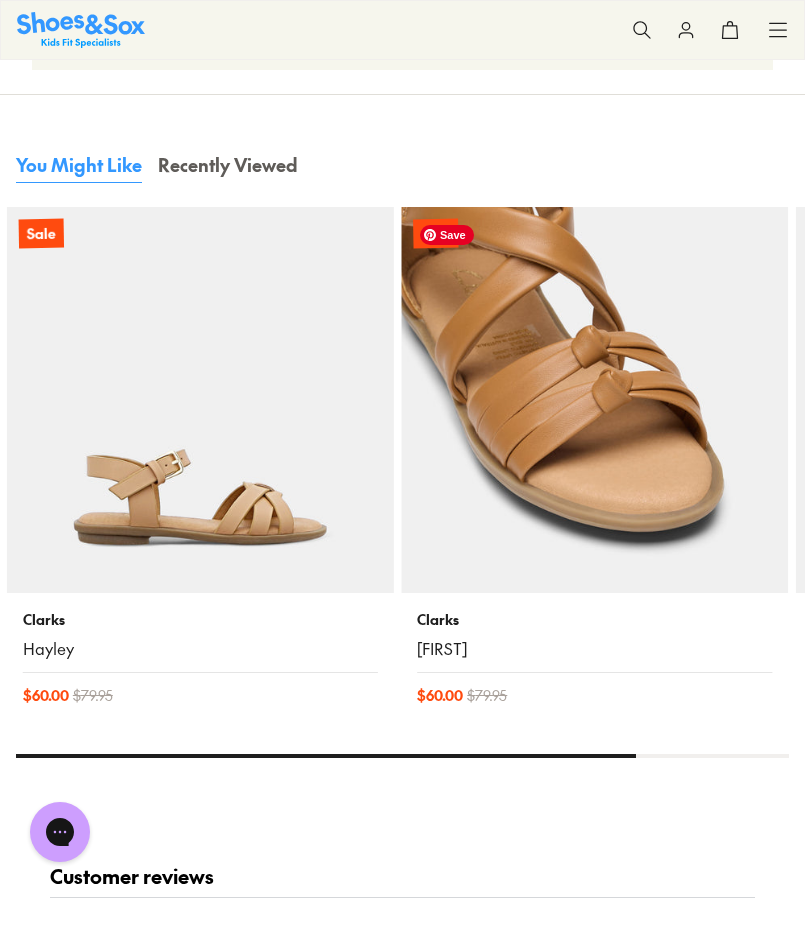 click at bounding box center (594, 400) 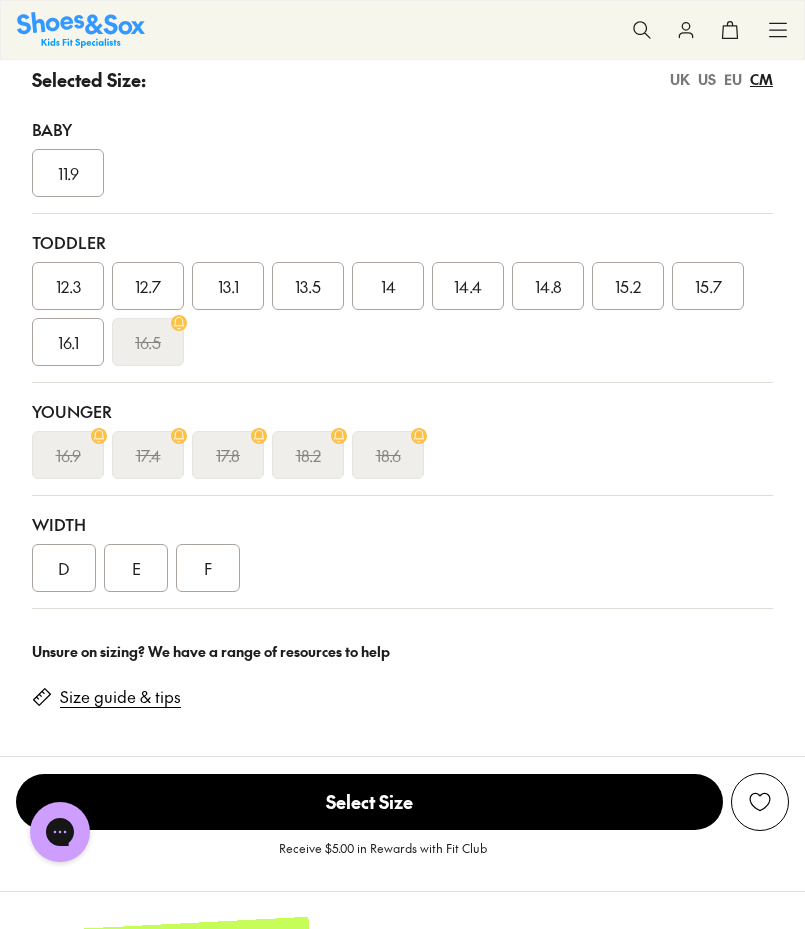 click on "Size guide & tips" at bounding box center [120, 697] 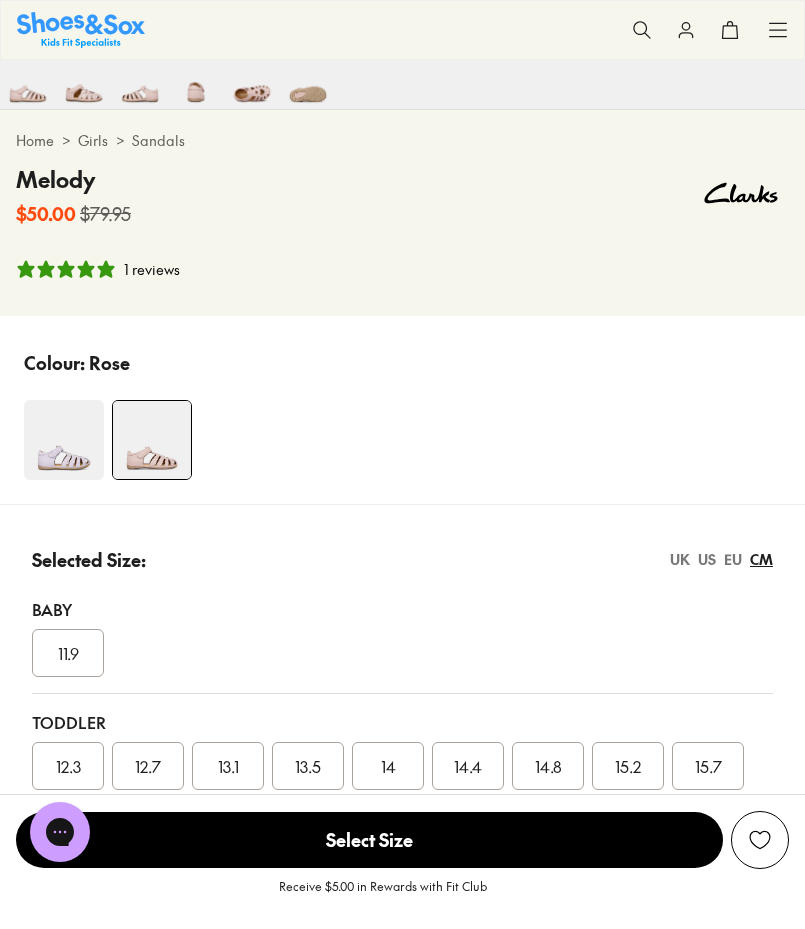 scroll, scrollTop: 861, scrollLeft: 0, axis: vertical 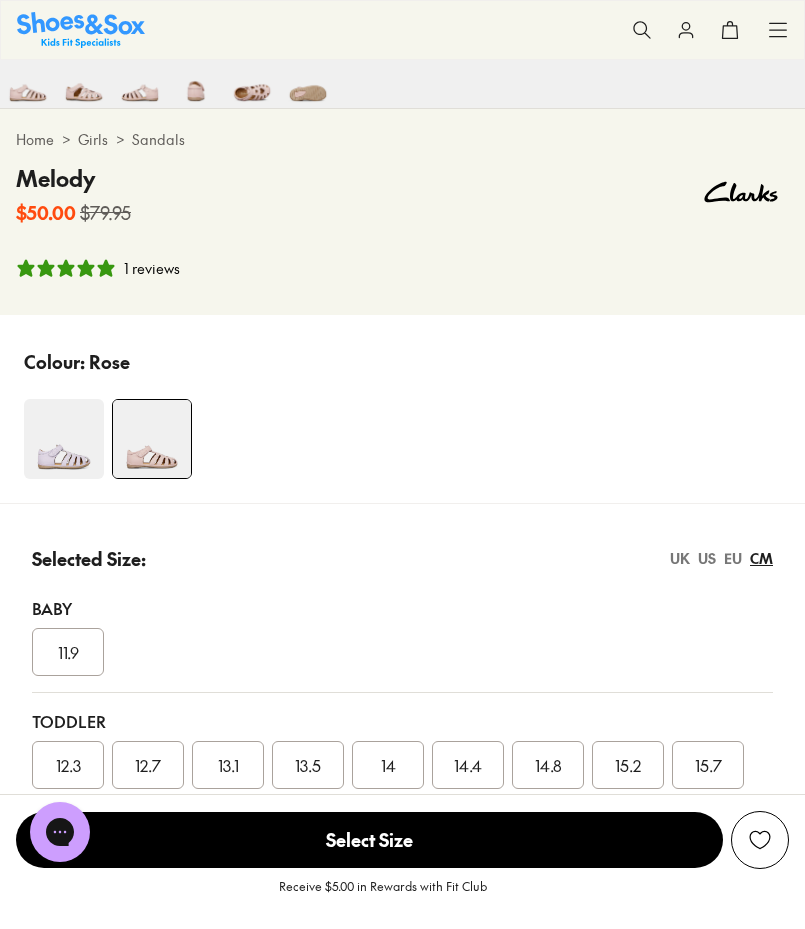 click at bounding box center (64, 439) 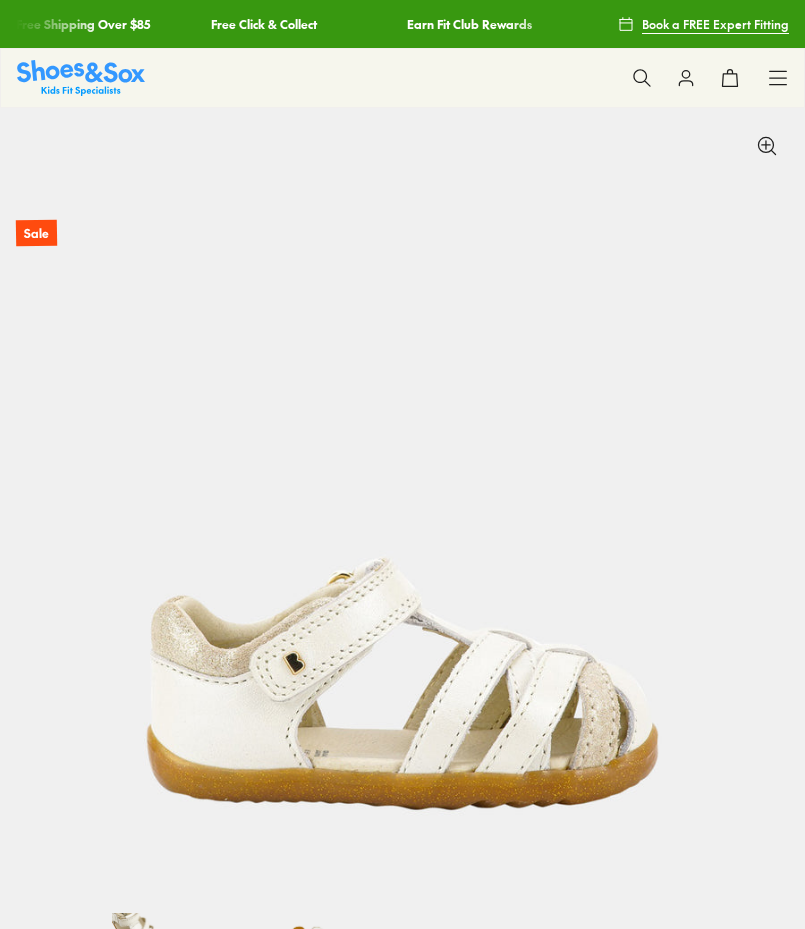 select on "*" 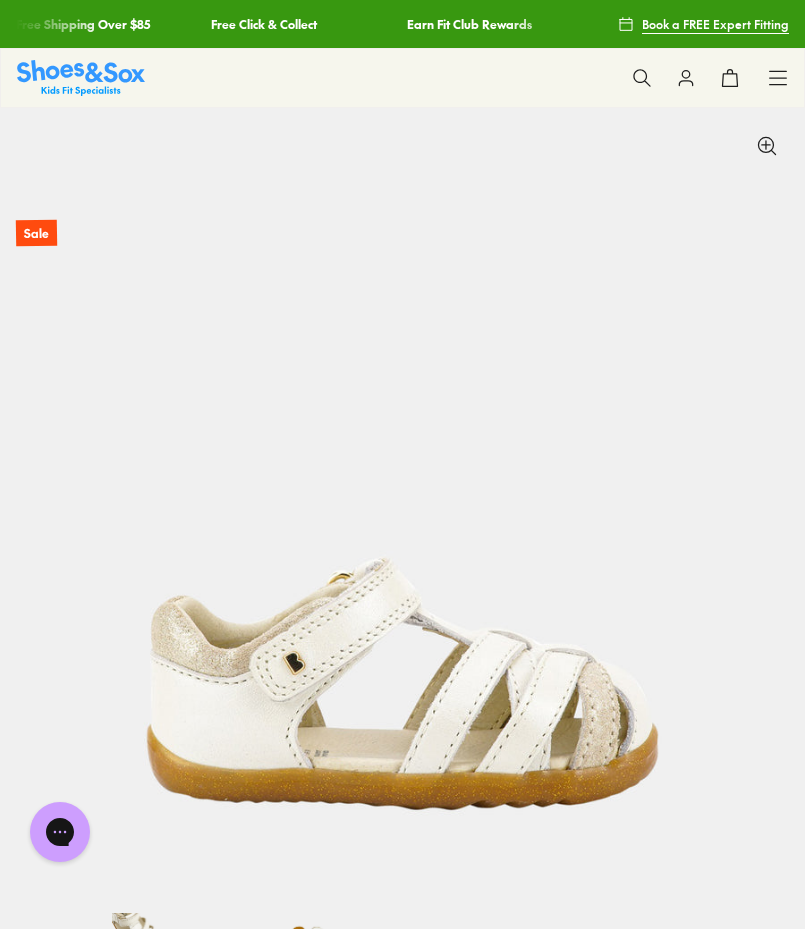 scroll, scrollTop: 0, scrollLeft: 0, axis: both 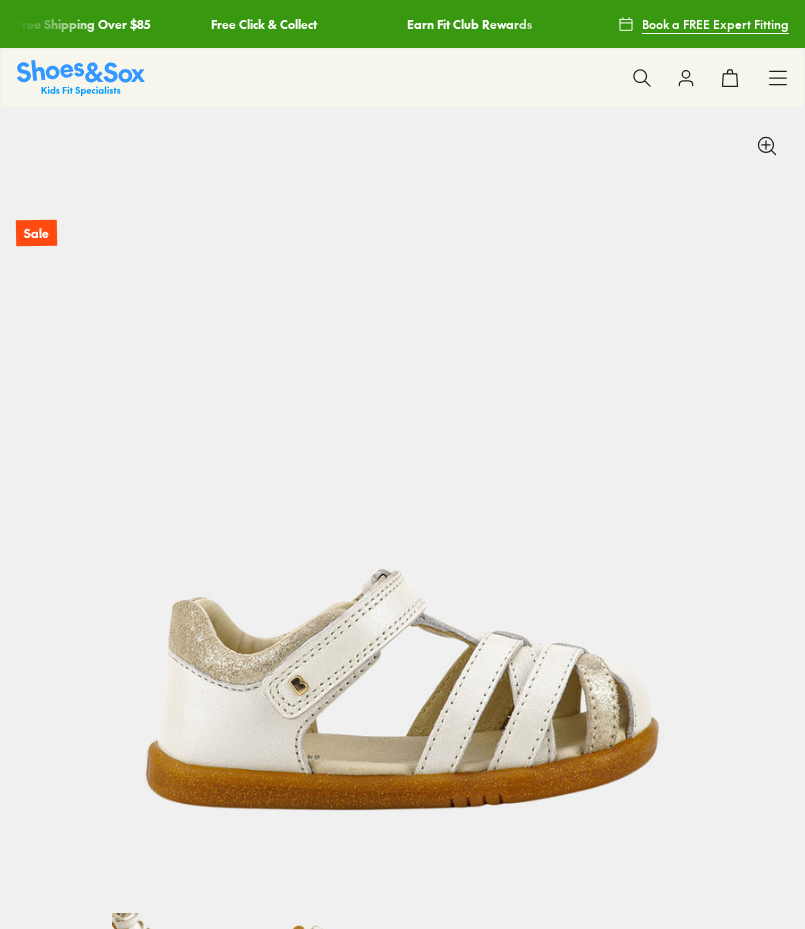 select on "*" 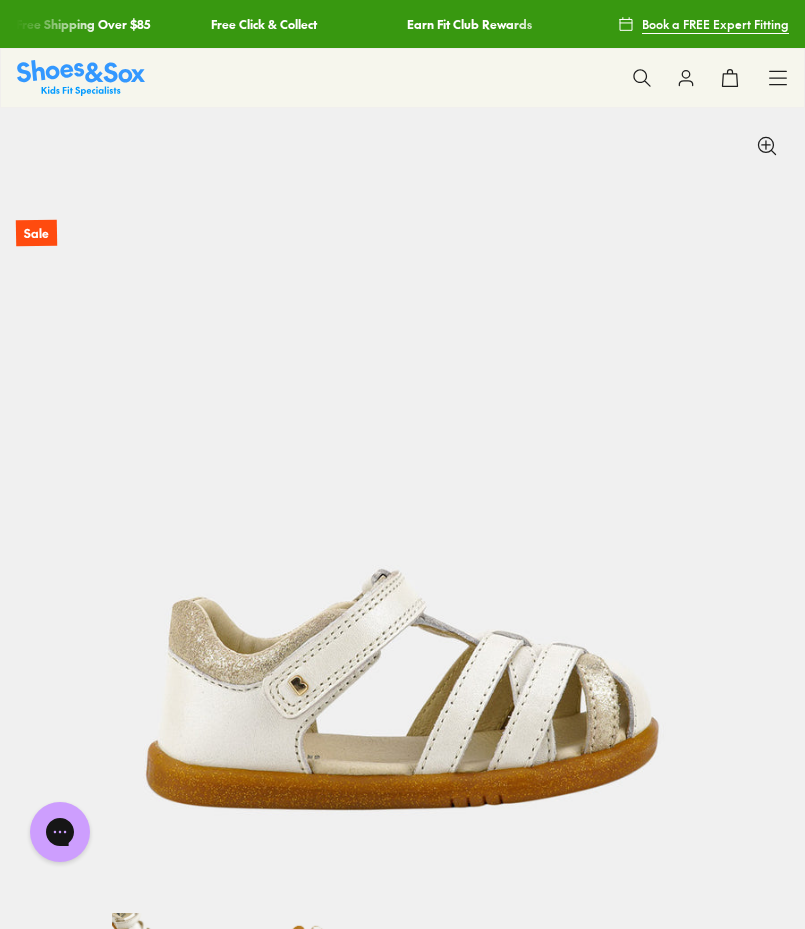scroll, scrollTop: 0, scrollLeft: 0, axis: both 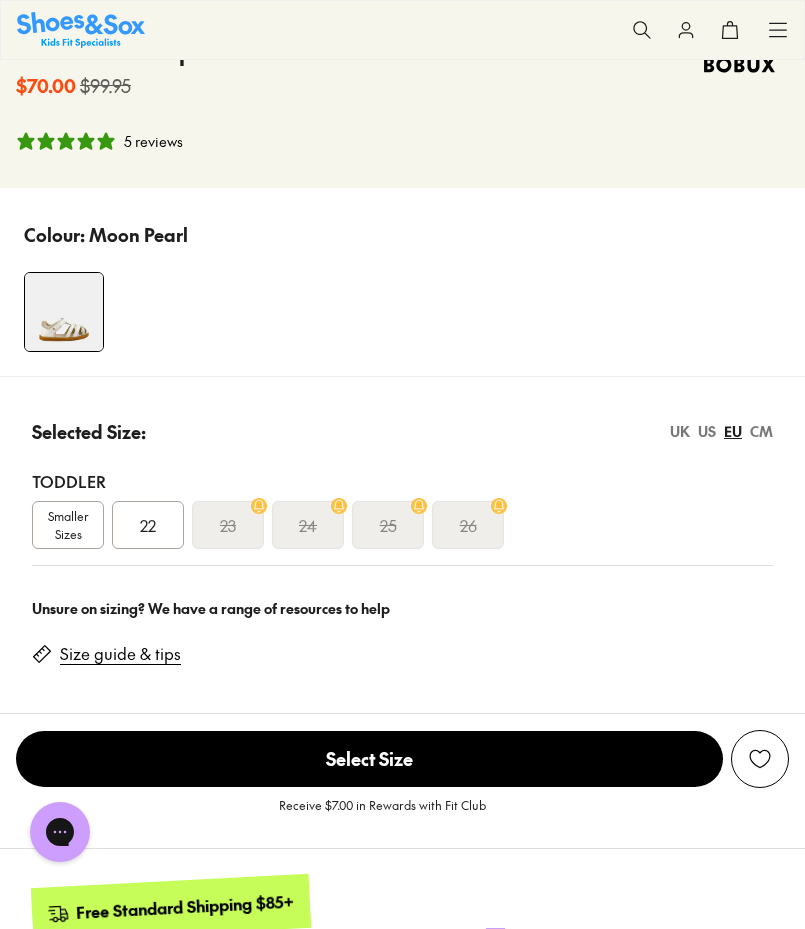 click on "CM" at bounding box center [761, 431] 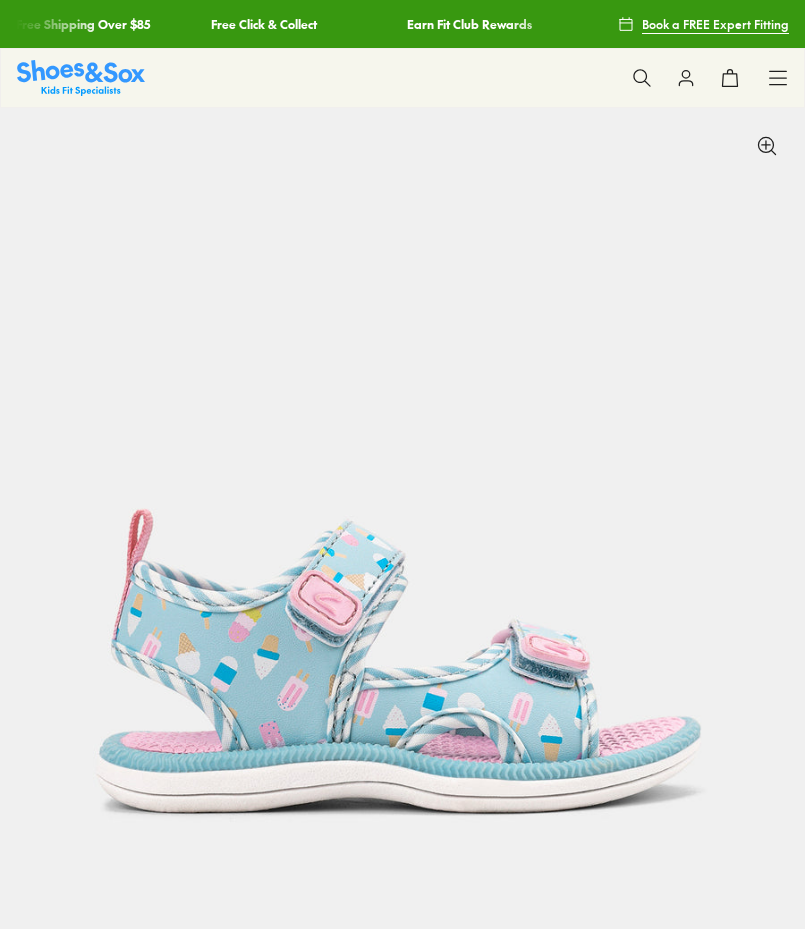 scroll, scrollTop: 0, scrollLeft: 0, axis: both 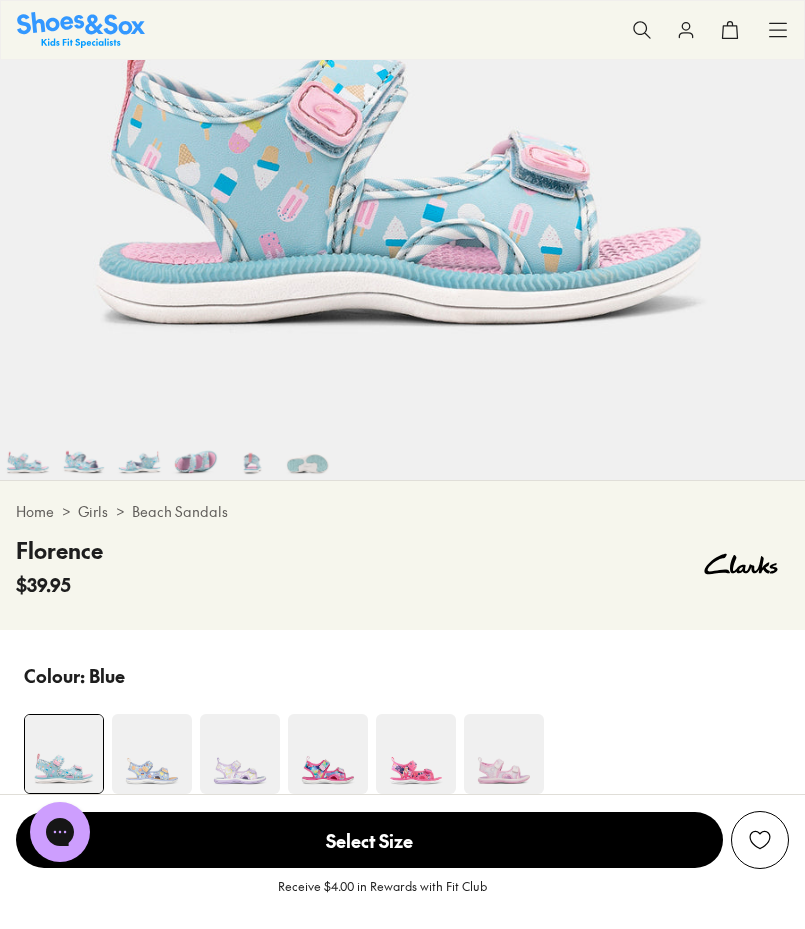 click at bounding box center [196, 452] 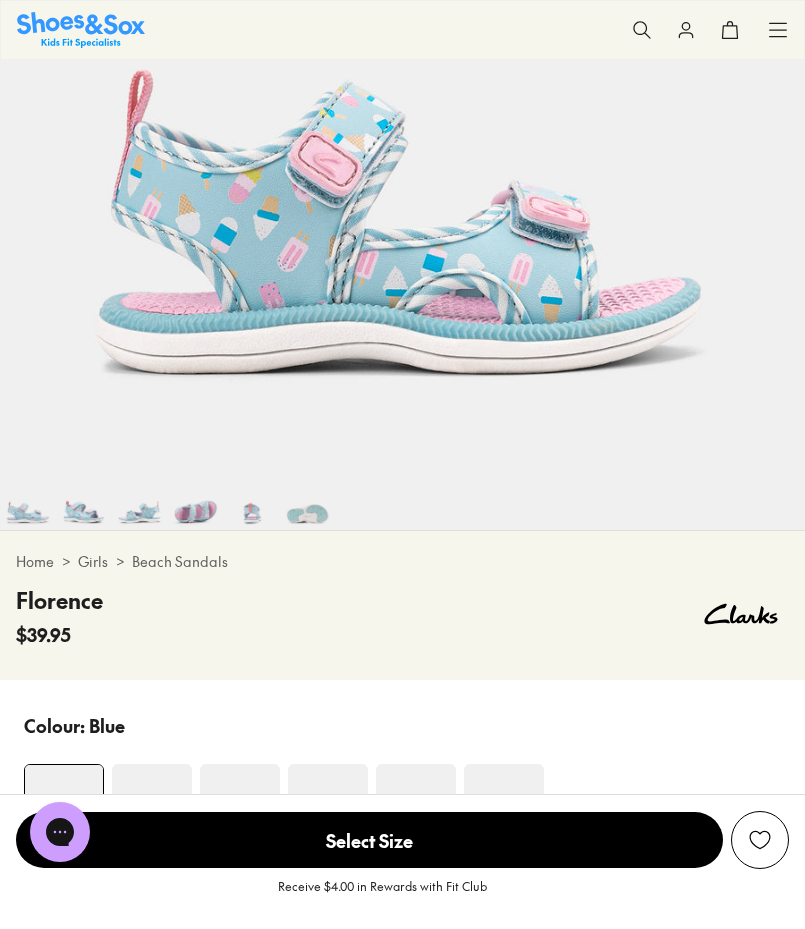 scroll, scrollTop: 0, scrollLeft: 135, axis: horizontal 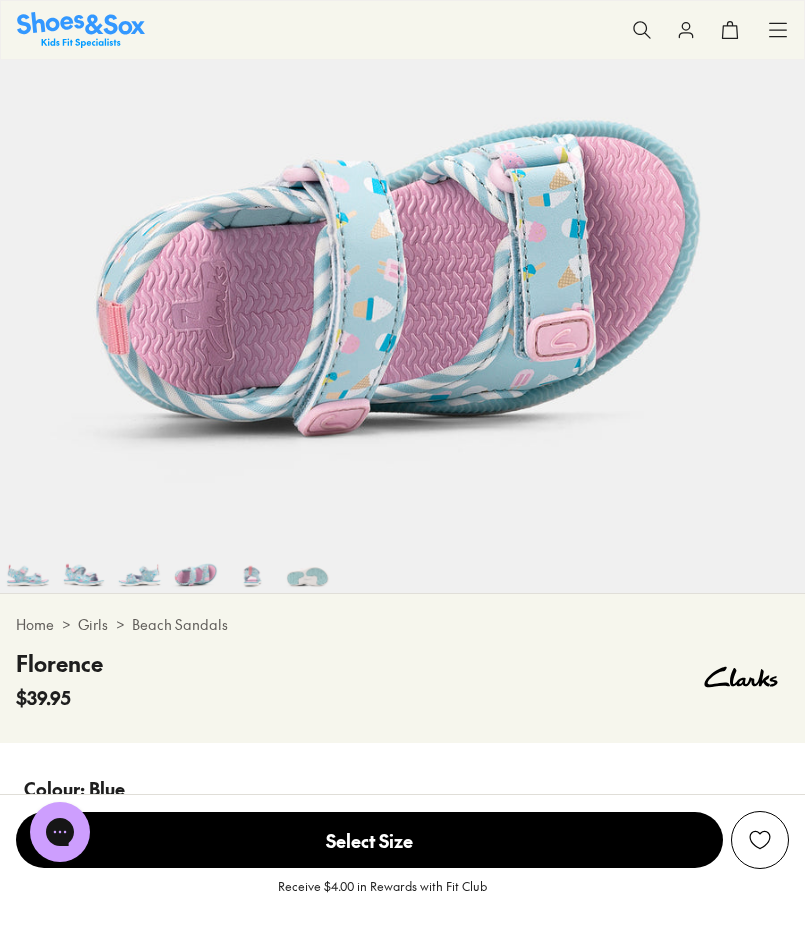 click at bounding box center (28, 565) 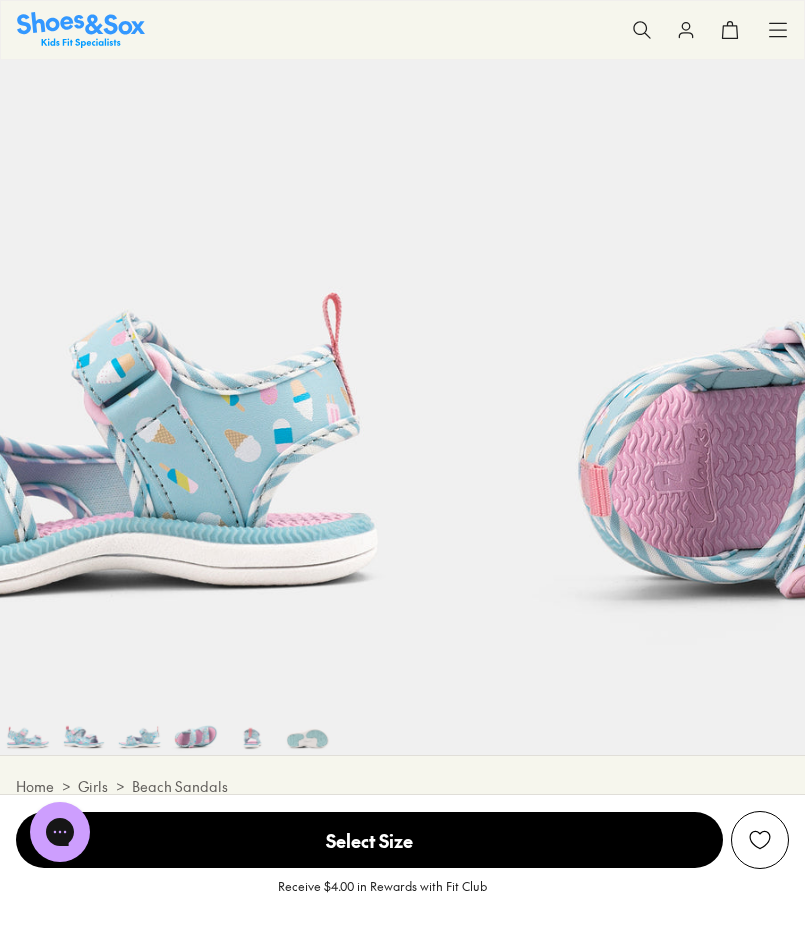 scroll, scrollTop: 108, scrollLeft: 0, axis: vertical 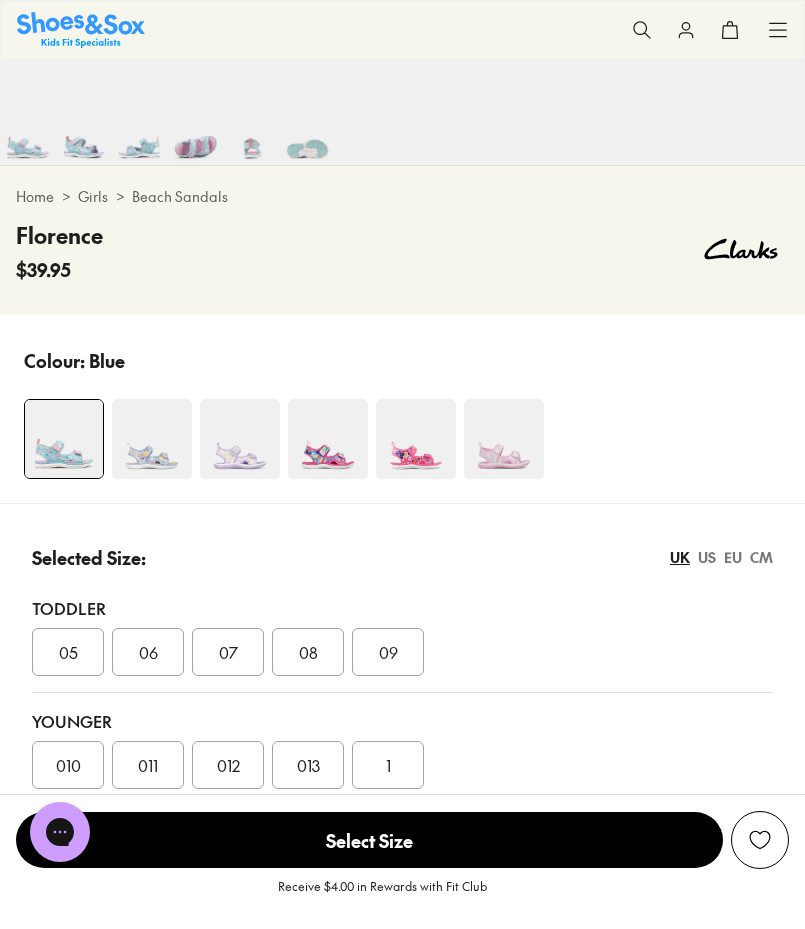 click at bounding box center [152, 439] 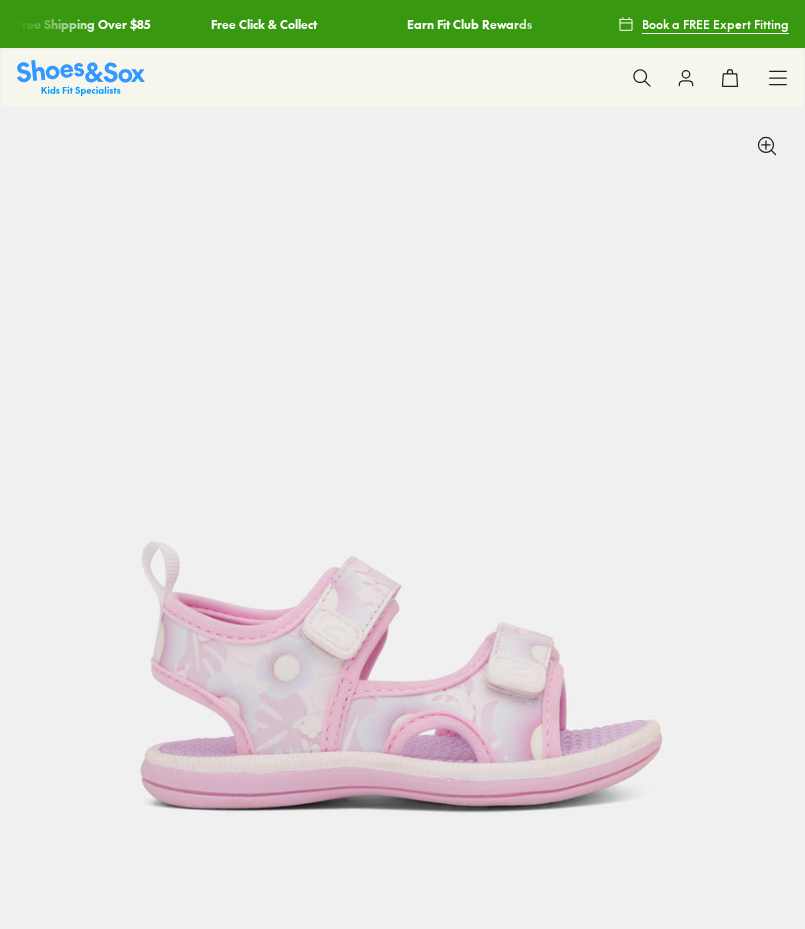 scroll, scrollTop: 0, scrollLeft: 0, axis: both 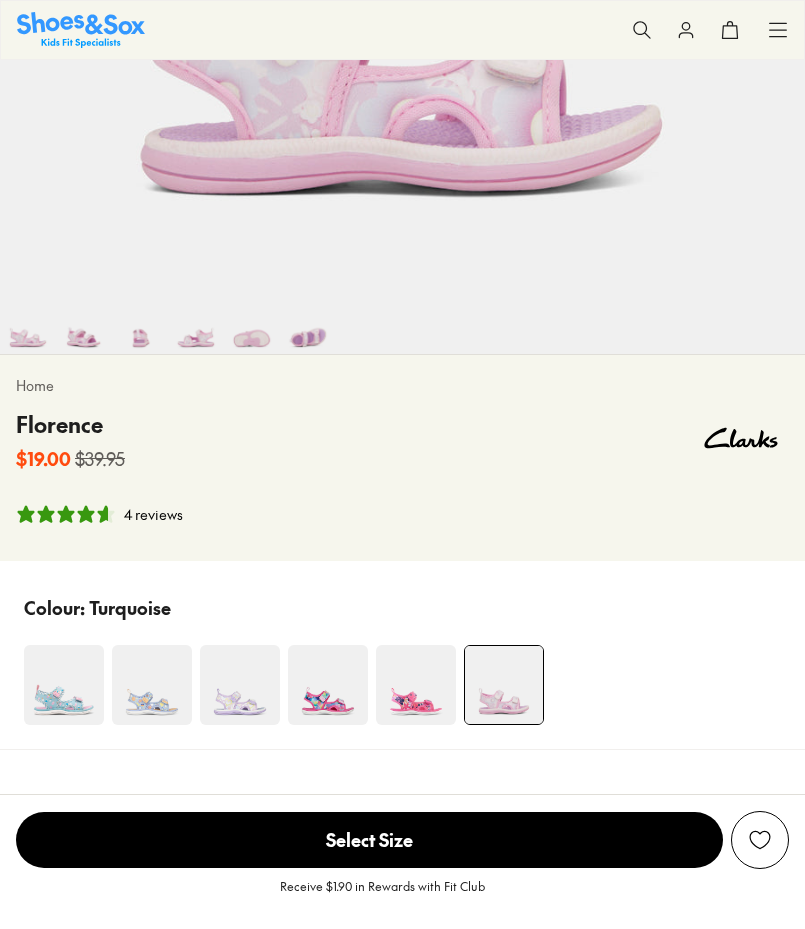 select on "*" 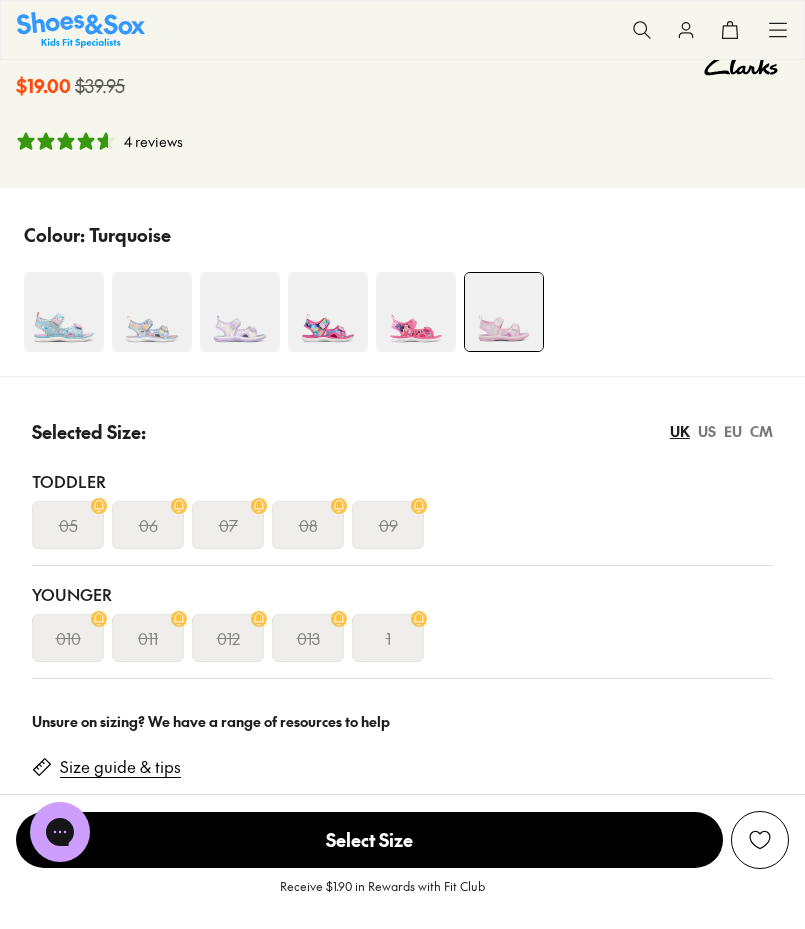 scroll, scrollTop: 1029, scrollLeft: 0, axis: vertical 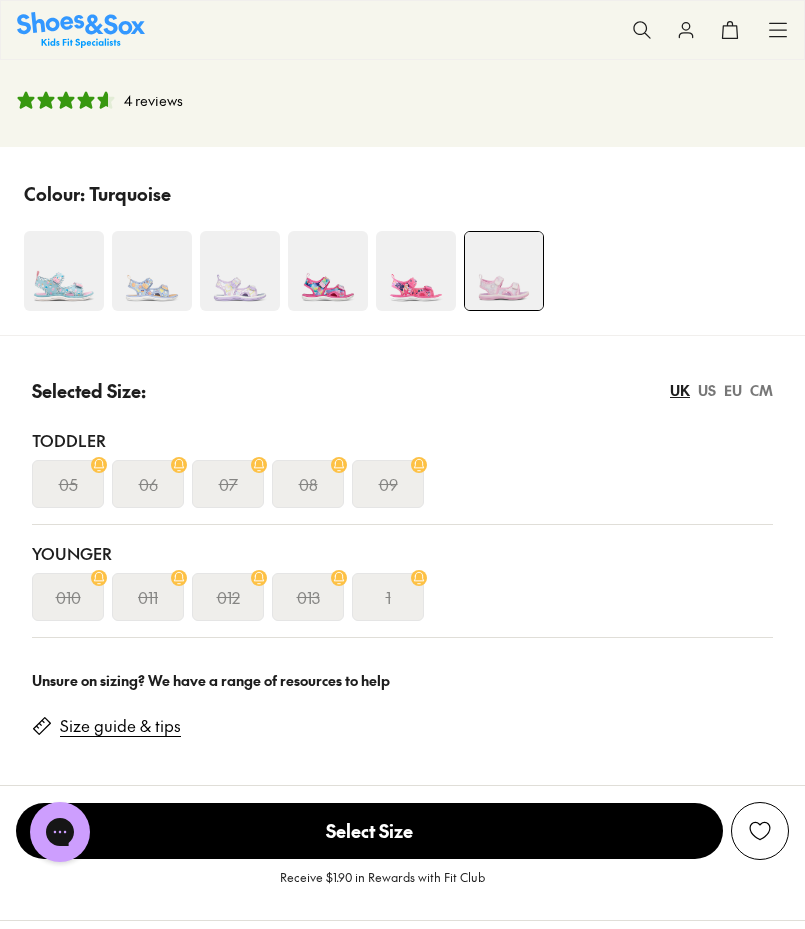 click at bounding box center (240, 271) 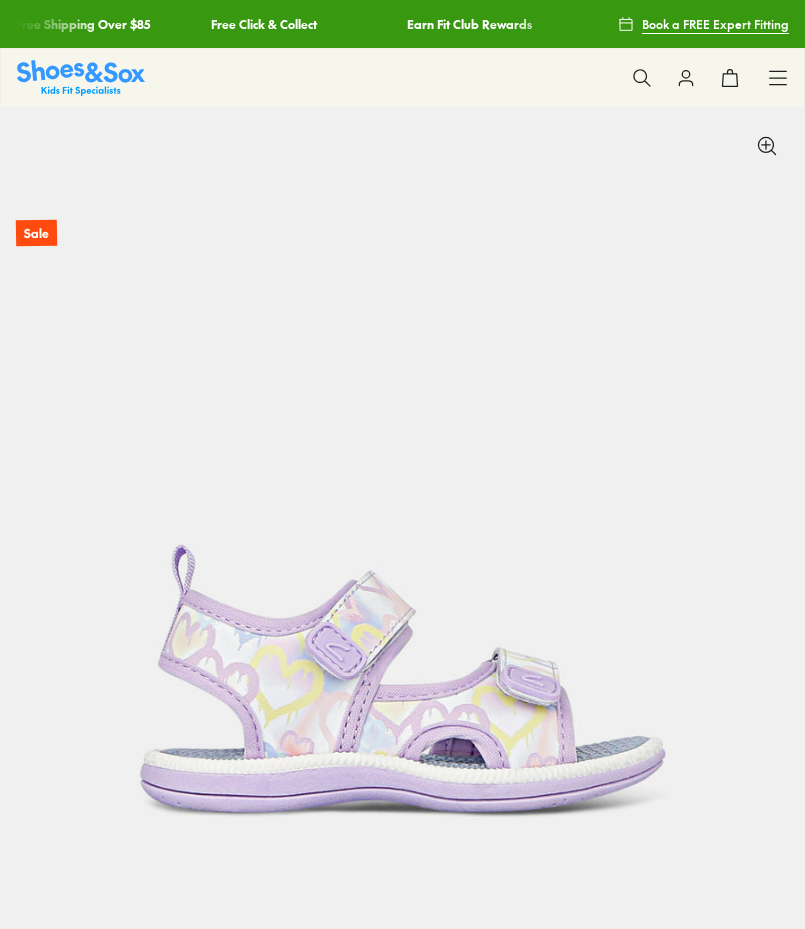 select on "*" 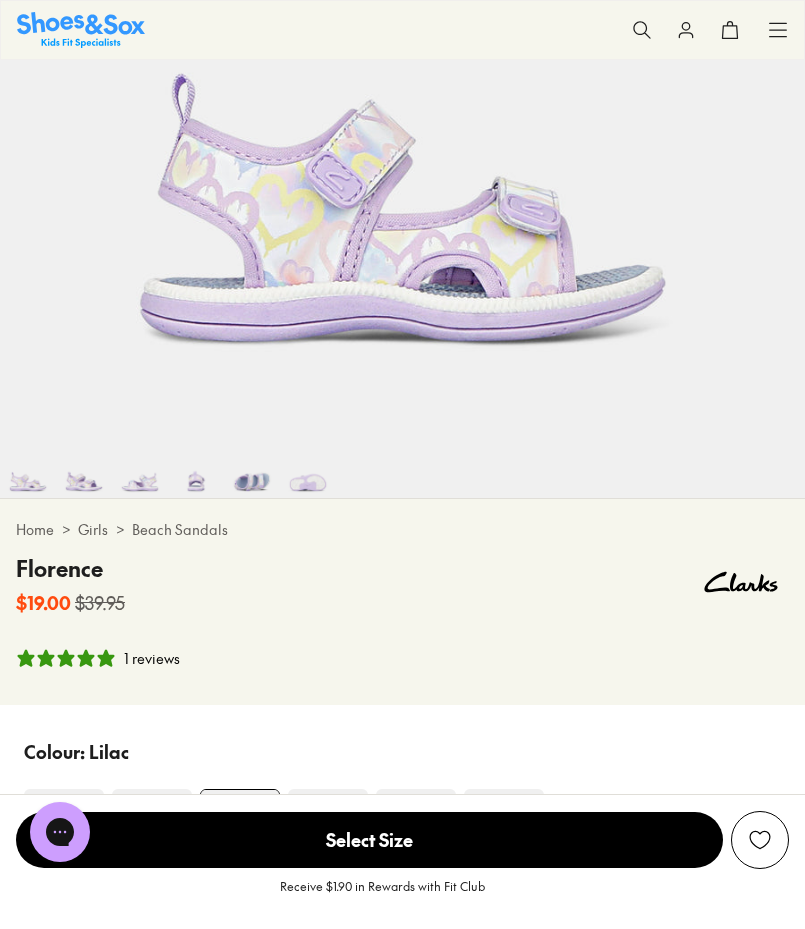 scroll, scrollTop: 0, scrollLeft: 0, axis: both 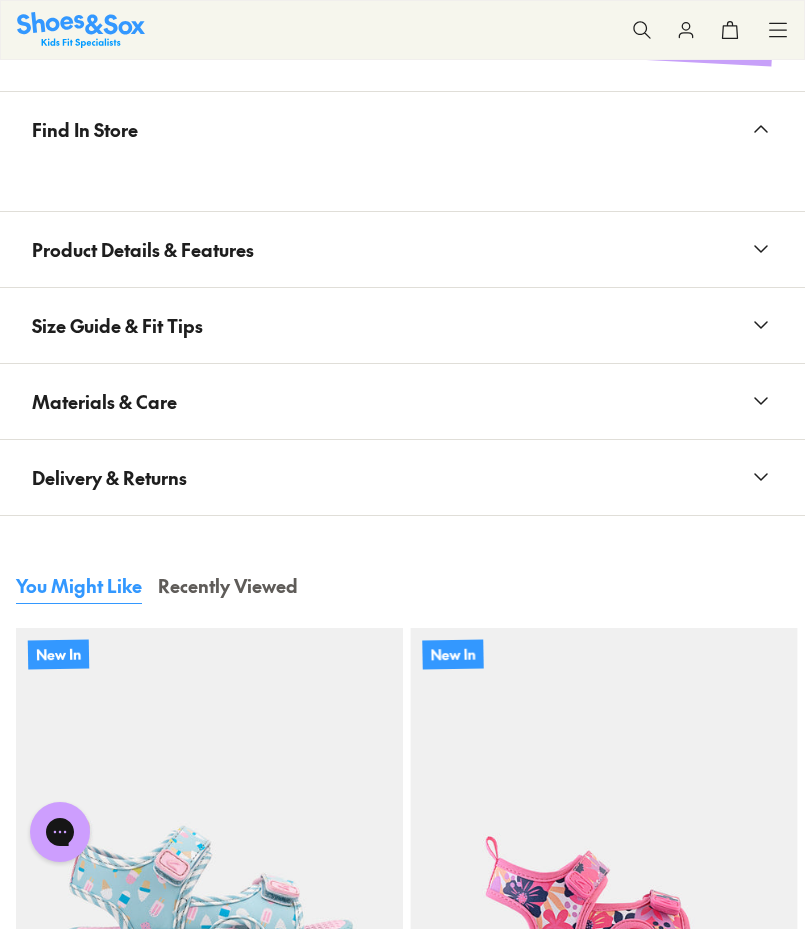 click on "Size Guide & Fit Tips" at bounding box center [402, 325] 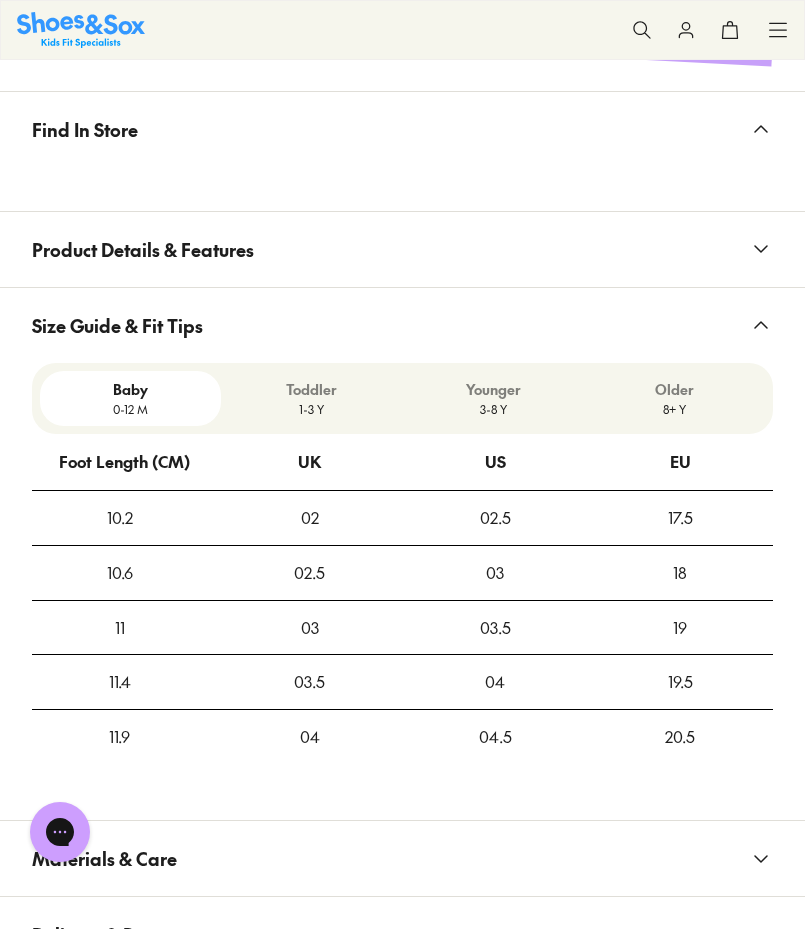 click on "Toddler" at bounding box center (311, 389) 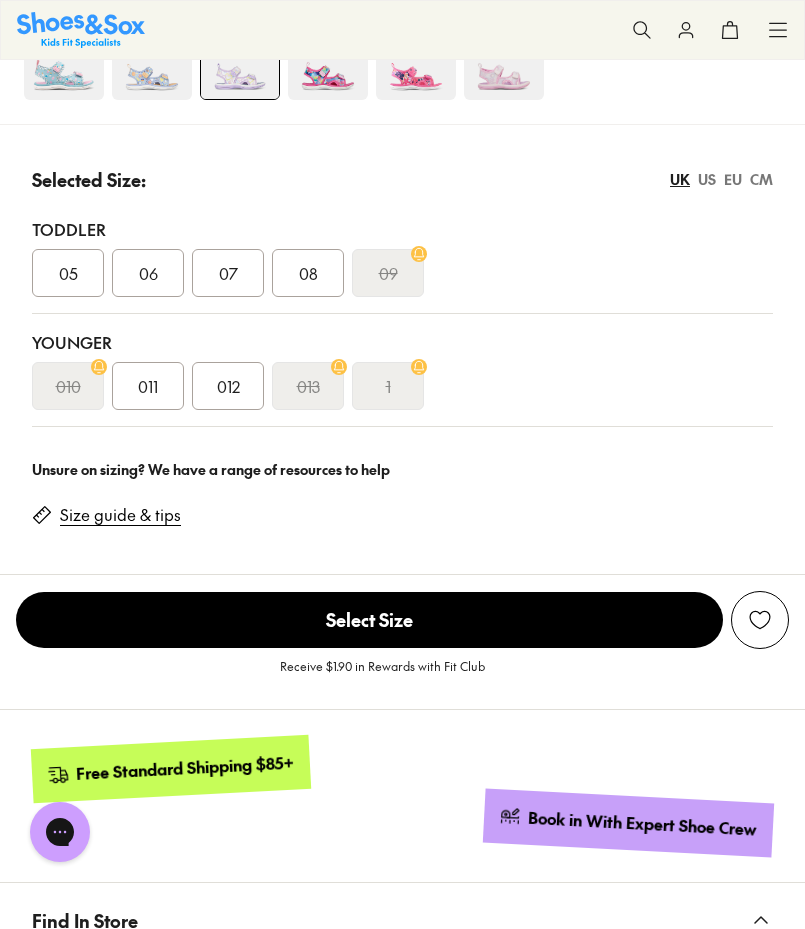 scroll, scrollTop: 942, scrollLeft: 0, axis: vertical 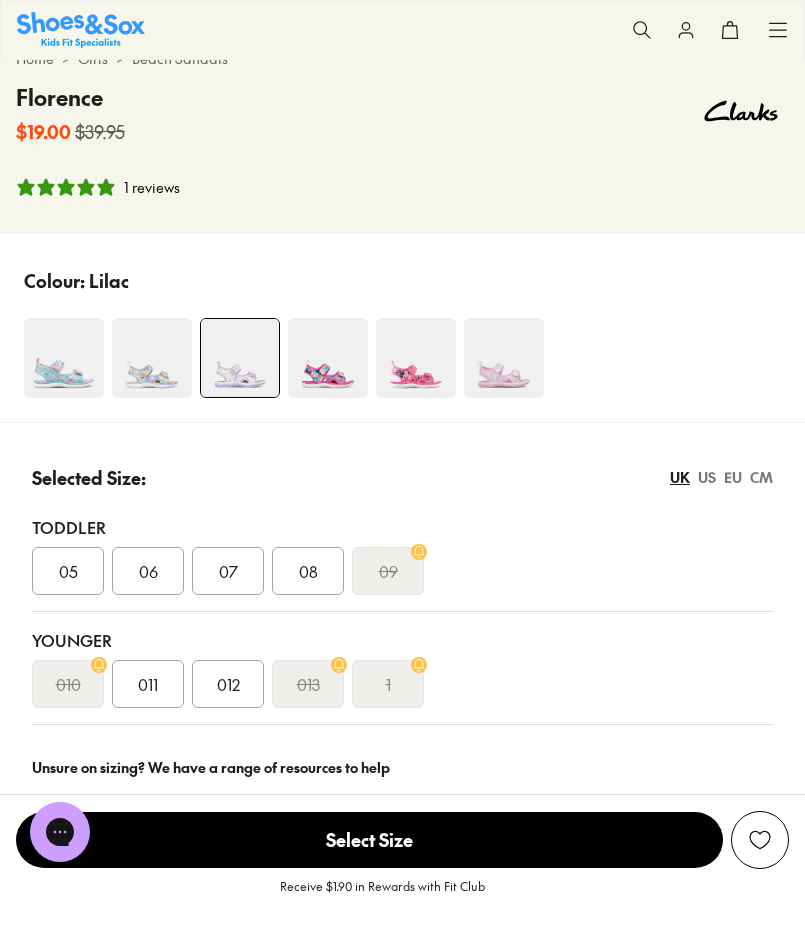 click on "CM" at bounding box center [761, 477] 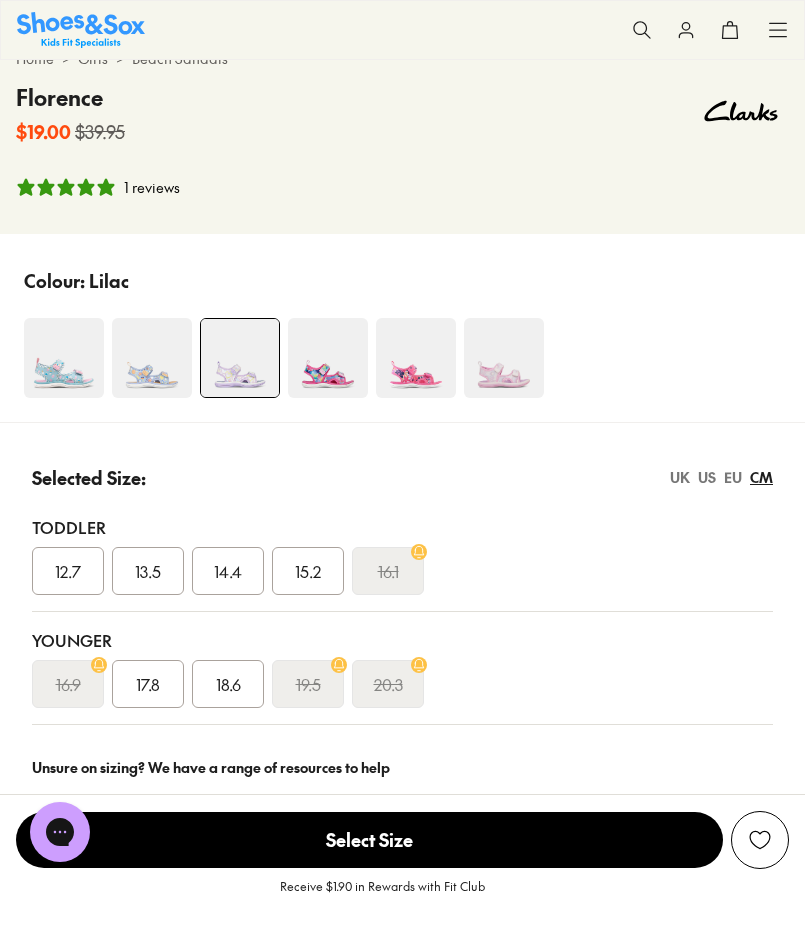 click on "UK" at bounding box center (680, 477) 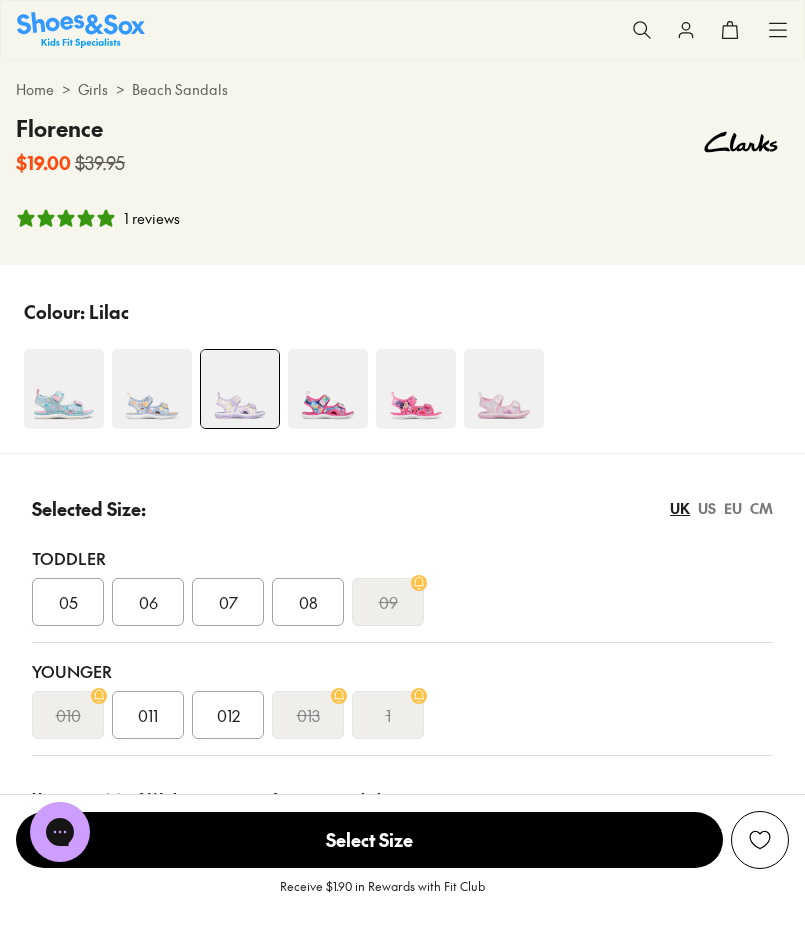 scroll, scrollTop: 909, scrollLeft: 0, axis: vertical 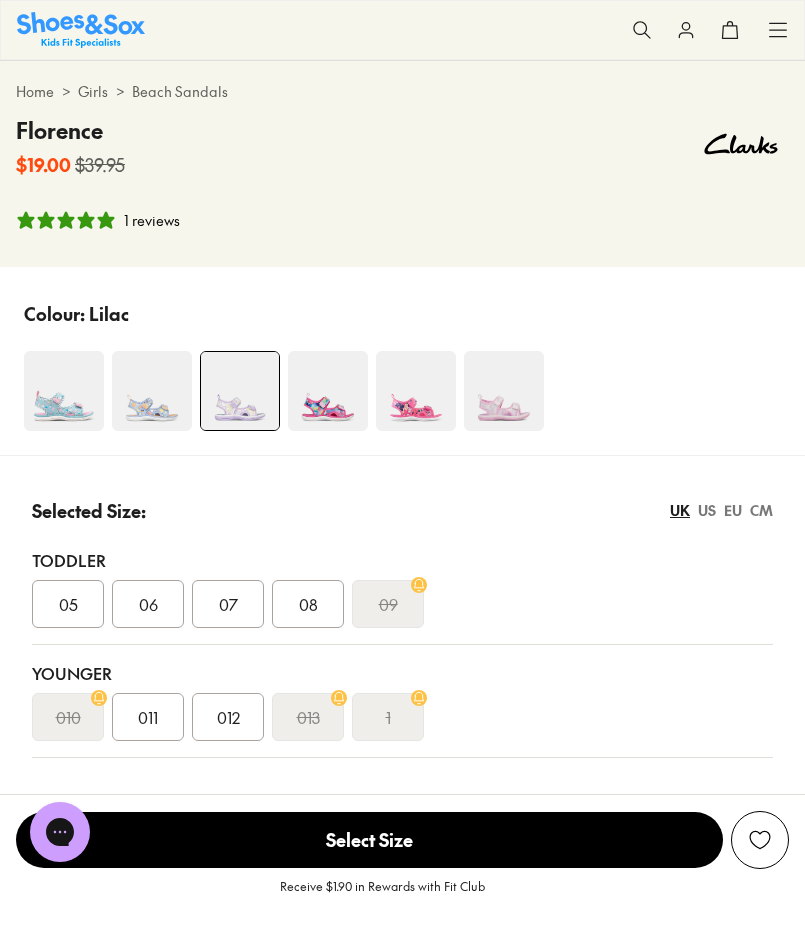 click on "CM" at bounding box center [761, 510] 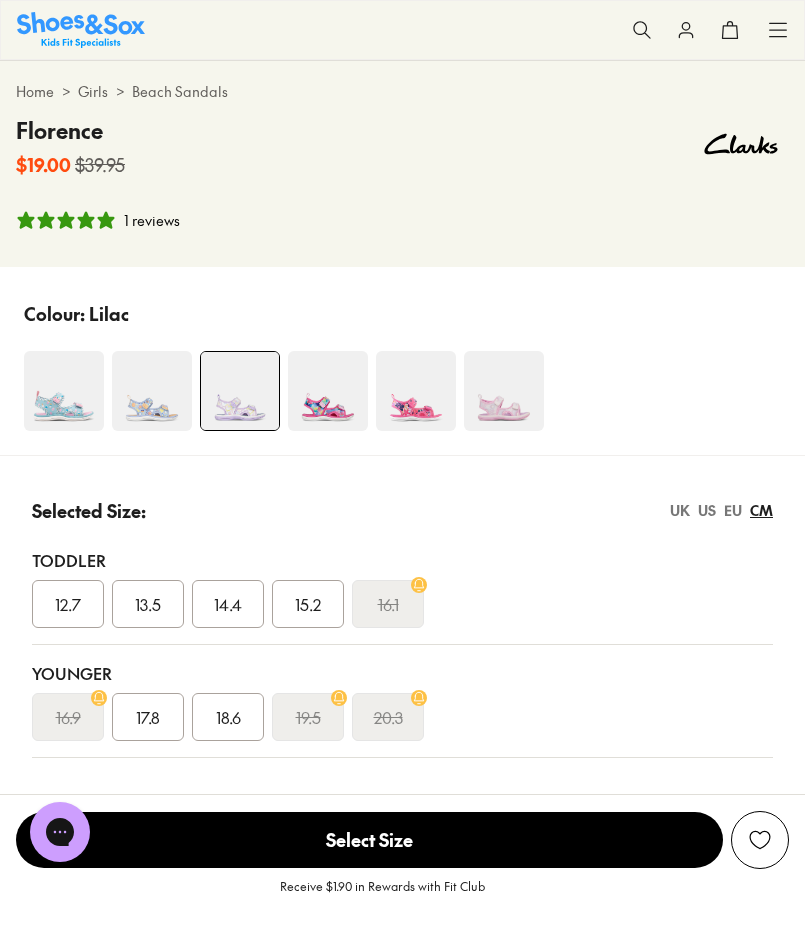 click on "UK US EU CM" at bounding box center [721, 510] 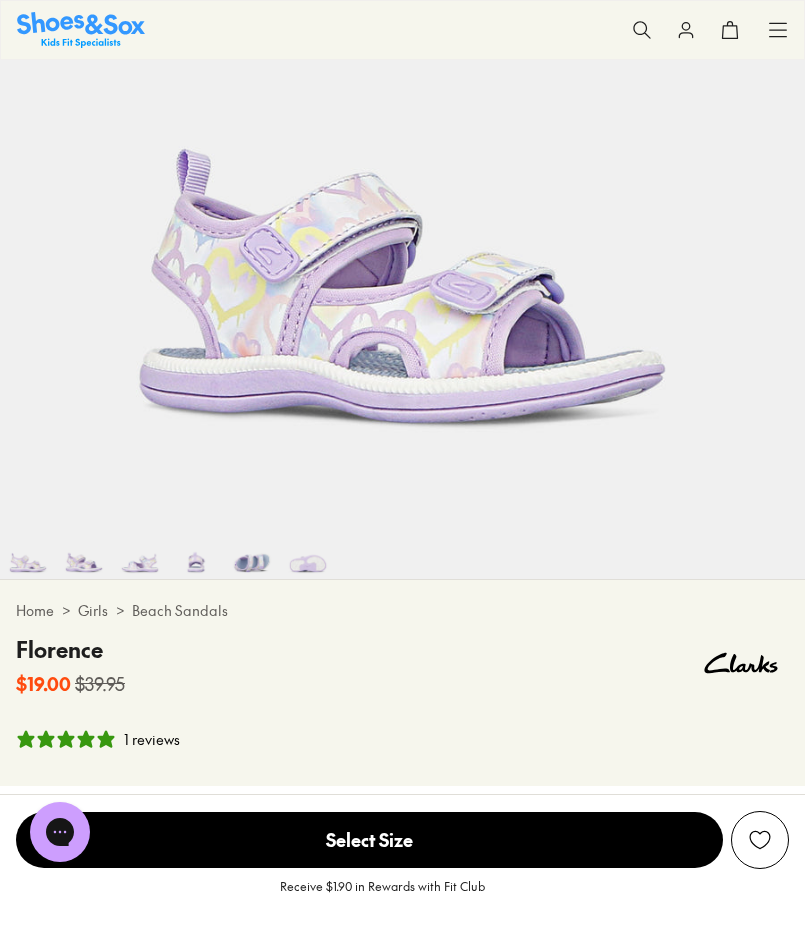 scroll, scrollTop: 0, scrollLeft: 0, axis: both 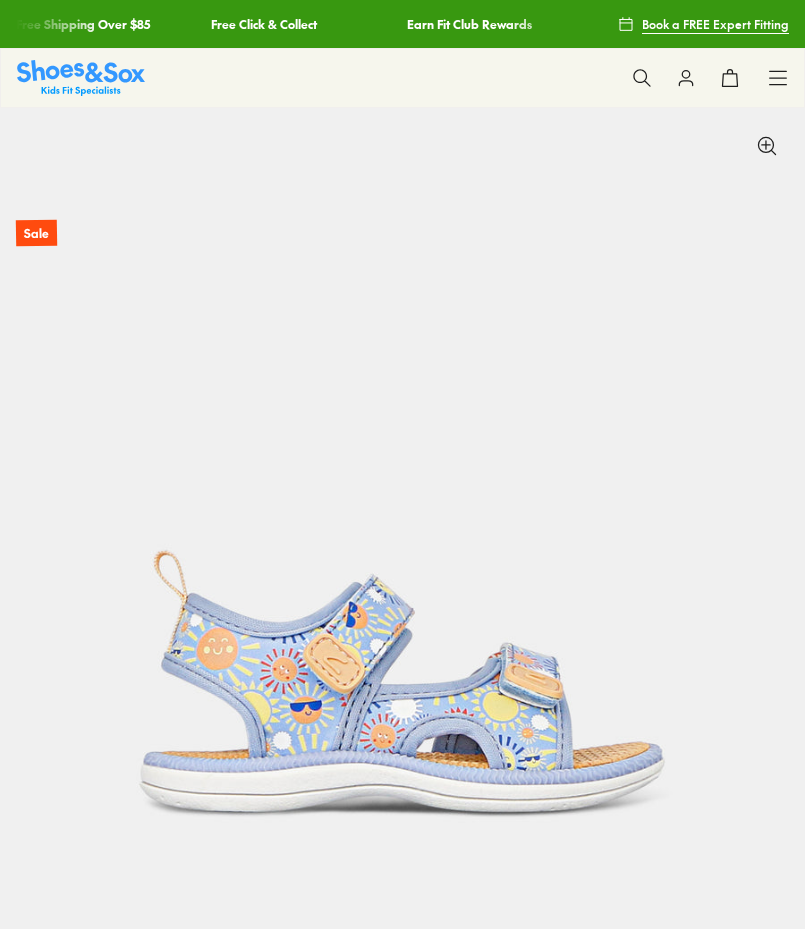 select on "*" 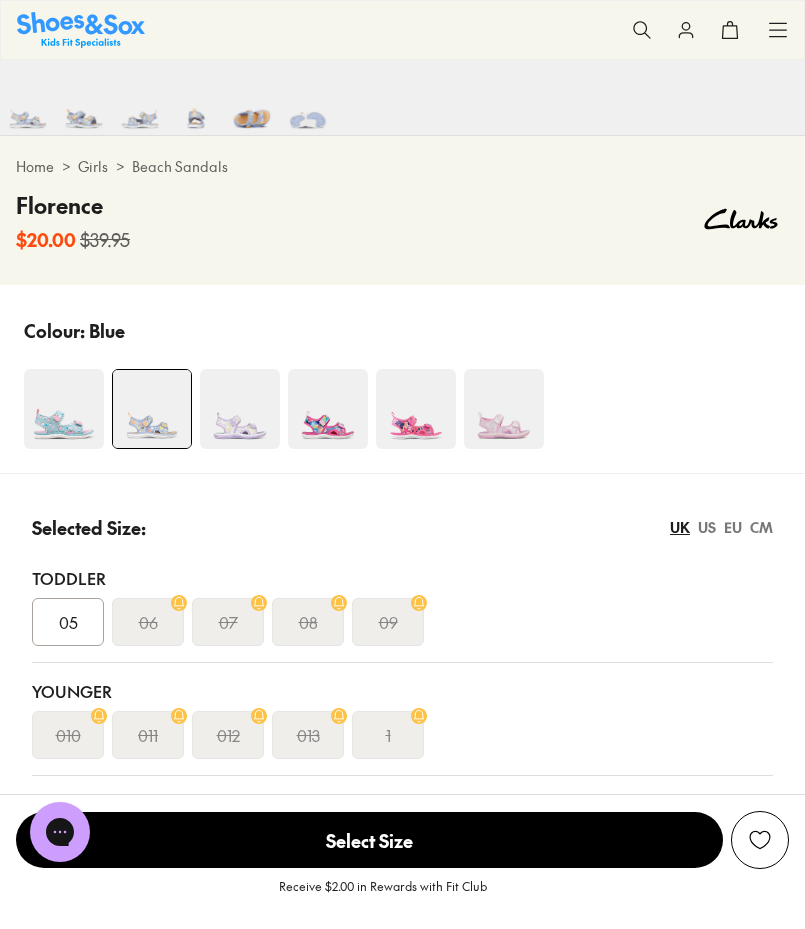 scroll, scrollTop: 873, scrollLeft: 0, axis: vertical 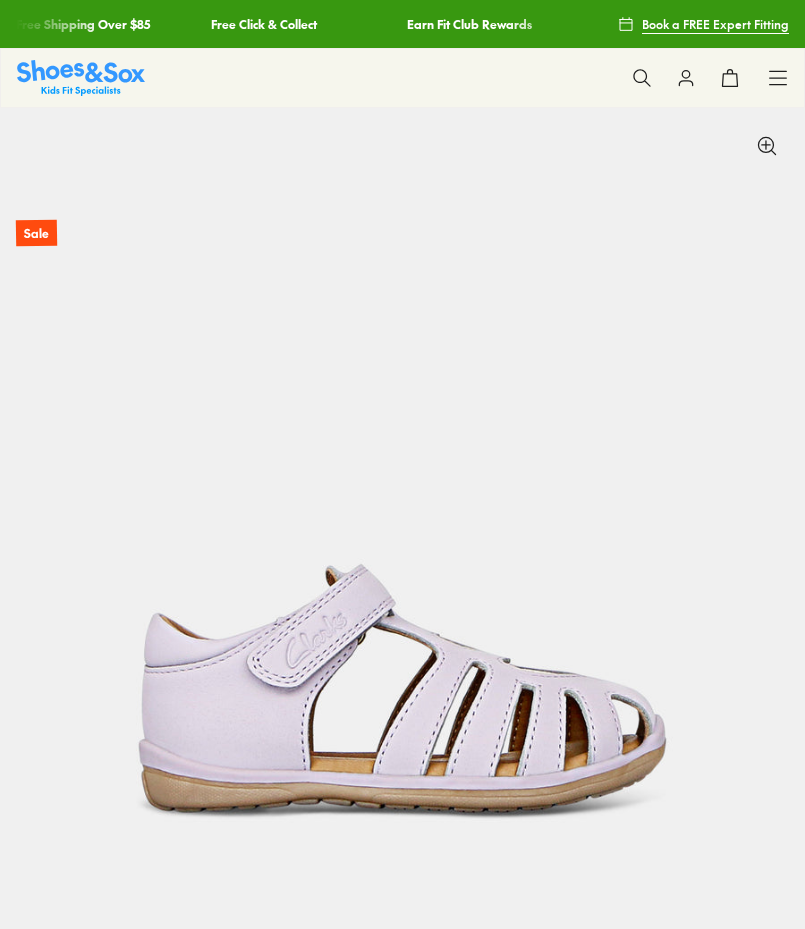 select on "*" 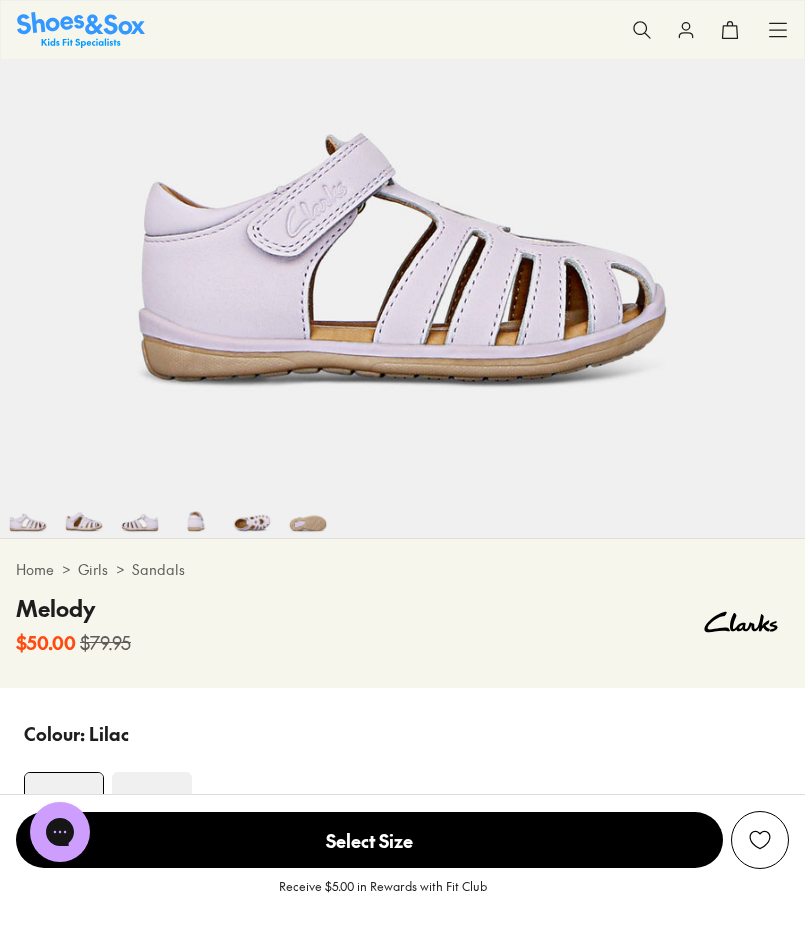 scroll, scrollTop: 0, scrollLeft: 0, axis: both 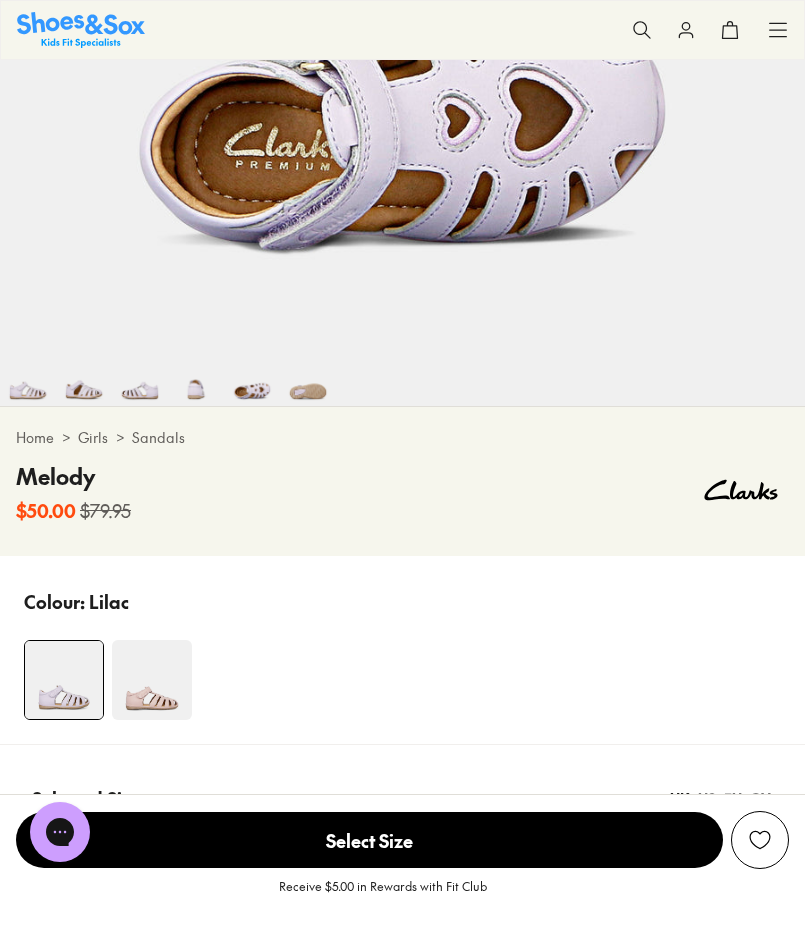click at bounding box center [152, 680] 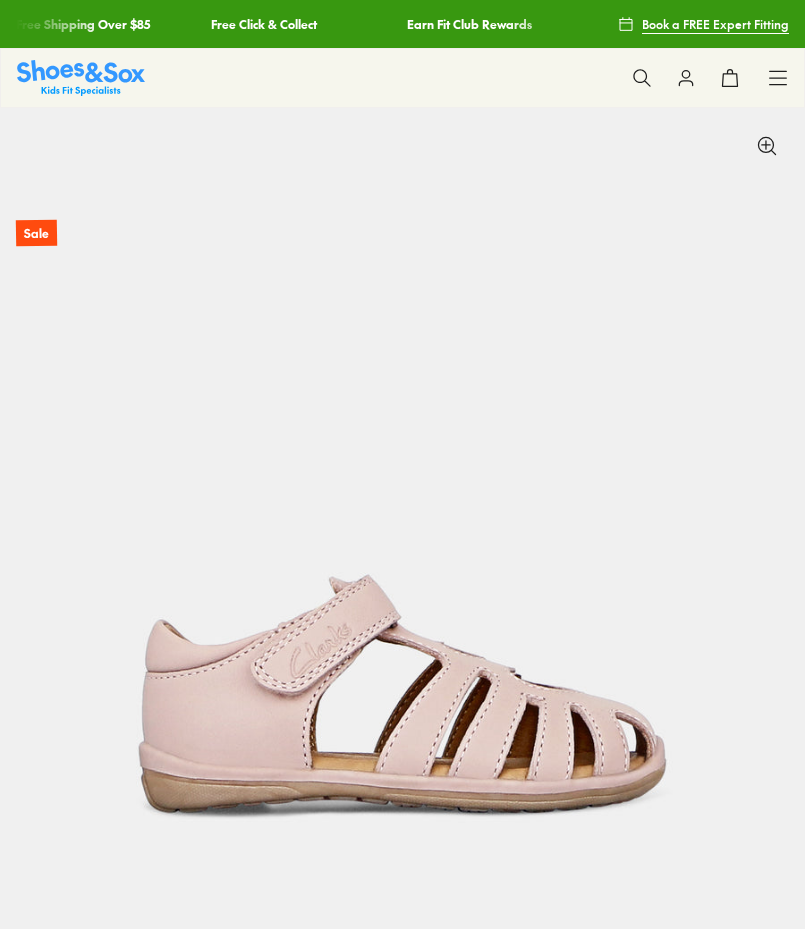 select on "*" 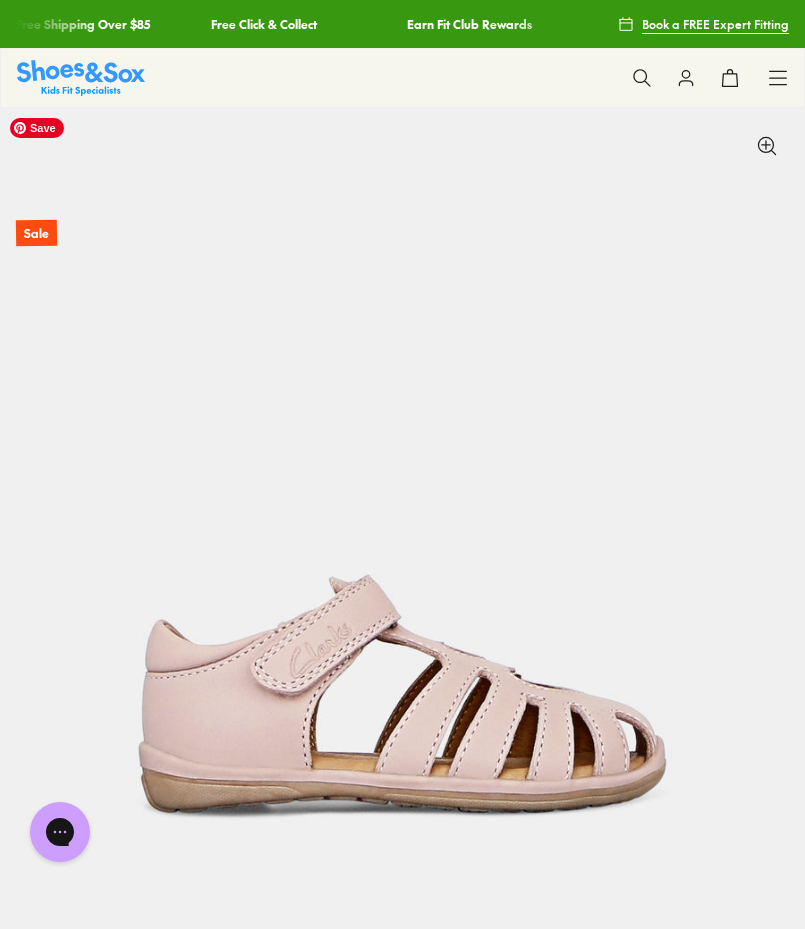 scroll, scrollTop: 632, scrollLeft: 0, axis: vertical 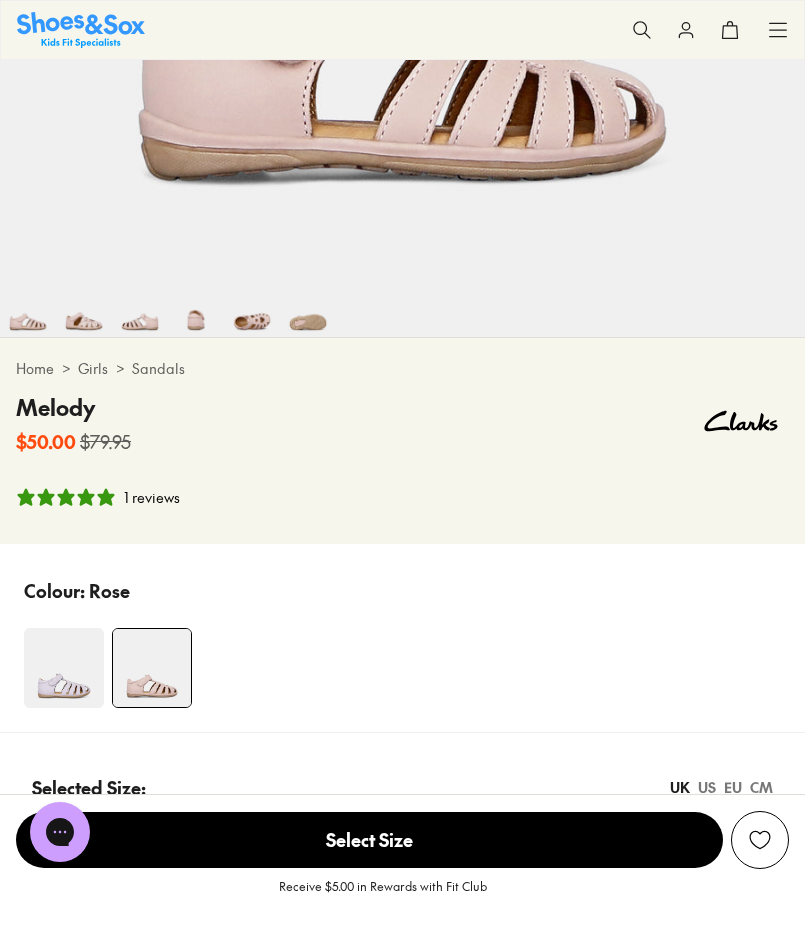 click at bounding box center (252, 309) 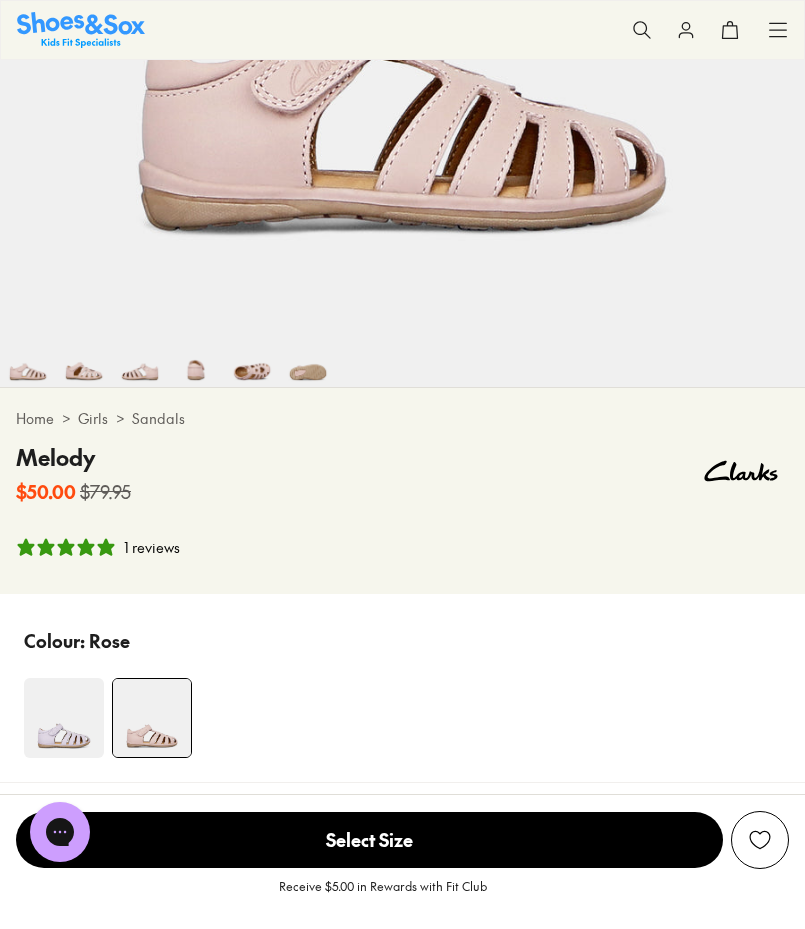 scroll, scrollTop: 0, scrollLeft: 181, axis: horizontal 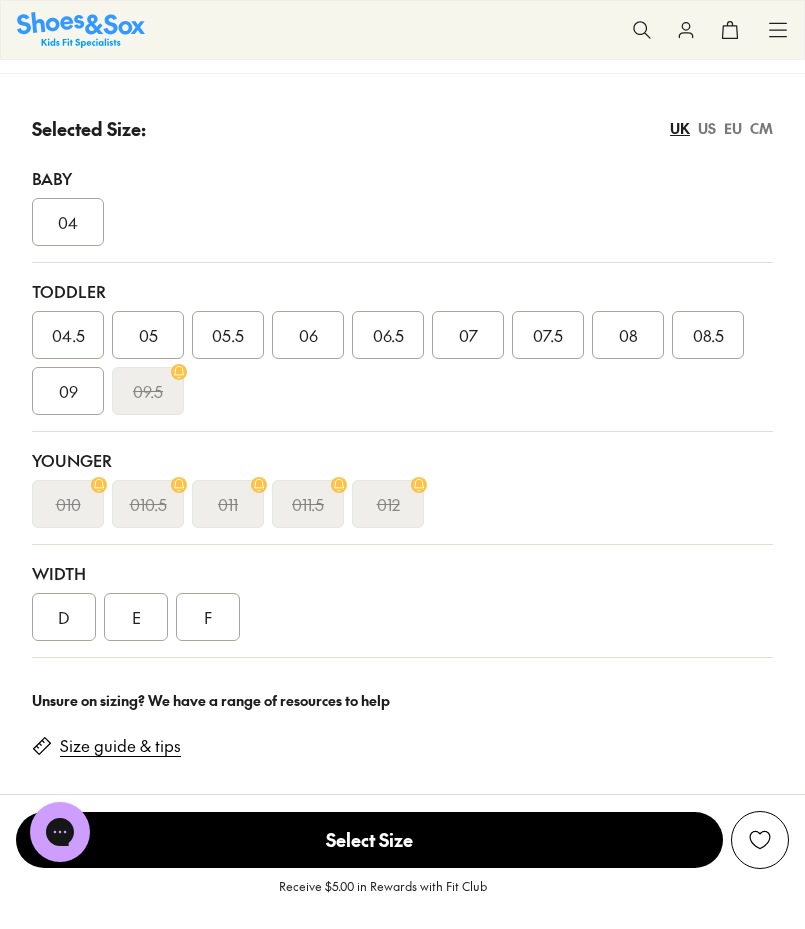 click on "CM" at bounding box center (761, 128) 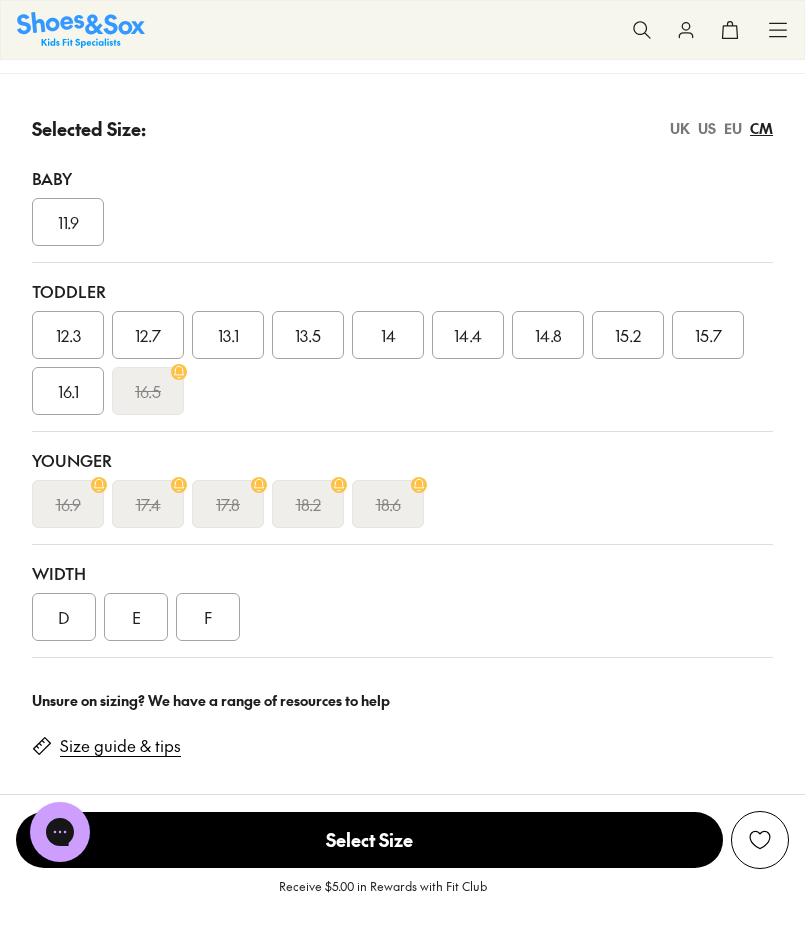 click on "UK" at bounding box center (680, 128) 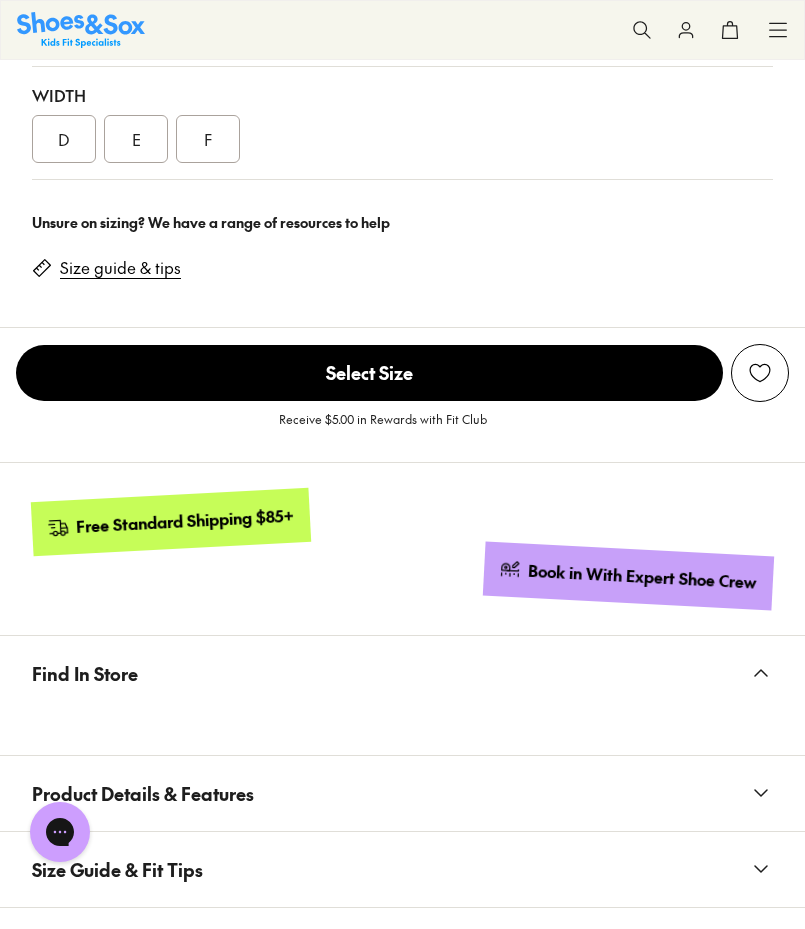 scroll, scrollTop: 2242, scrollLeft: 0, axis: vertical 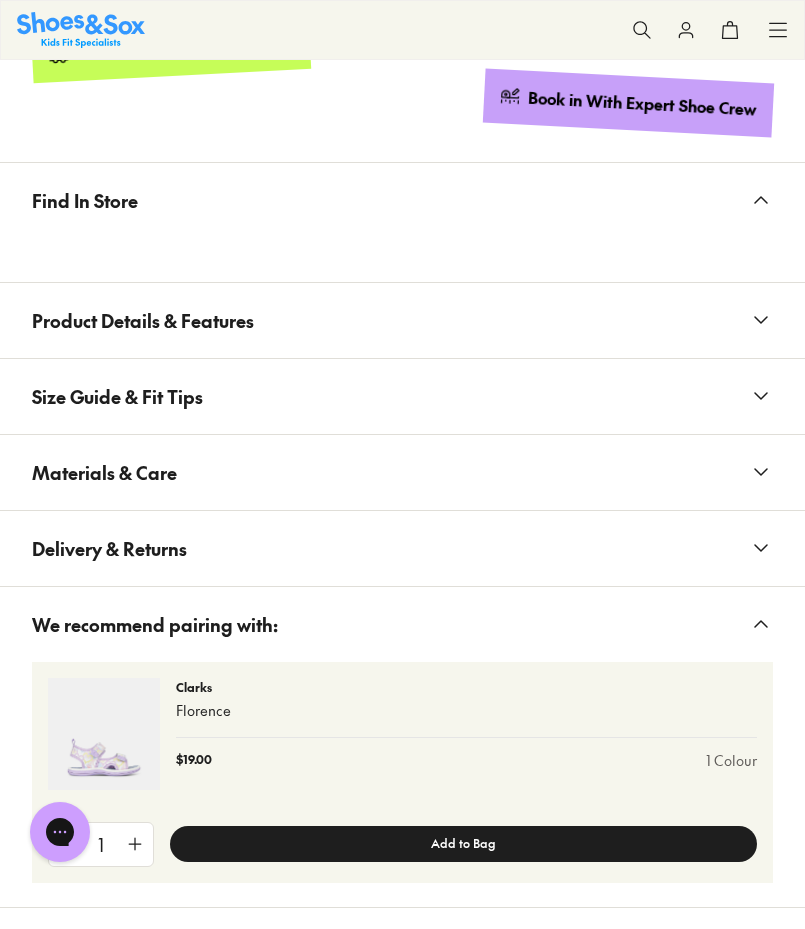 click on "Product Details & Features" at bounding box center (402, 320) 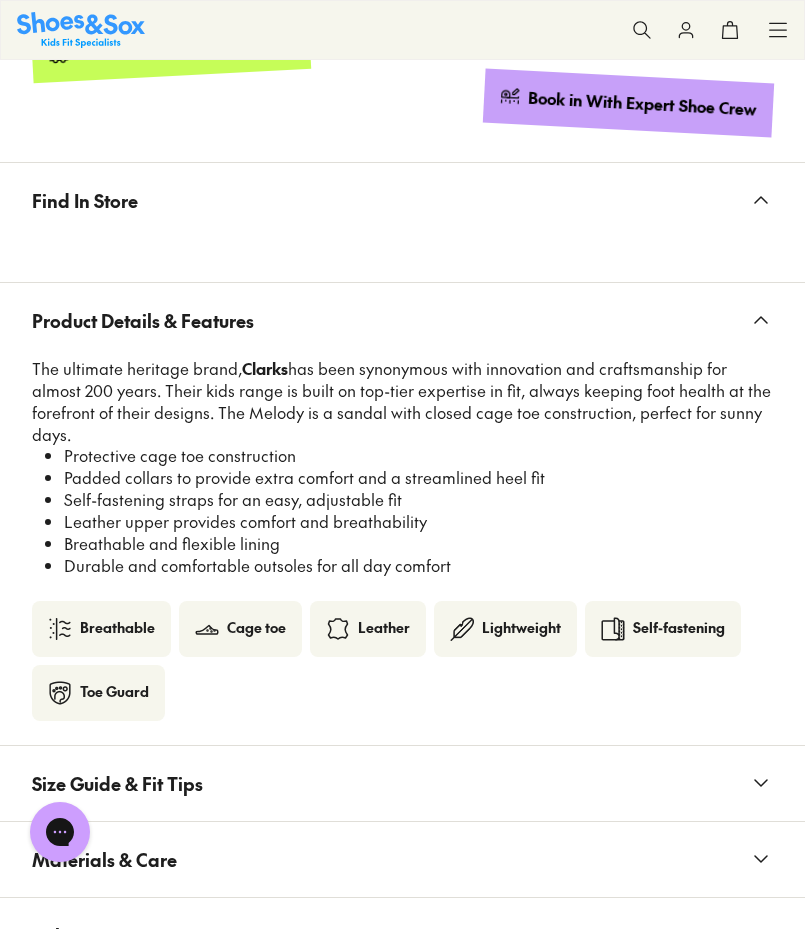 click on "Product Details & Features" at bounding box center [402, 320] 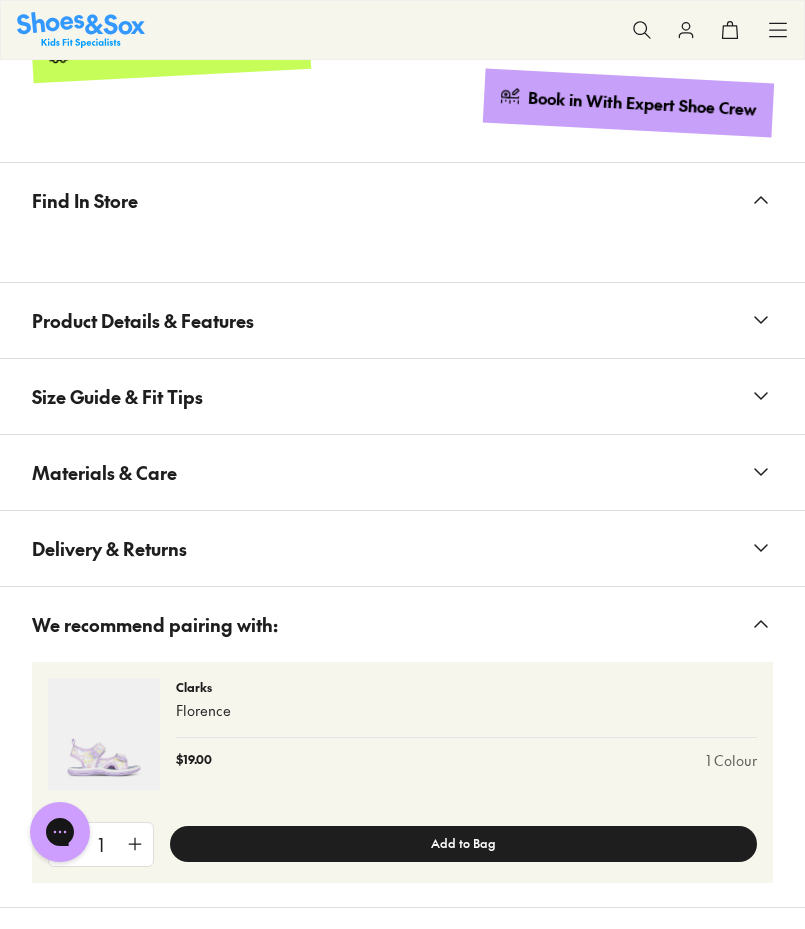 click on "Size Guide & Fit Tips" at bounding box center [402, 396] 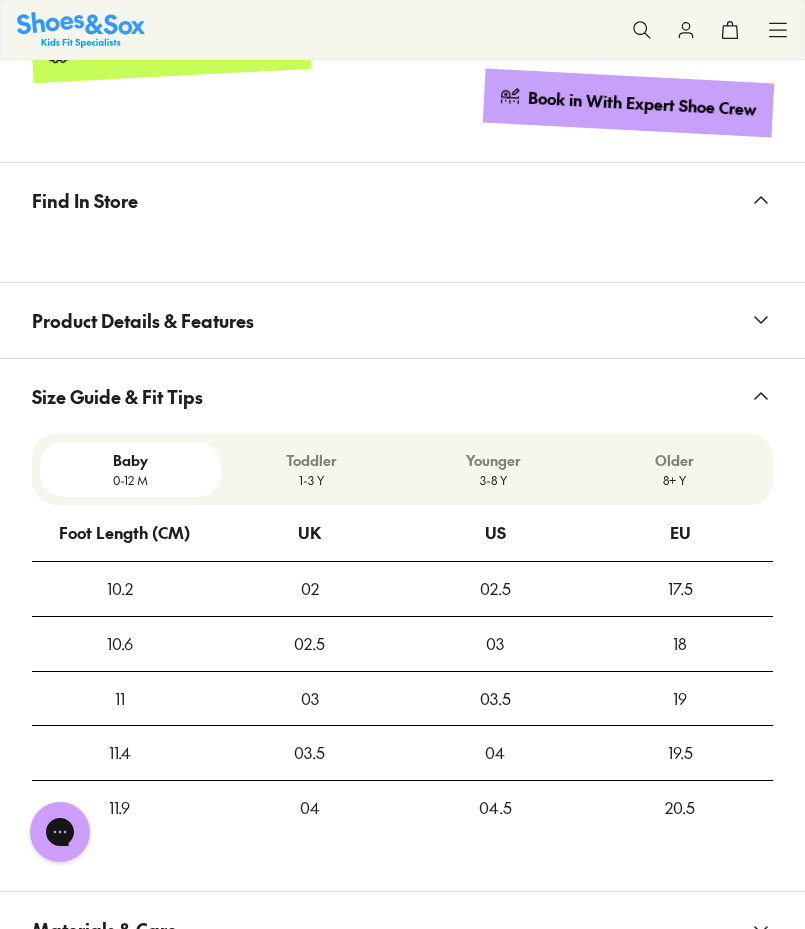click on "1-3 Y" at bounding box center (311, 480) 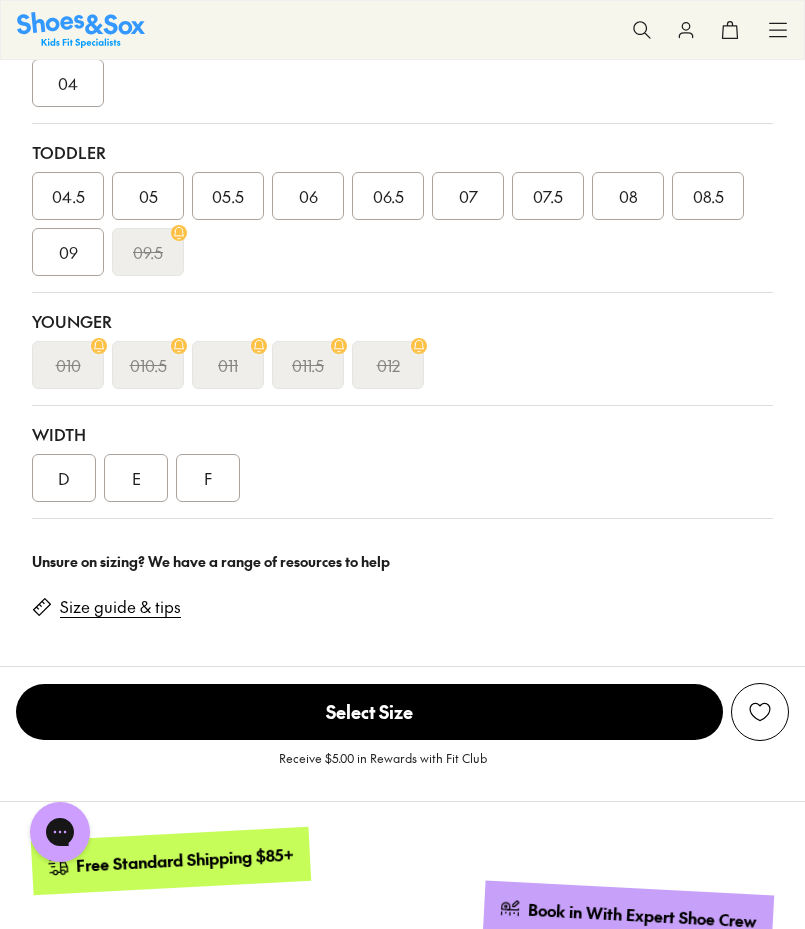 scroll, scrollTop: 1215, scrollLeft: 0, axis: vertical 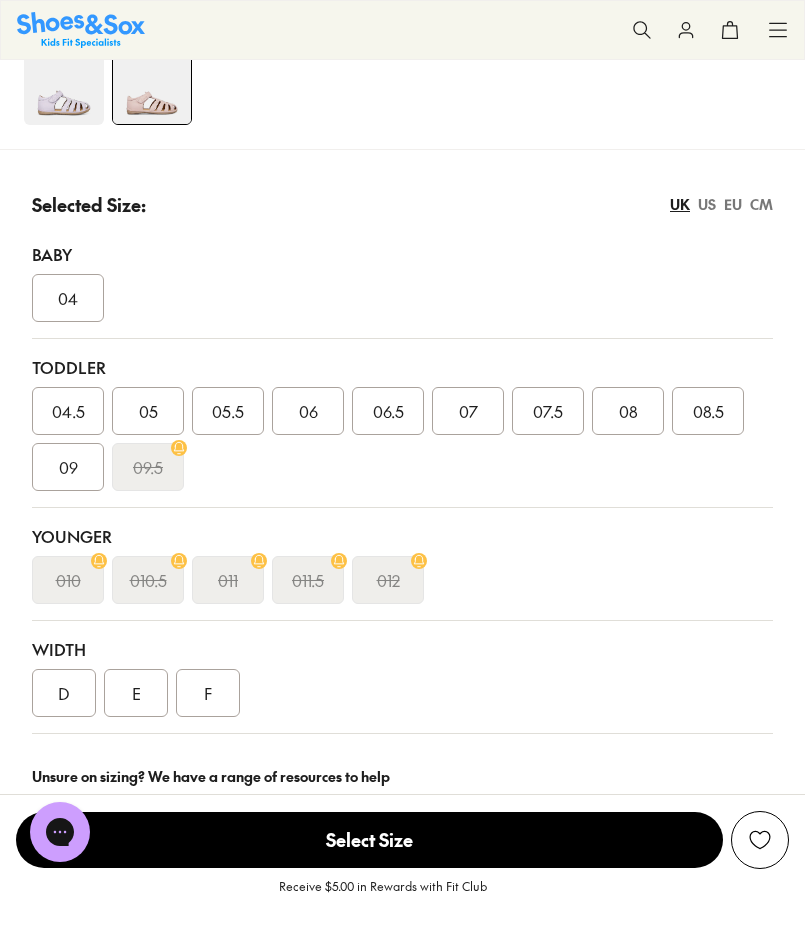 click on "CM" at bounding box center (761, 204) 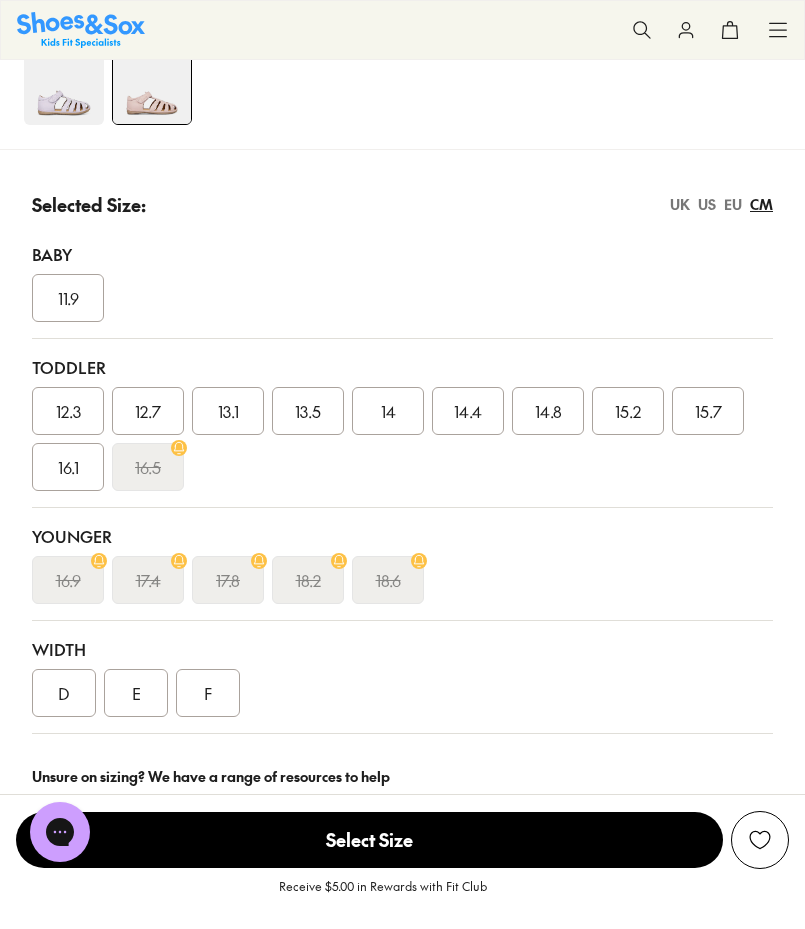 click on "CM" at bounding box center [761, 204] 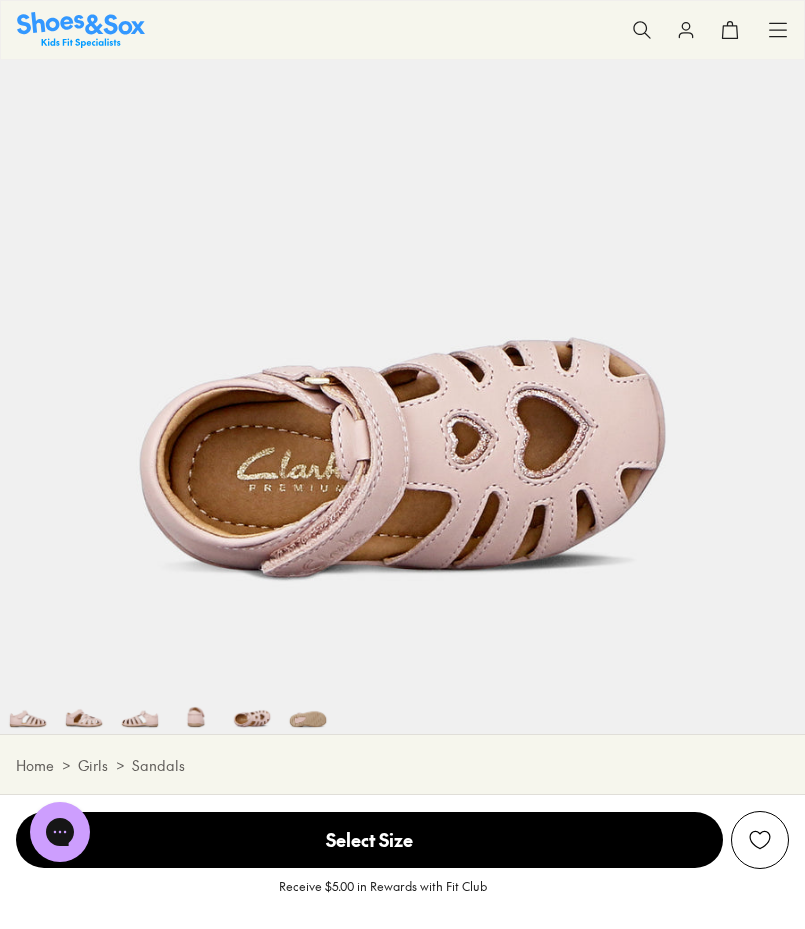 scroll, scrollTop: 194, scrollLeft: 0, axis: vertical 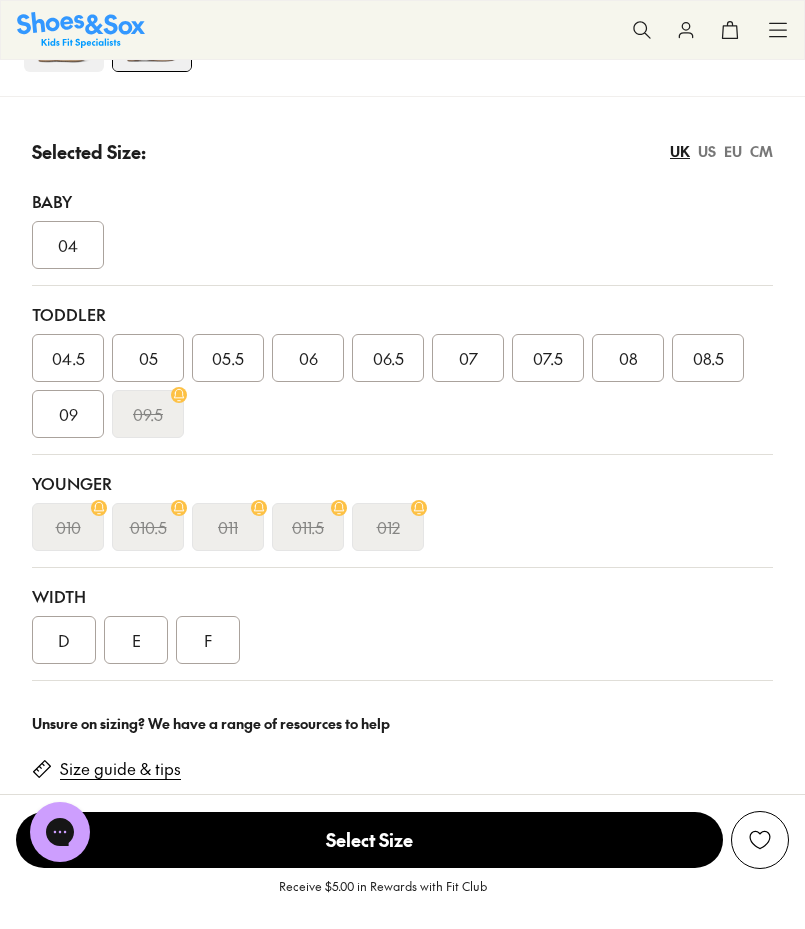 click on "CM" at bounding box center (761, 151) 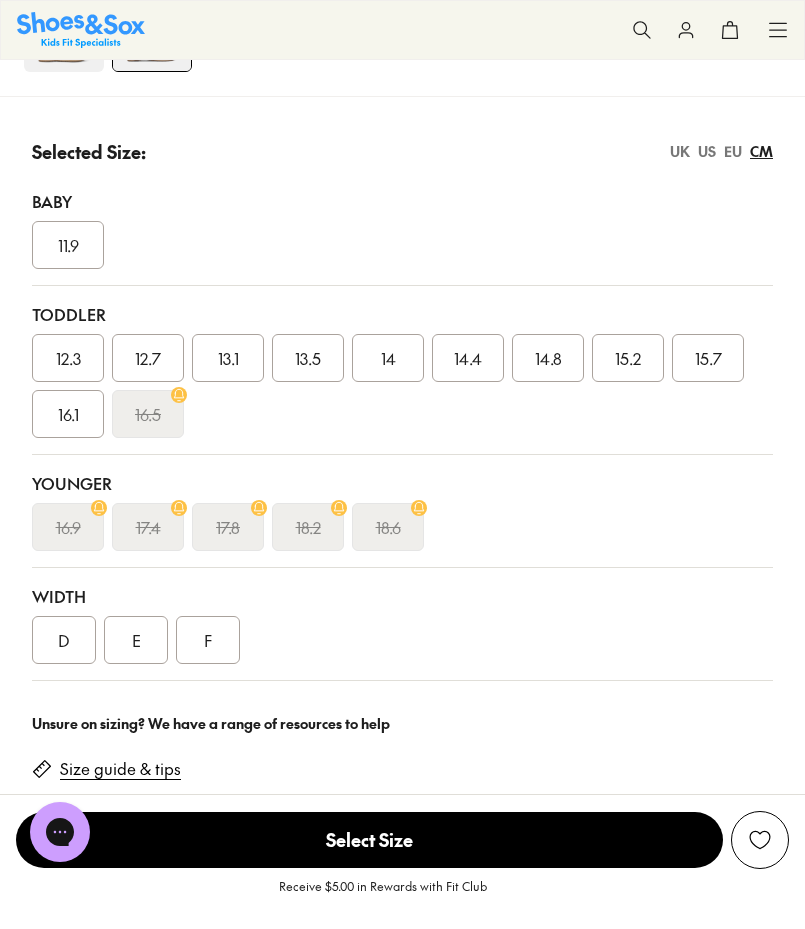 click on "UK" at bounding box center (680, 151) 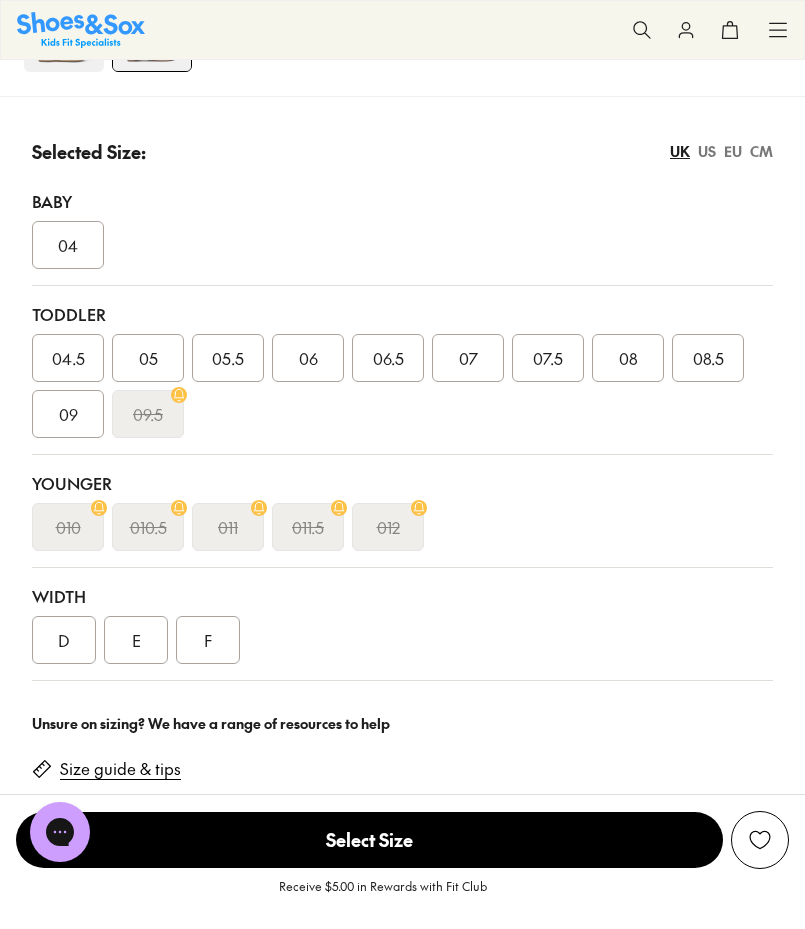 click on "07" at bounding box center (468, 358) 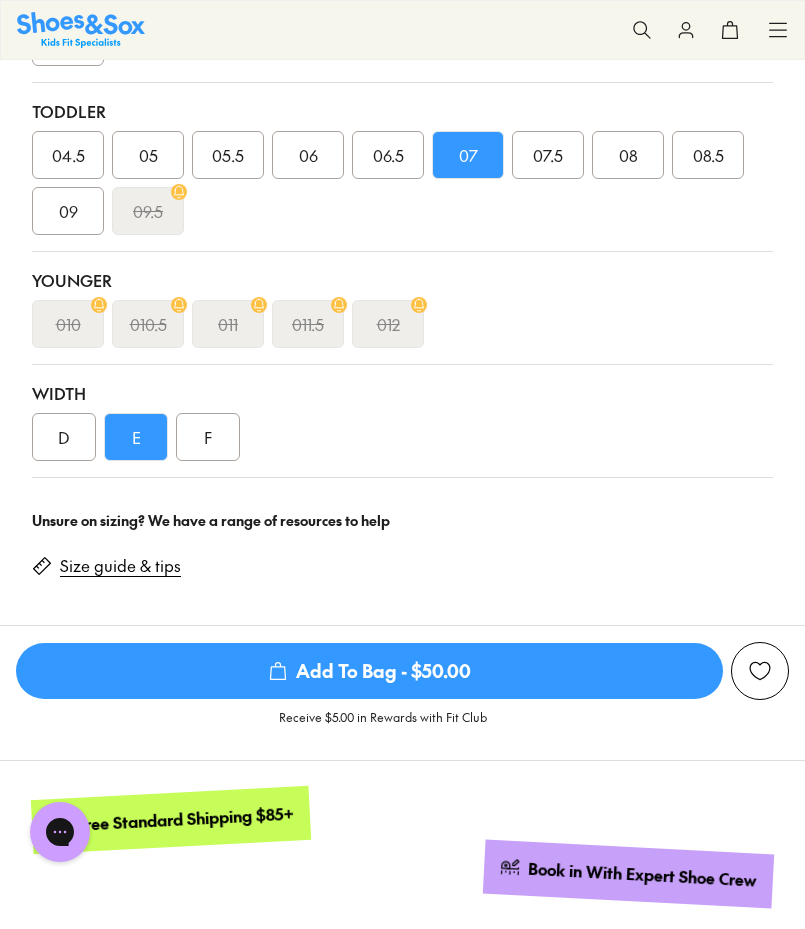 scroll, scrollTop: 1470, scrollLeft: 0, axis: vertical 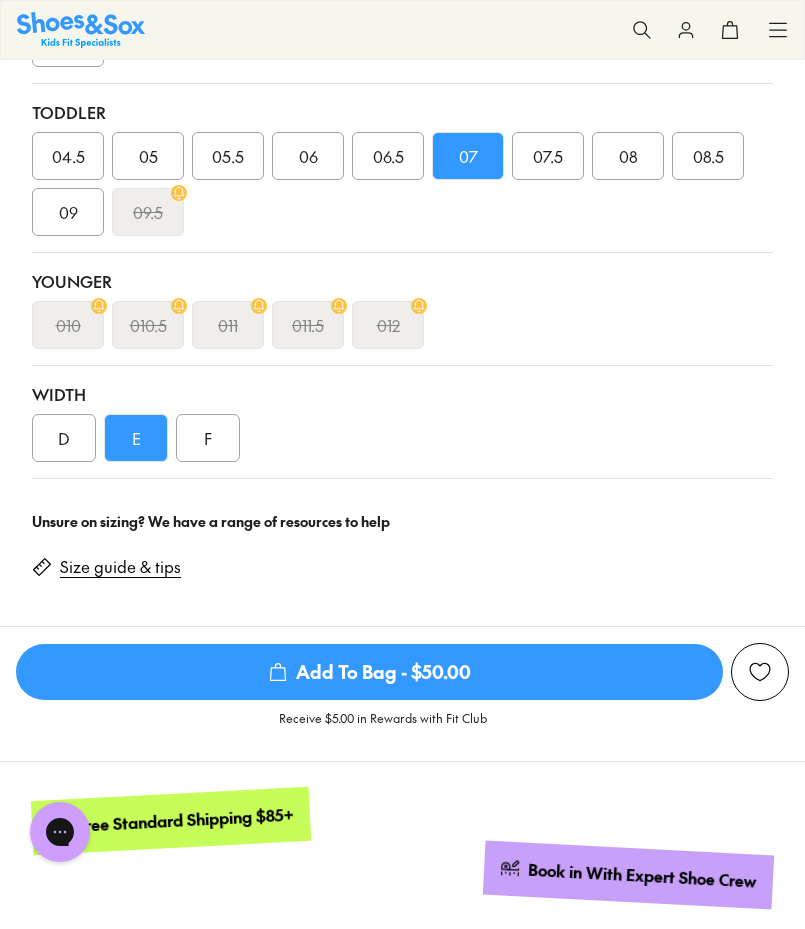 click on "D" at bounding box center [64, 438] 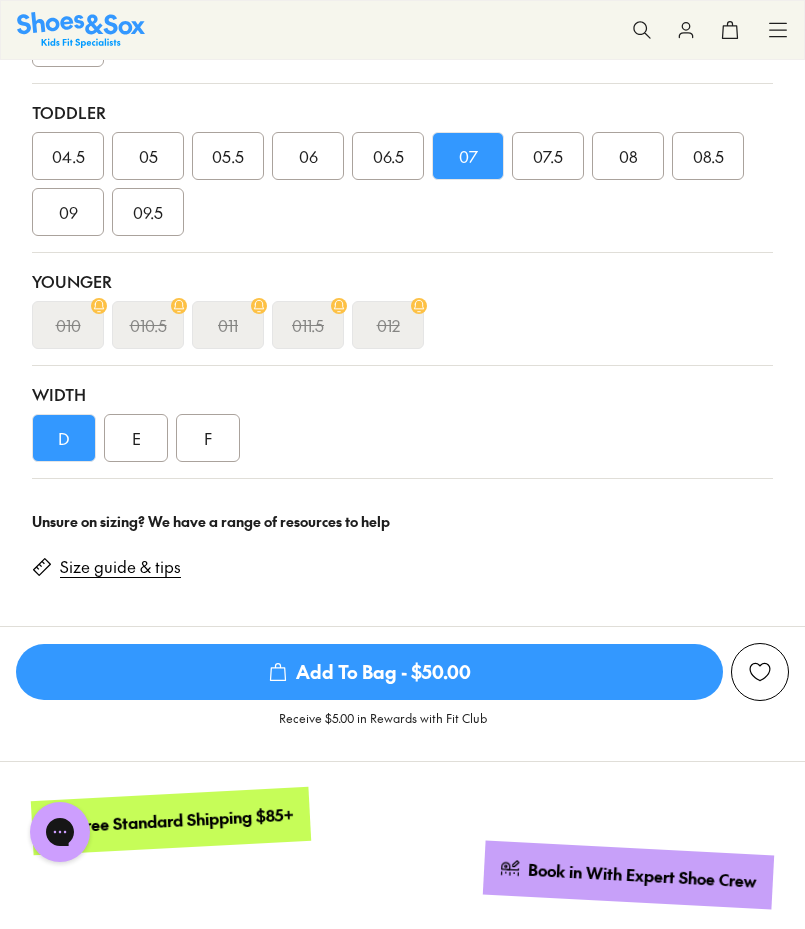click on "E" at bounding box center [136, 438] 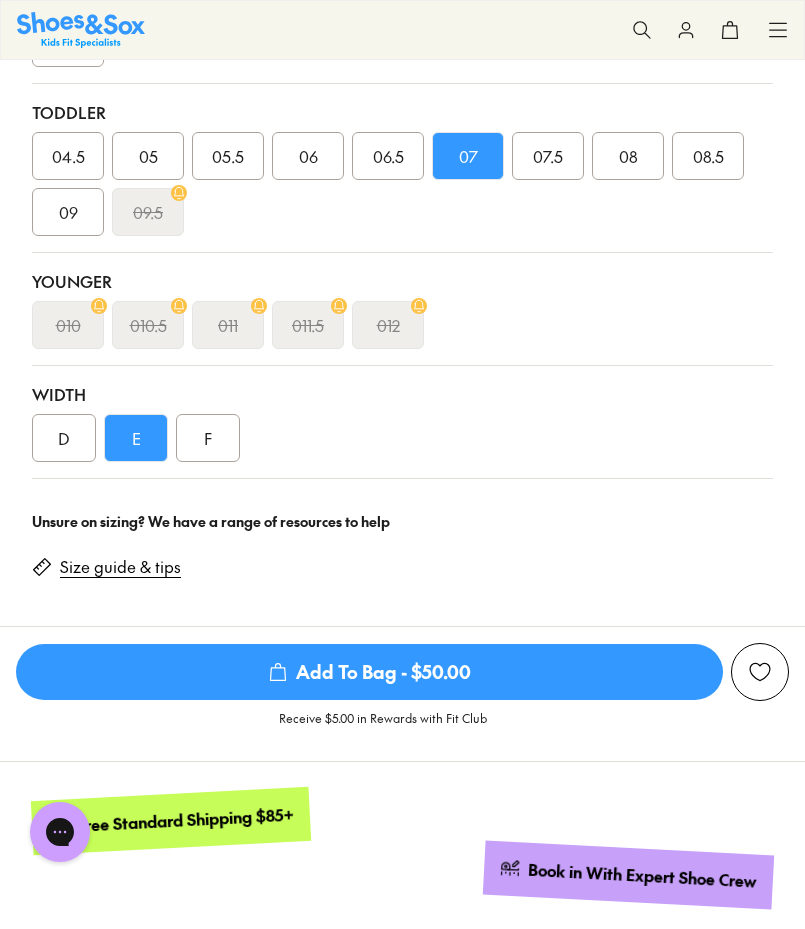 click on "F" at bounding box center [208, 438] 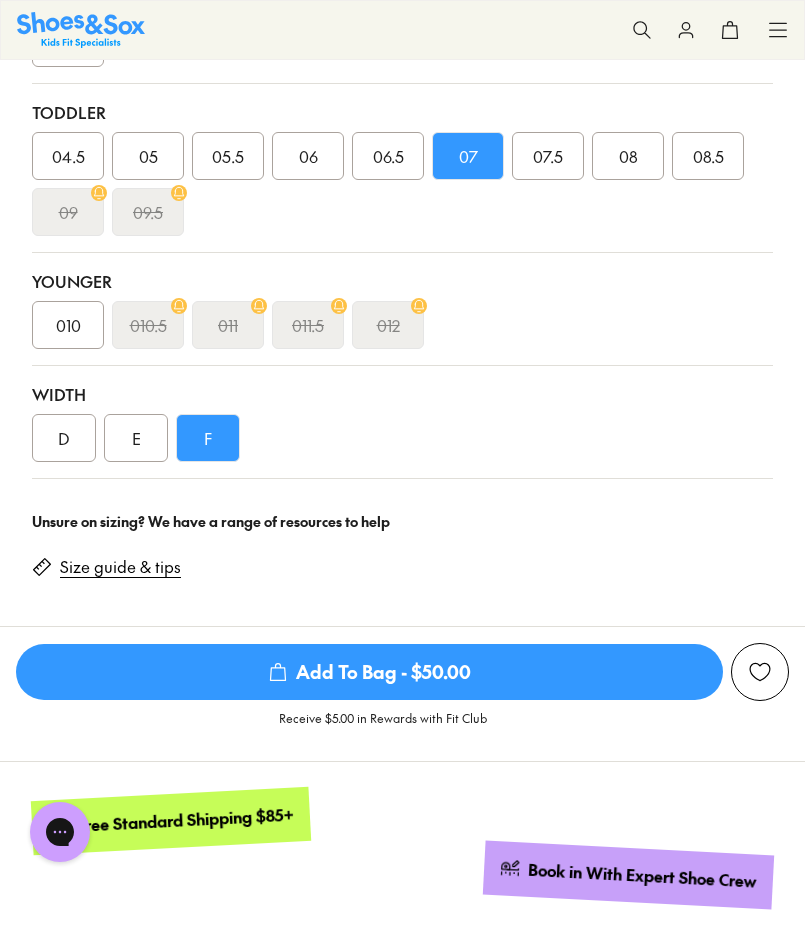 click on "E" at bounding box center [136, 438] 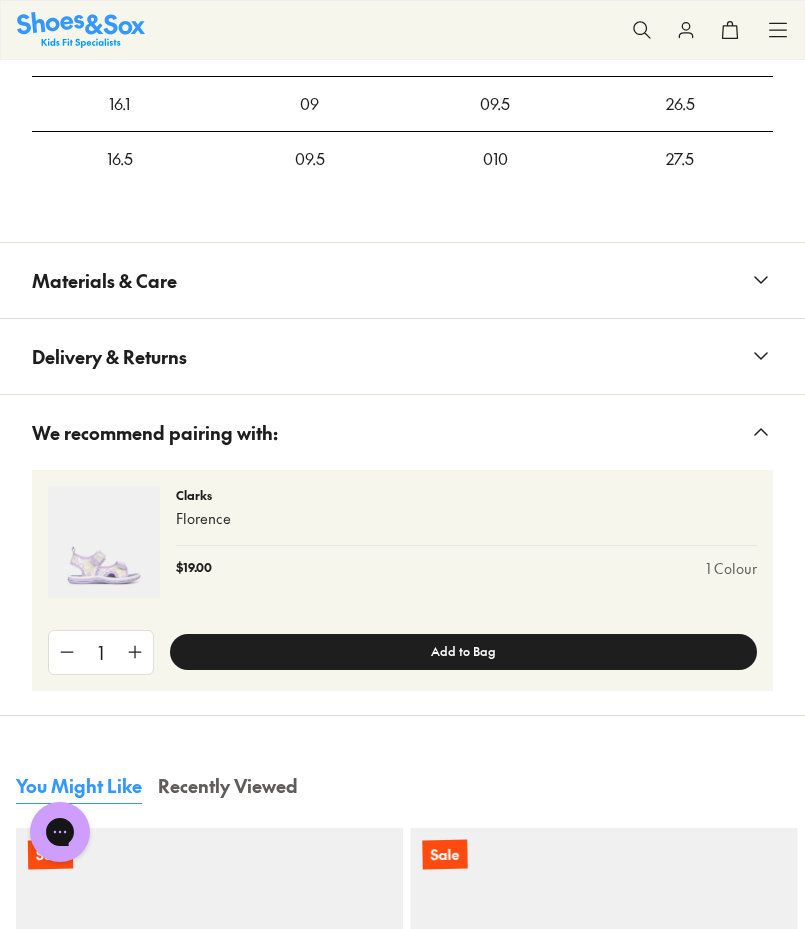 scroll, scrollTop: 3267, scrollLeft: 0, axis: vertical 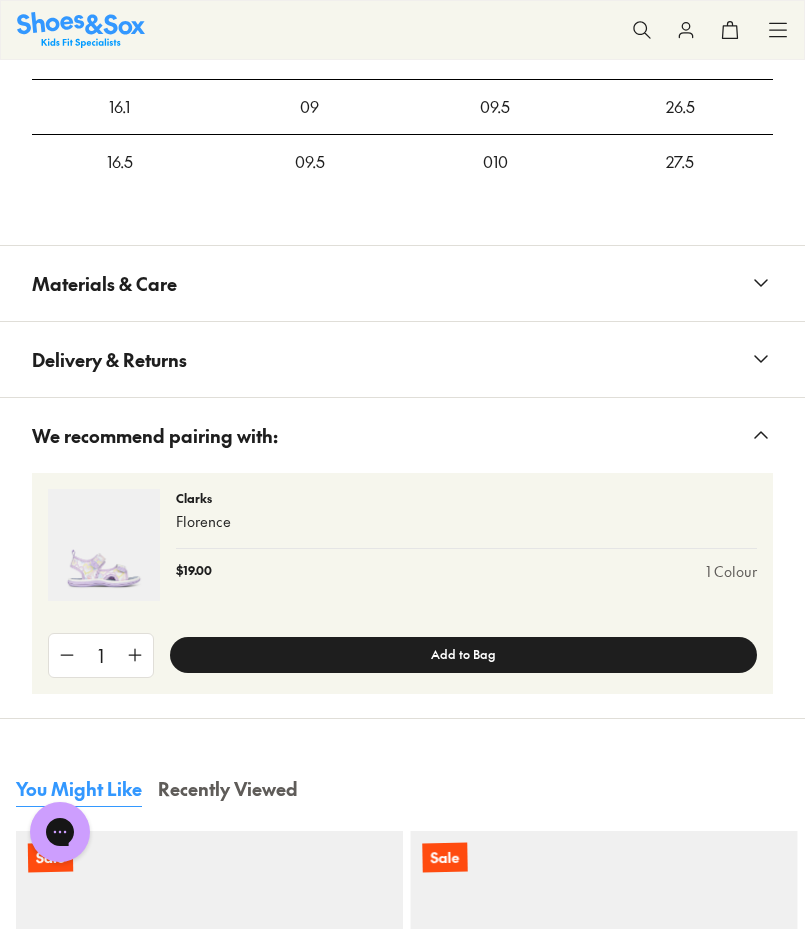 click on "Delivery & Returns" at bounding box center [109, 359] 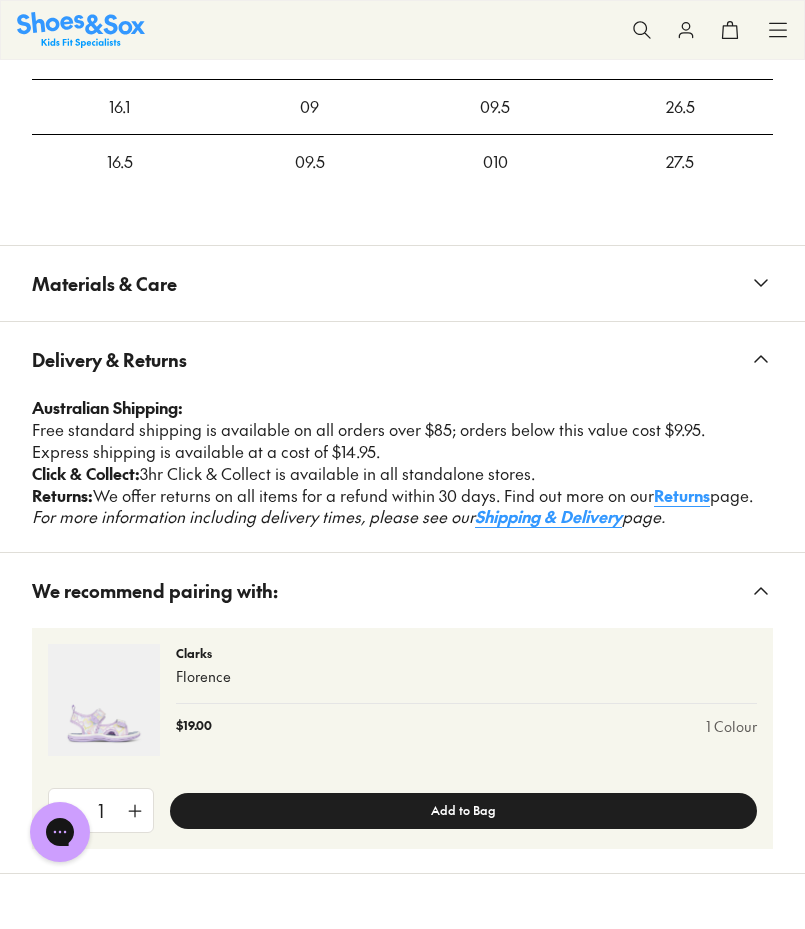 click on "Materials & Care" at bounding box center (104, 283) 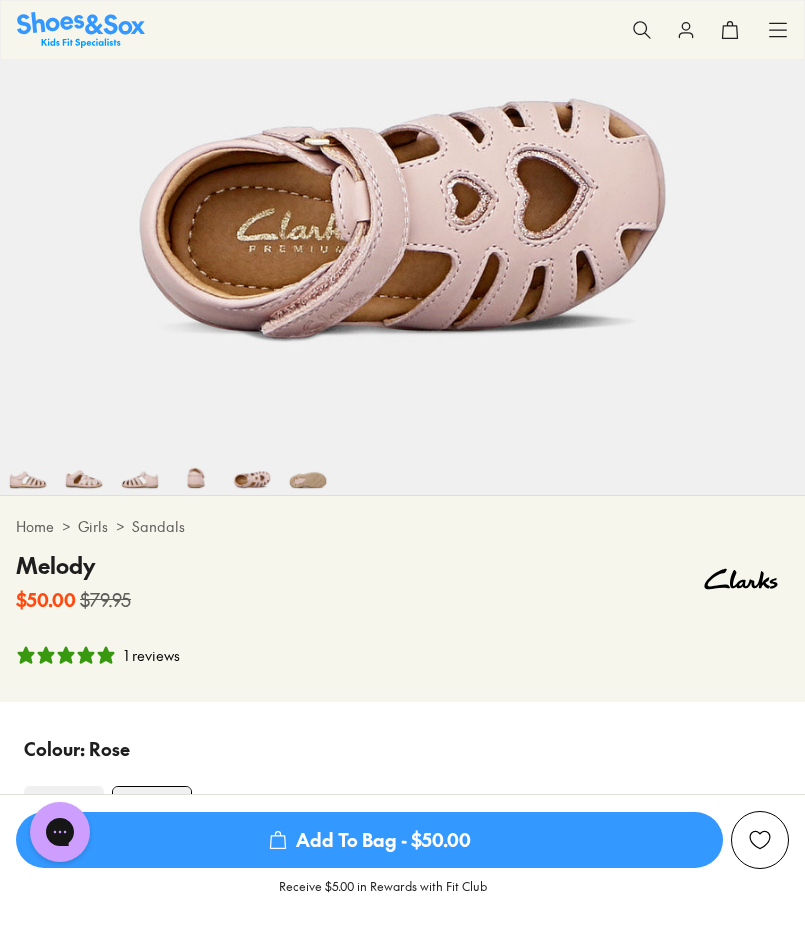 scroll, scrollTop: 0, scrollLeft: 0, axis: both 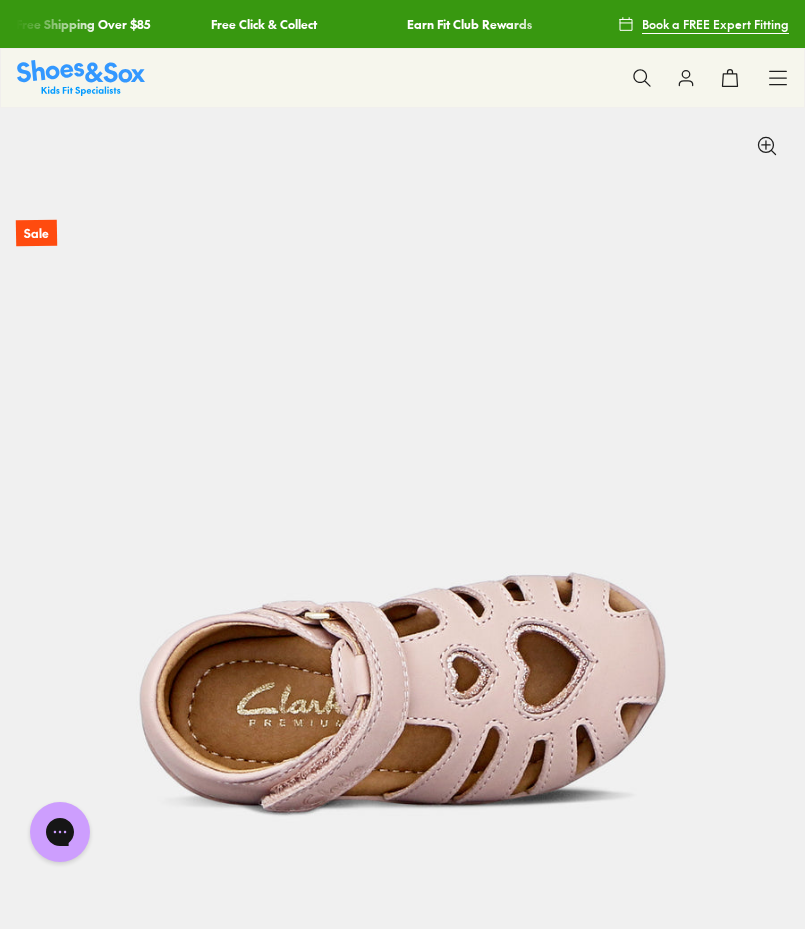 type 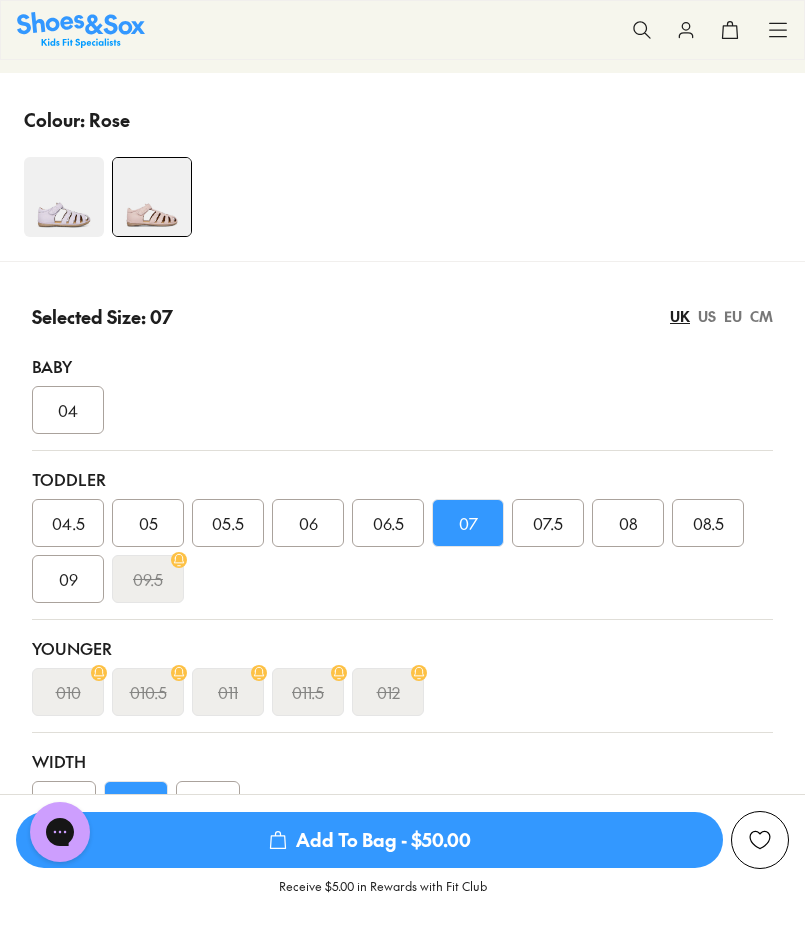 scroll, scrollTop: 1155, scrollLeft: 0, axis: vertical 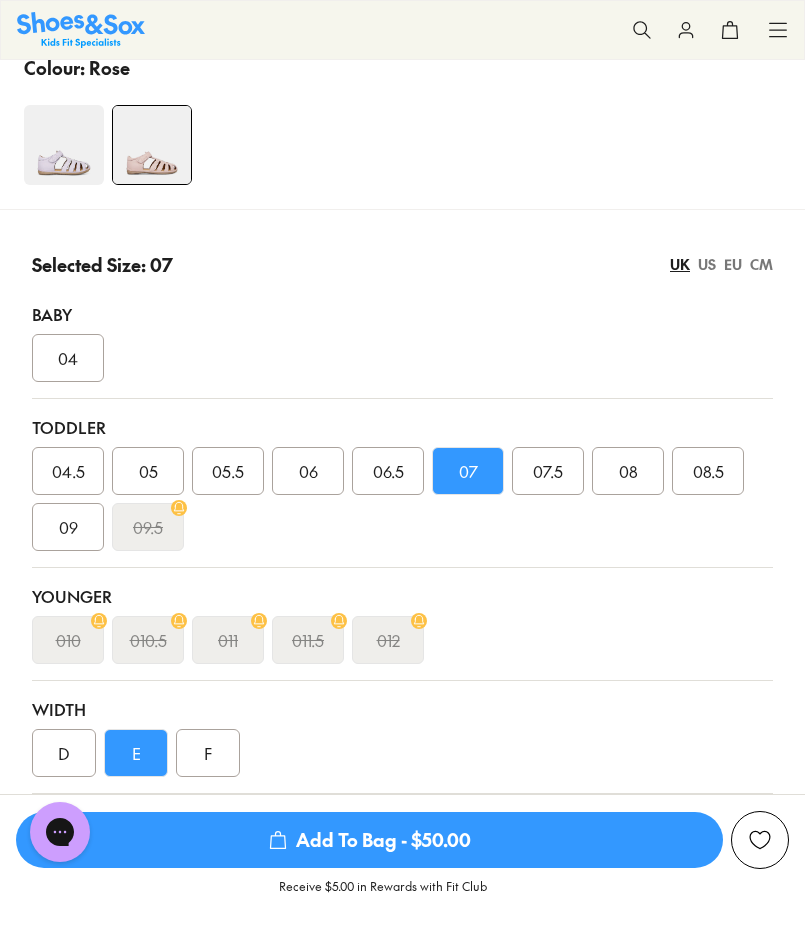 click on "CM" at bounding box center (761, 264) 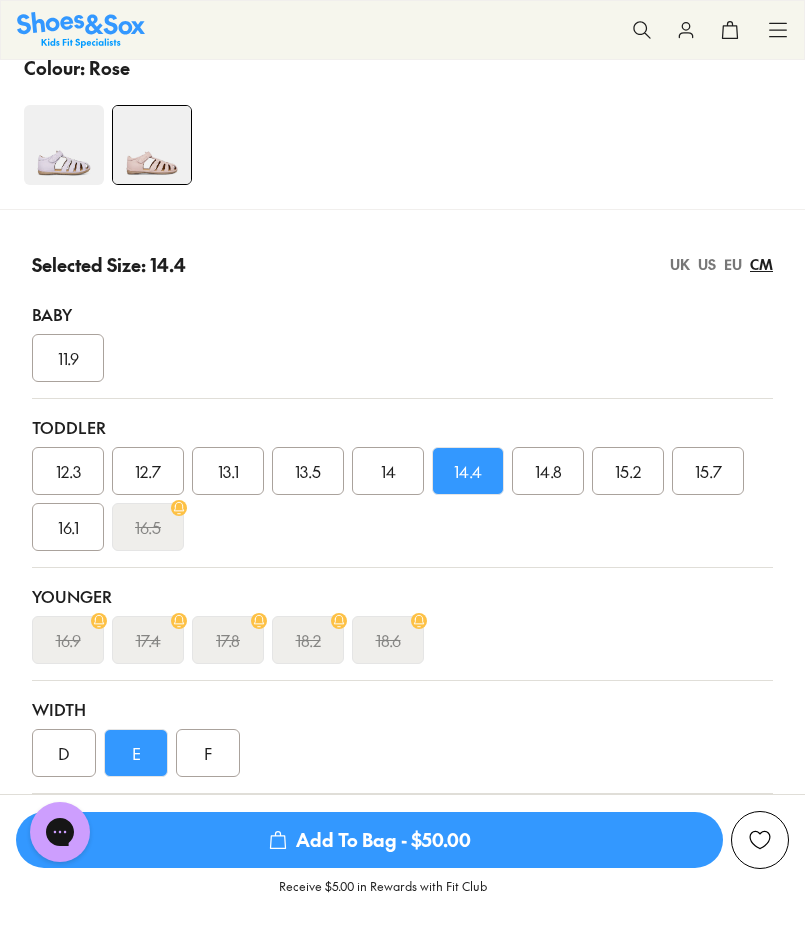 click on "UK" at bounding box center (680, 264) 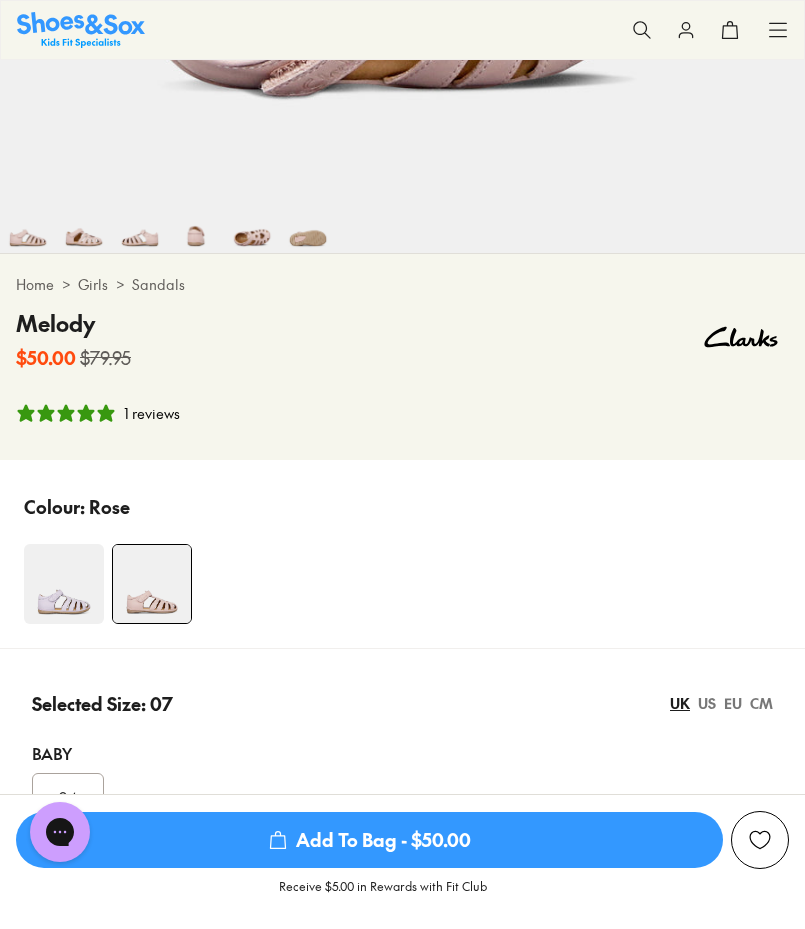 scroll, scrollTop: 573, scrollLeft: 0, axis: vertical 